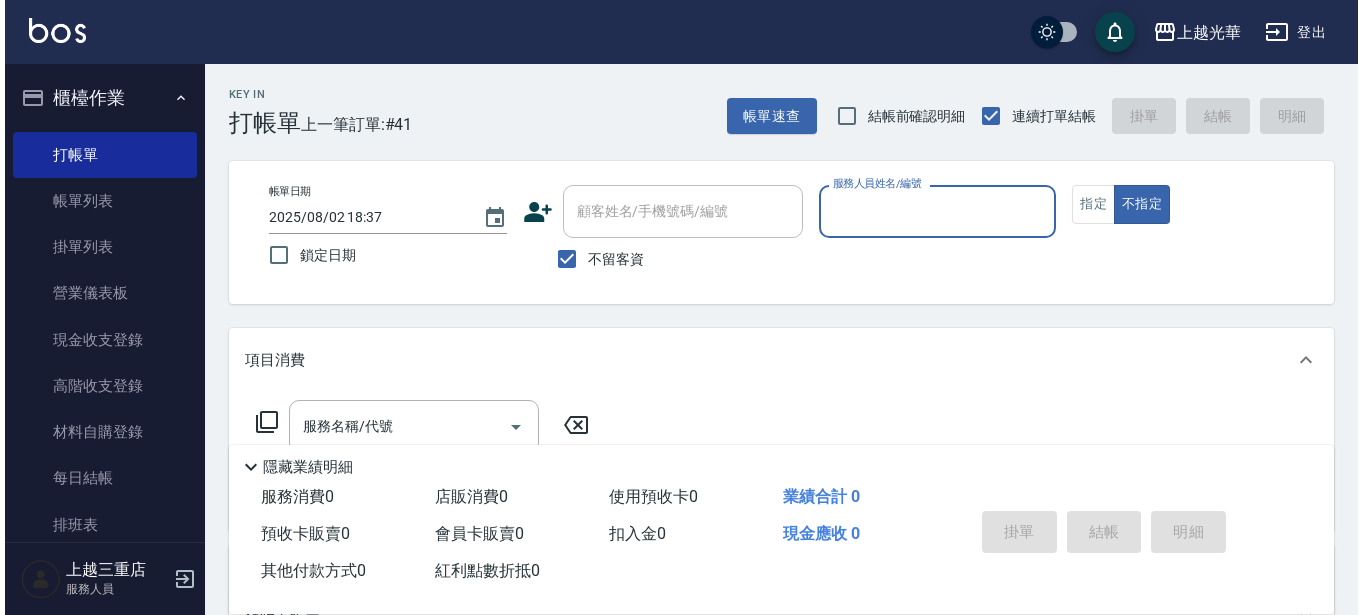 scroll, scrollTop: 0, scrollLeft: 0, axis: both 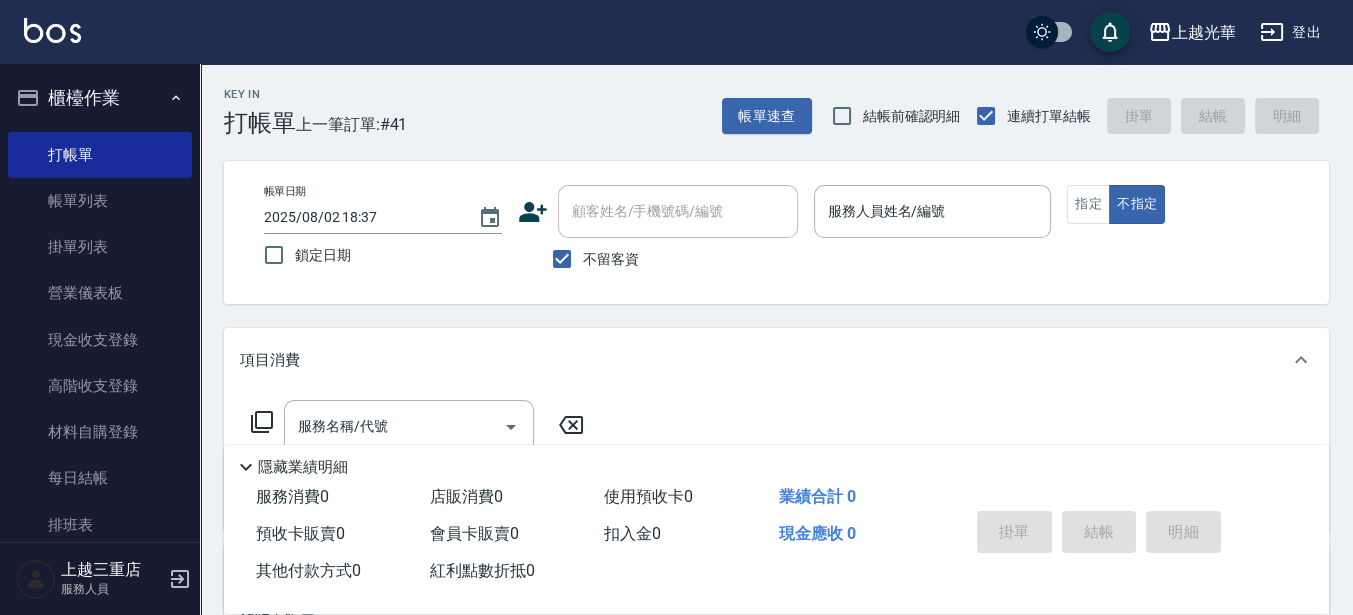 click 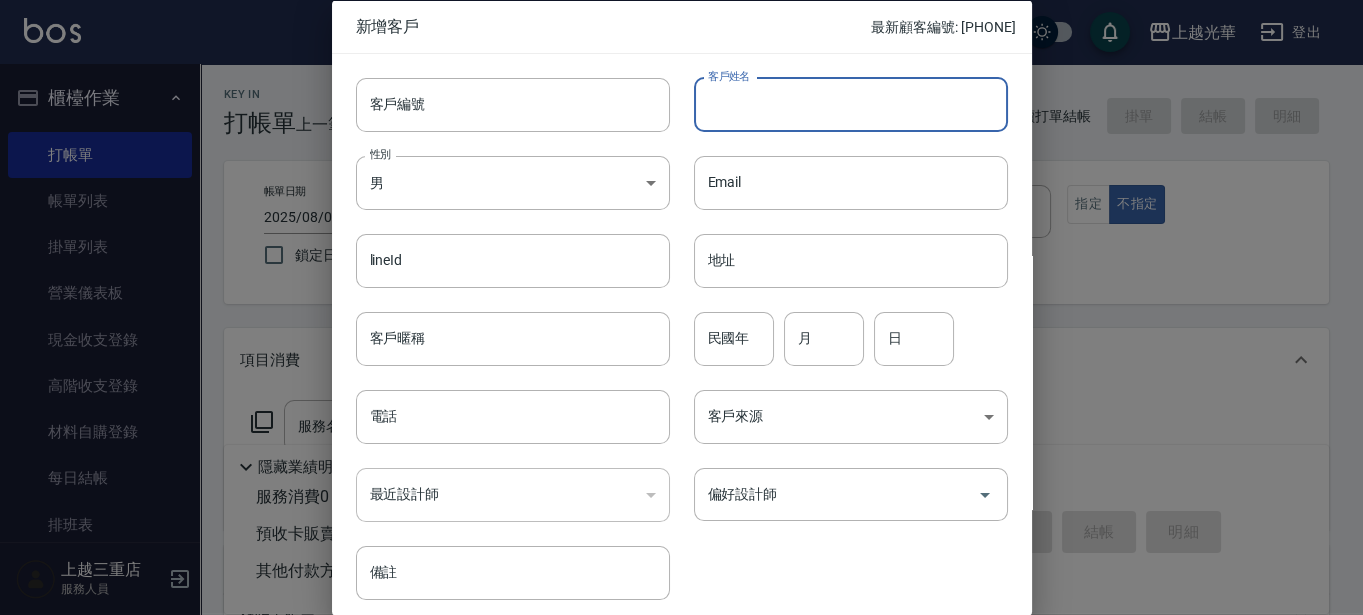 click on "客戶姓名" at bounding box center [851, 104] 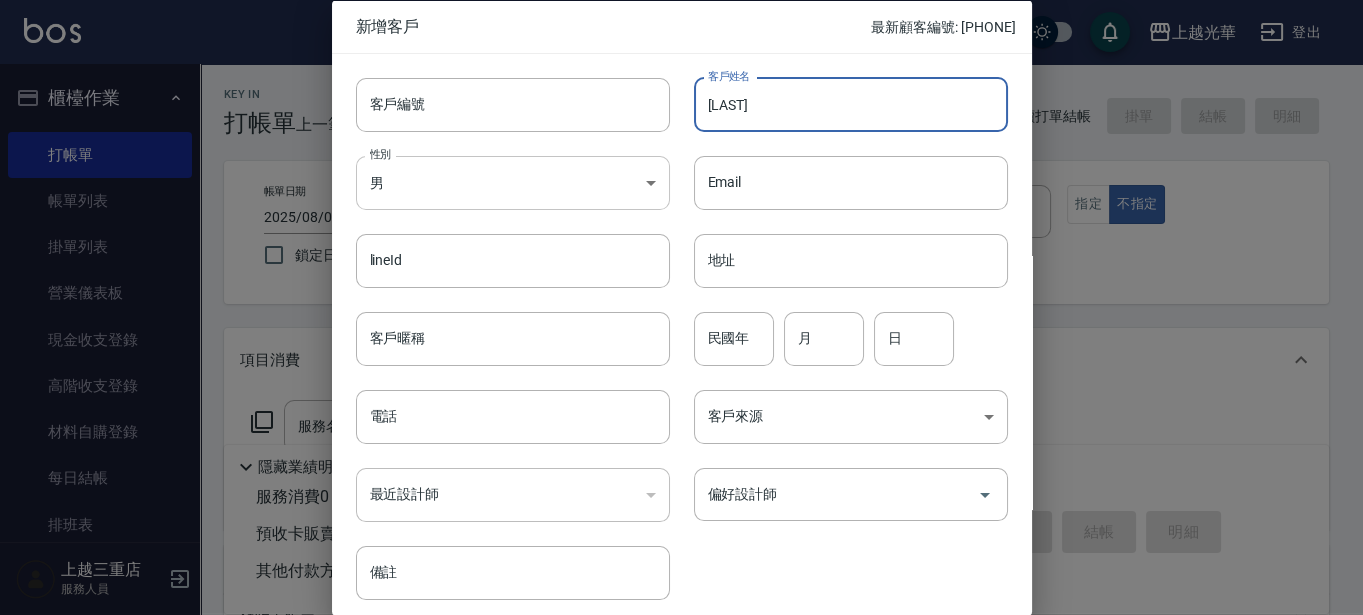 type on "[LAST]" 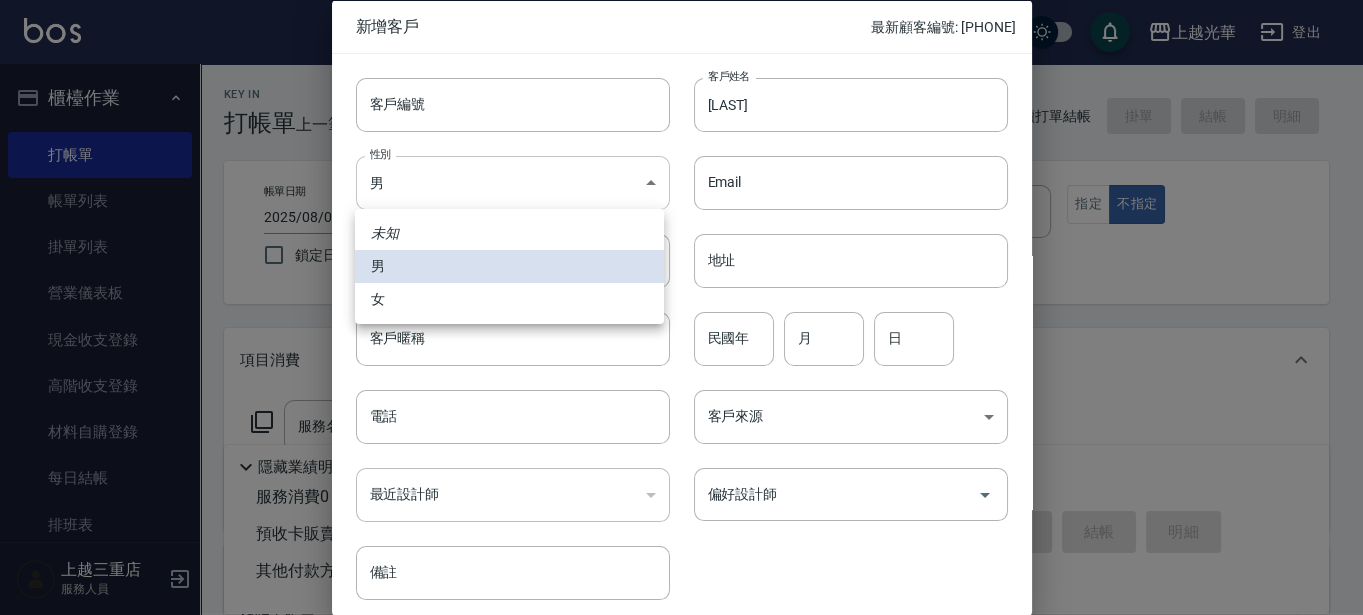 click on "上越光華 登出 櫃檯作業 打帳單 帳單列表 掛單列表 營業儀表板 現金收支登錄 高階收支登錄 材料自購登錄 每日結帳 排班表 現場電腦打卡 預約管理 預約管理 單日預約紀錄 單週預約紀錄 報表及分析 報表目錄 店家日報表 互助日報表 互助排行榜 互助點數明細 互助業績報表 全店業績分析表 設計師日報表 設計師業績分析表 設計師業績月報表 設計師排行榜 商品銷售排行榜 商品消耗明細 店販抽成明細 顧客入金餘額表 每日非現金明細 每日收支明細 收支分類明細表 客戶管理 客戶列表 卡券管理 入金管理 員工及薪資 員工列表 全店打卡記錄 上越三重店 服務人員 Key In 打帳單 上一筆訂單:#41 帳單速查 結帳前確認明細 連續打單結帳 掛單 結帳 明細 帳單日期 2025/08/02 18:37 鎖定日期 顧客姓名/手機號碼/編號 顧客姓名/手機號碼/編號 不留客資 服務人員姓名/編號 指定 不指定" at bounding box center [681, 463] 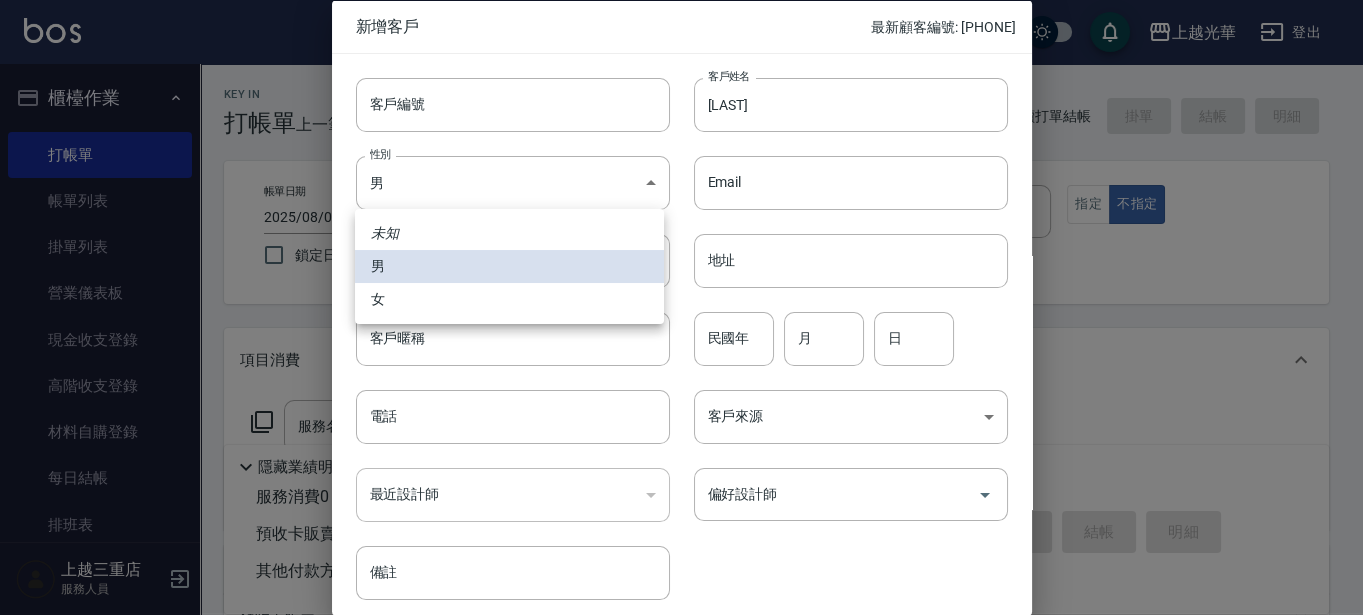 click on "女" at bounding box center [509, 299] 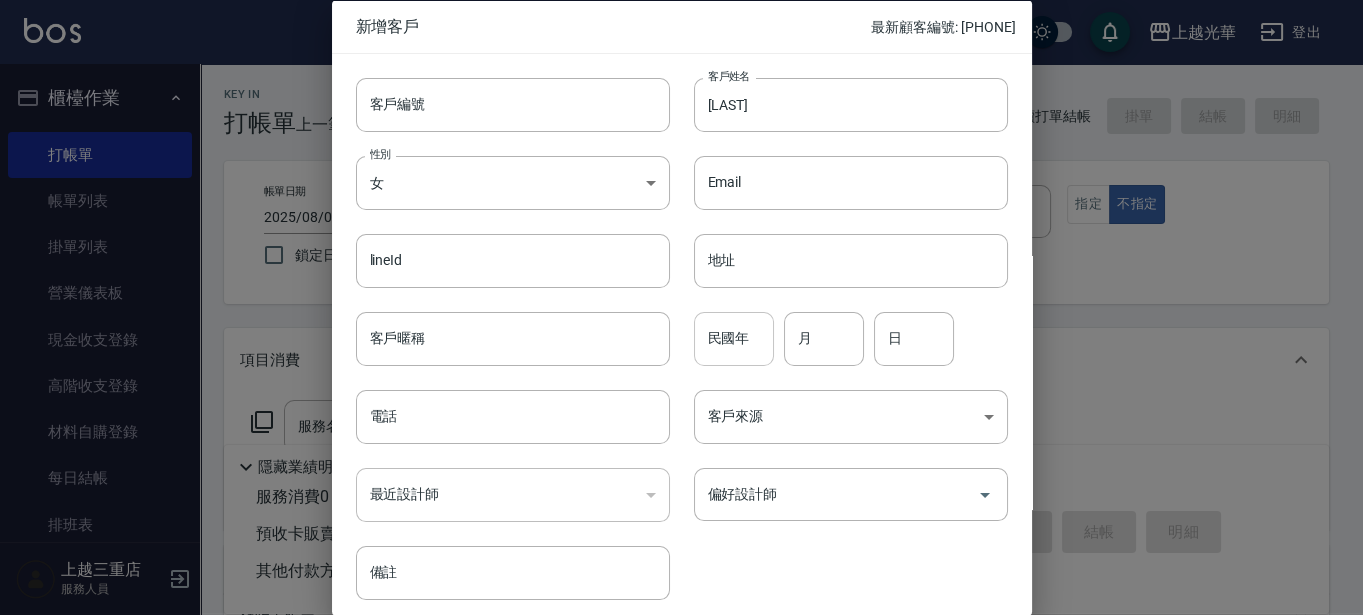 drag, startPoint x: 716, startPoint y: 352, endPoint x: 691, endPoint y: 352, distance: 25 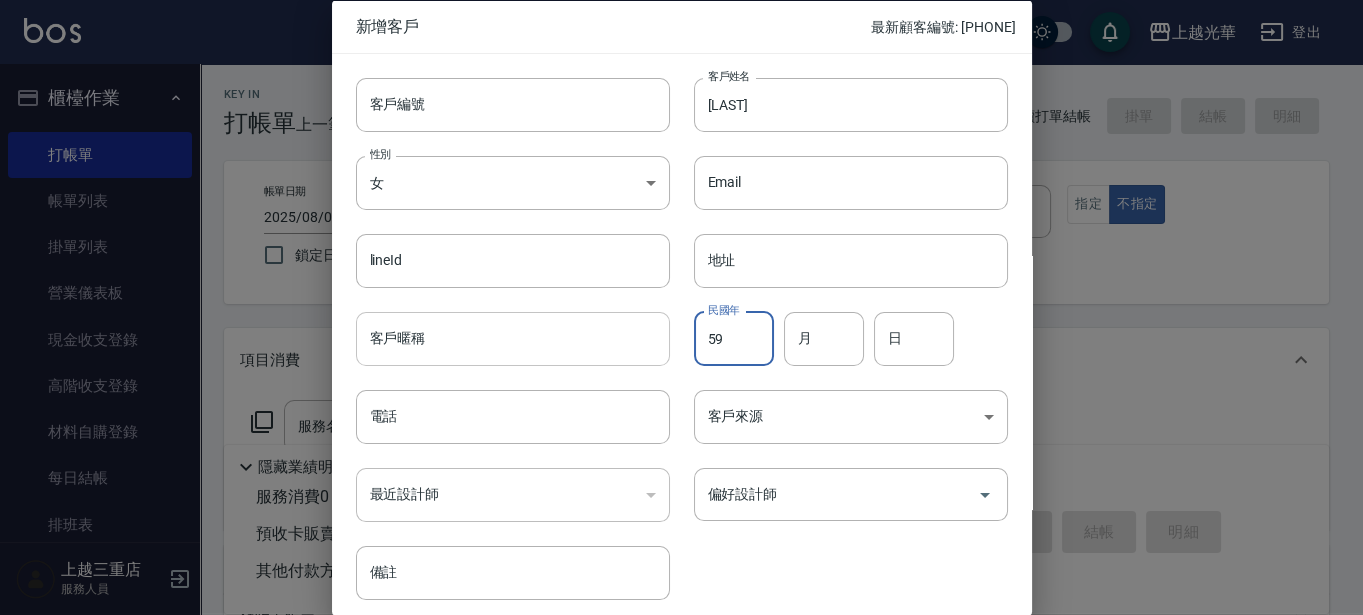 type on "59" 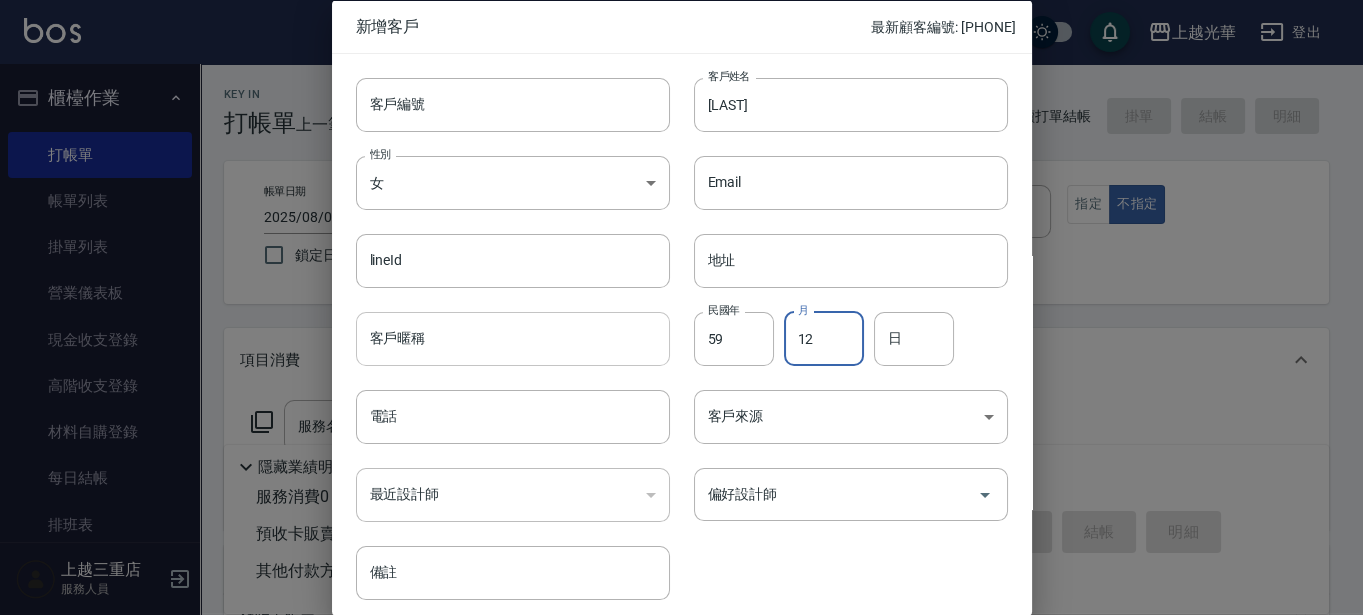 type on "12" 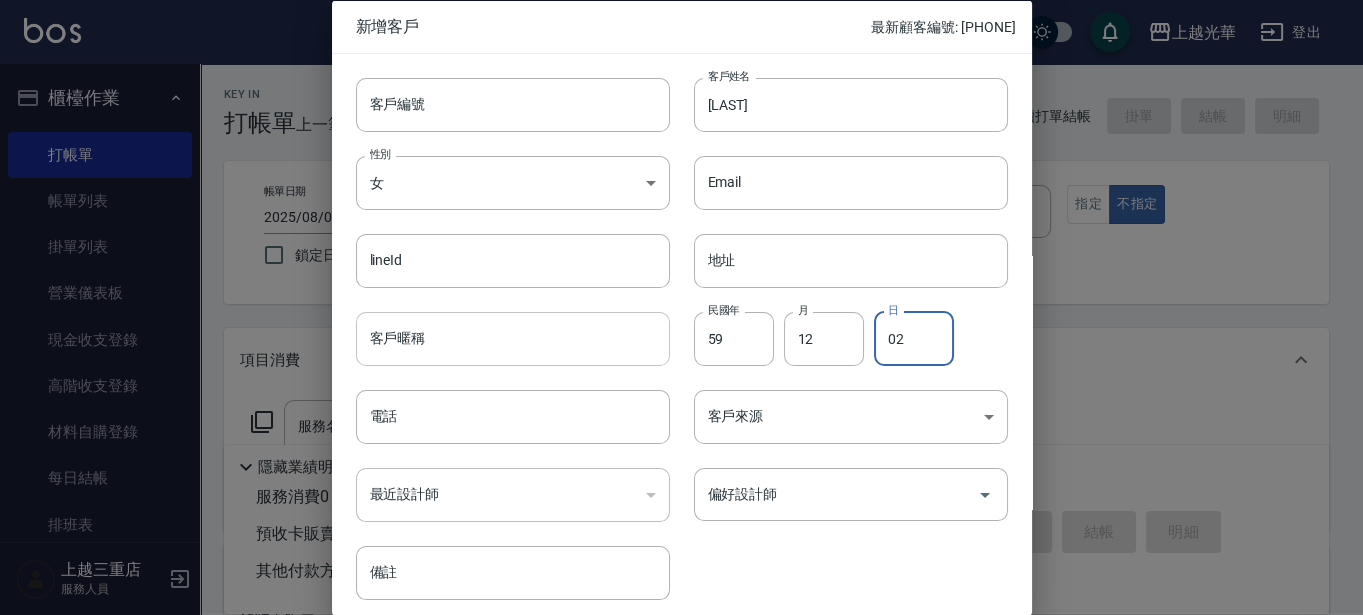 type on "02" 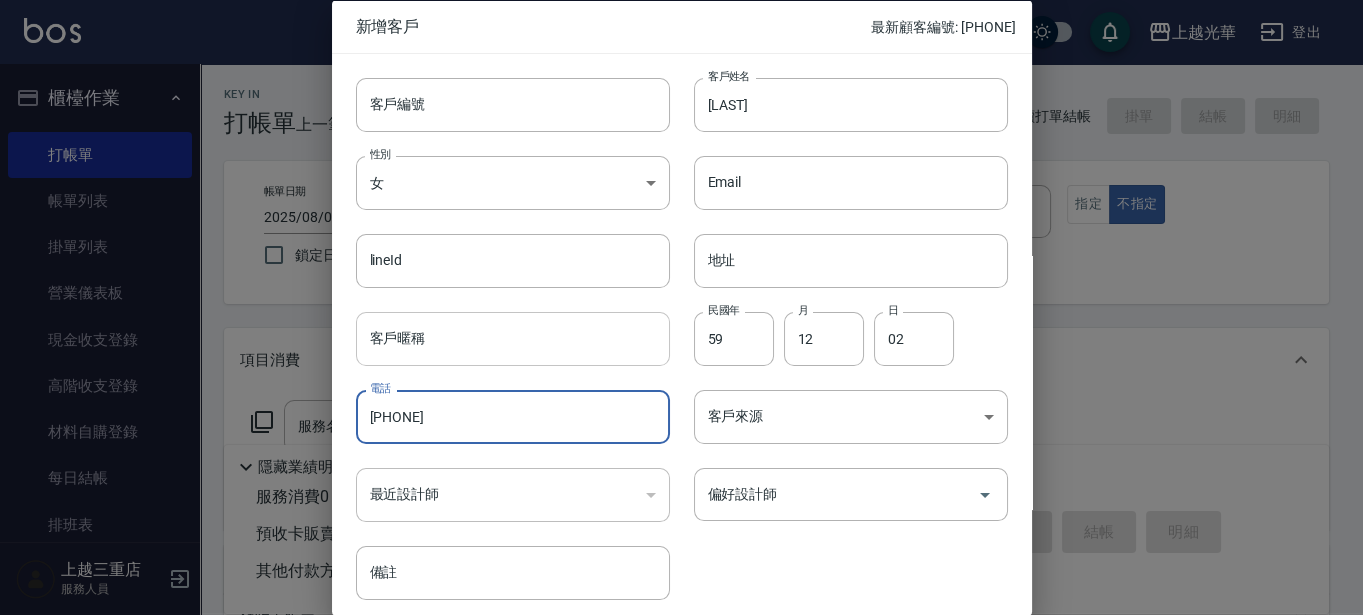 type on "[PHONE]" 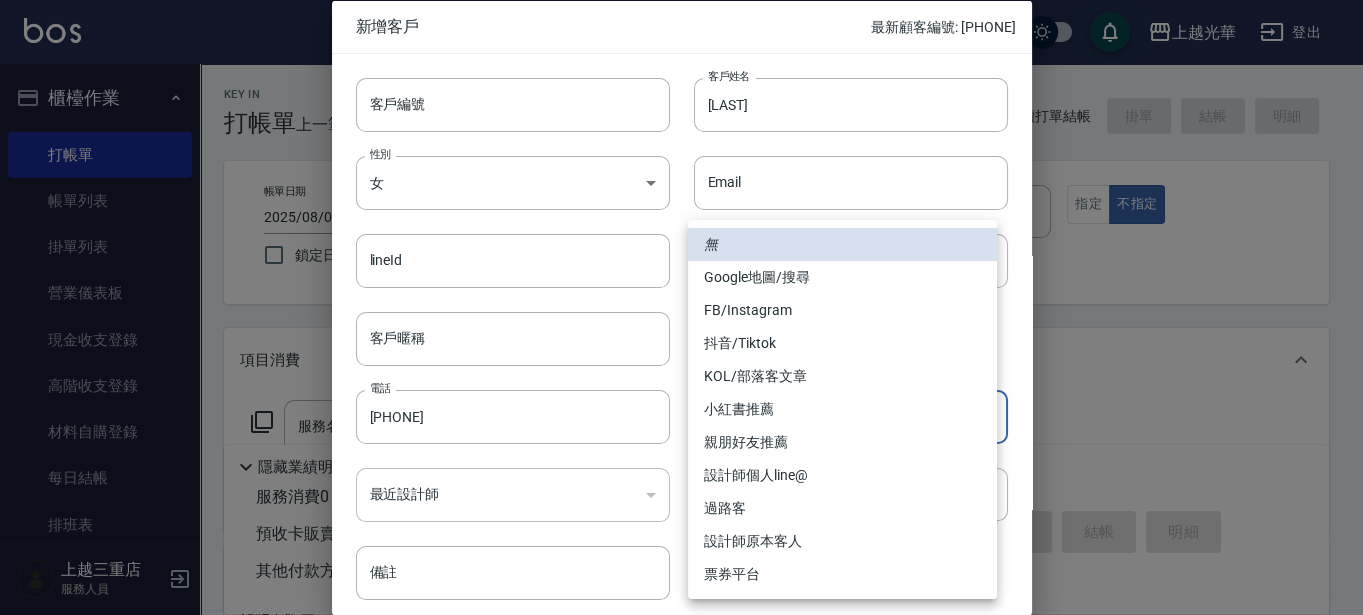 click on "上越光華 登出 櫃檯作業 打帳單 帳單列表 掛單列表 營業儀表板 現金收支登錄 高階收支登錄 材料自購登錄 每日結帳 排班表 現場電腦打卡 預約管理 預約管理 單日預約紀錄 單週預約紀錄 報表及分析 報表目錄 店家日報表 互助日報表 互助排行榜 互助點數明細 互助業績報表 全店業績分析表 設計師日報表 設計師業績分析表 設計師業績月報表 設計師排行榜 商品銷售排行榜 商品消耗明細 店販抽成明細 顧客入金餘額表 每日非現金明細 每日收支明細 收支分類明細表 客戶管理 客戶列表 卡券管理 入金管理 員工及薪資 員工列表 全店打卡記錄 上越三重店 服務人員 Key In 打帳單 上一筆訂單:#41 帳單速查 結帳前確認明細 連續打單結帳 掛單 結帳 明細 帳單日期 2025/08/02 18:37 鎖定日期 顧客姓名/手機號碼/編號 顧客姓名/手機號碼/編號 不留客資 服務人員姓名/編號 指定 不指定" at bounding box center [681, 463] 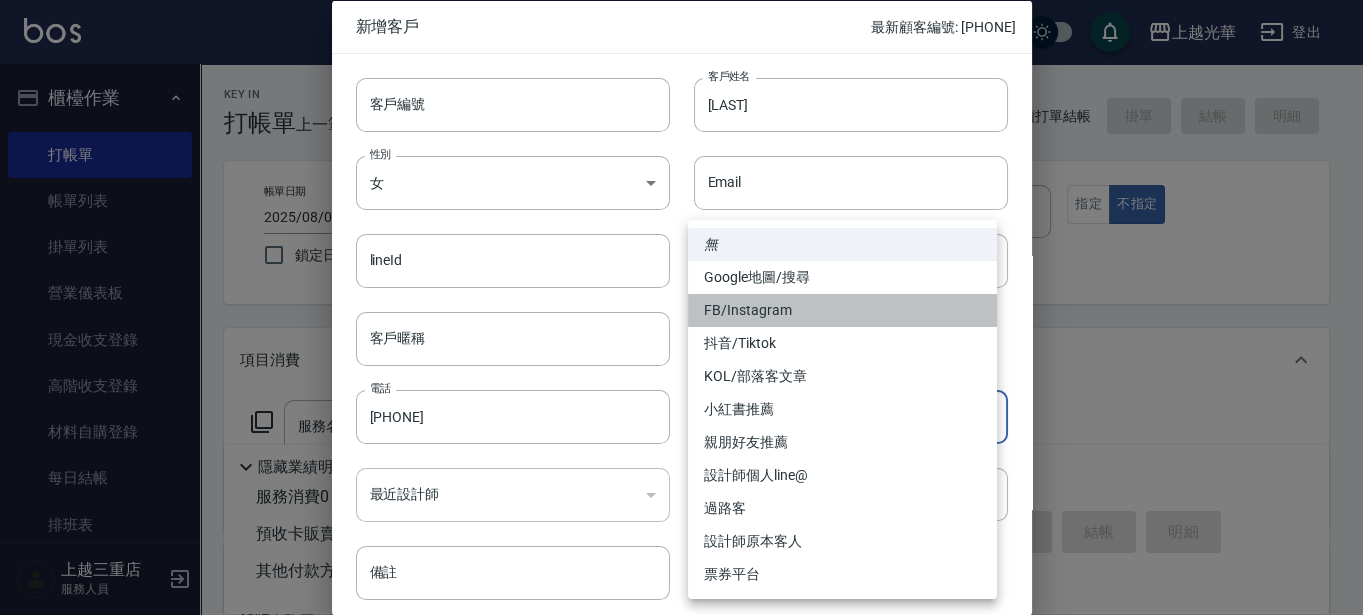 click on "FB/Instagram" at bounding box center [842, 310] 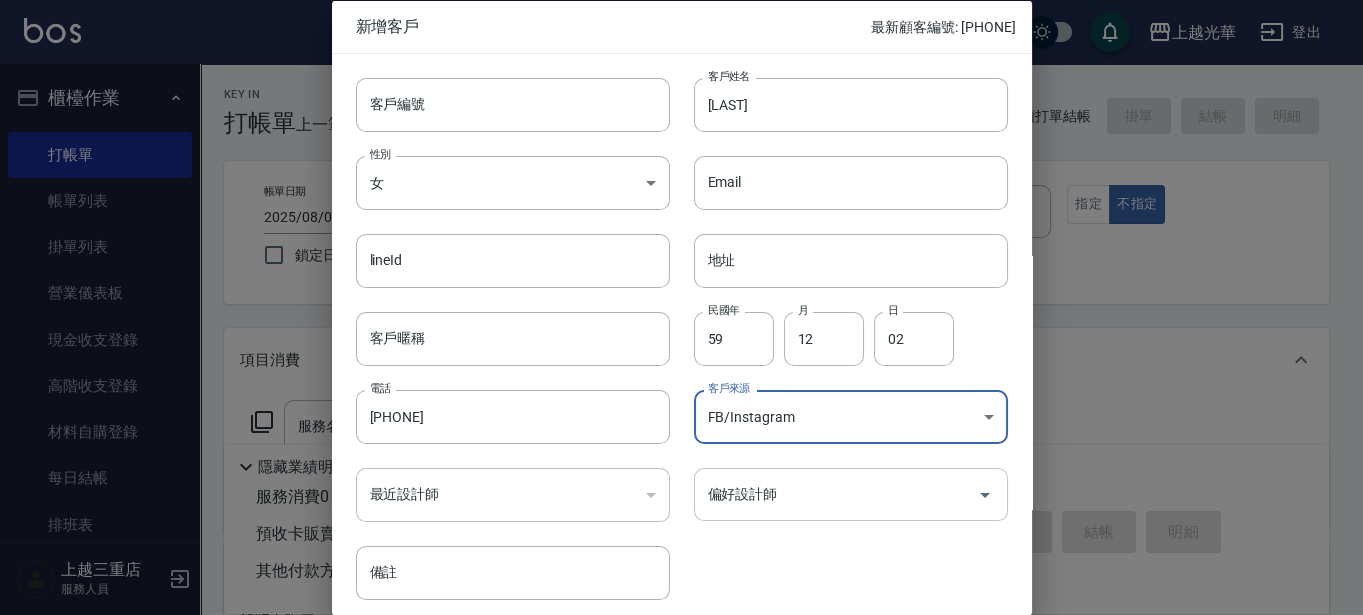 click on "偏好設計師" at bounding box center [836, 494] 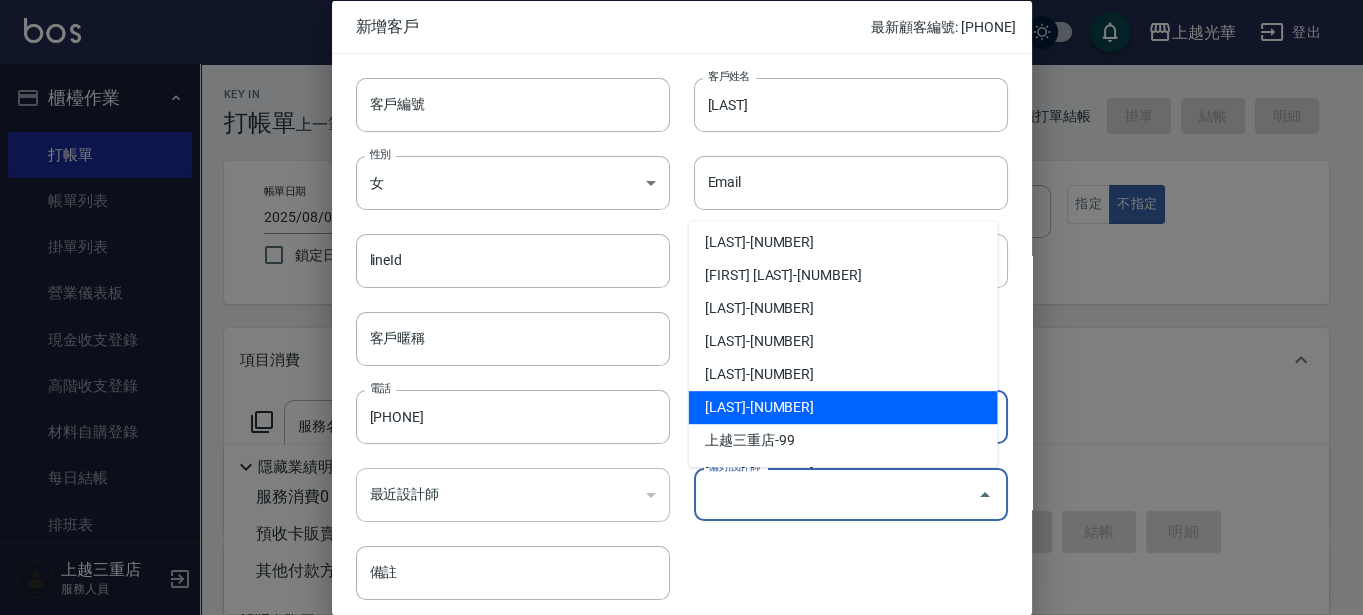 scroll, scrollTop: 250, scrollLeft: 0, axis: vertical 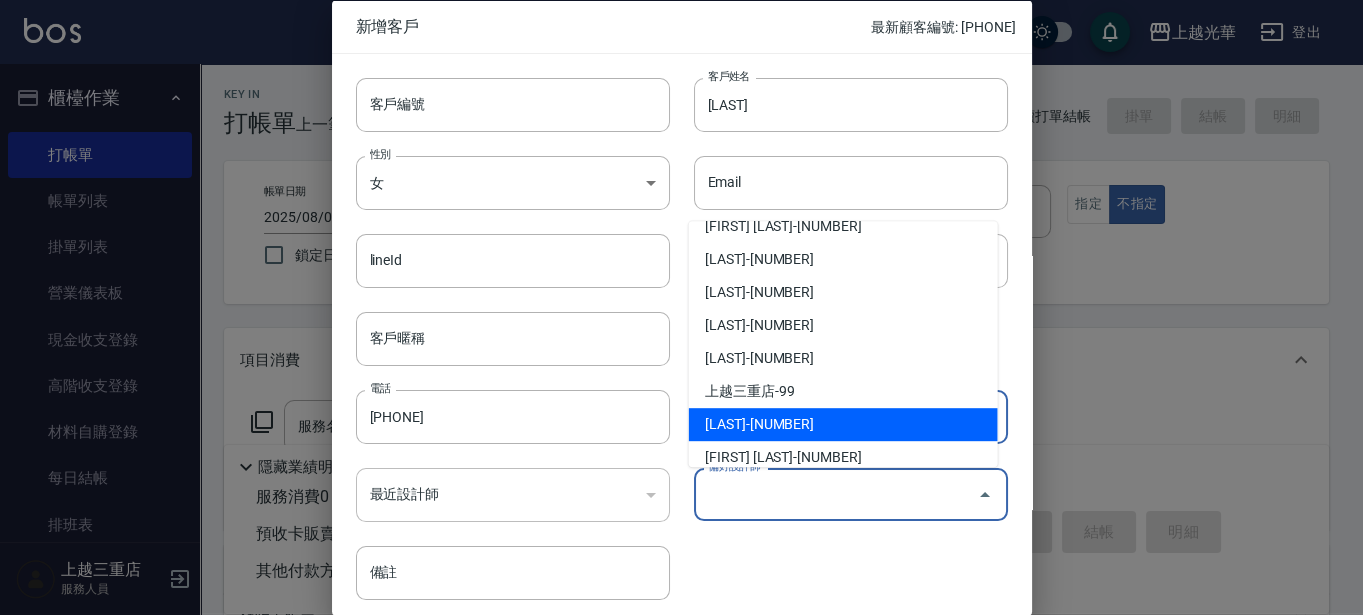 click on "[LAST]-[NUMBER]" at bounding box center [843, 424] 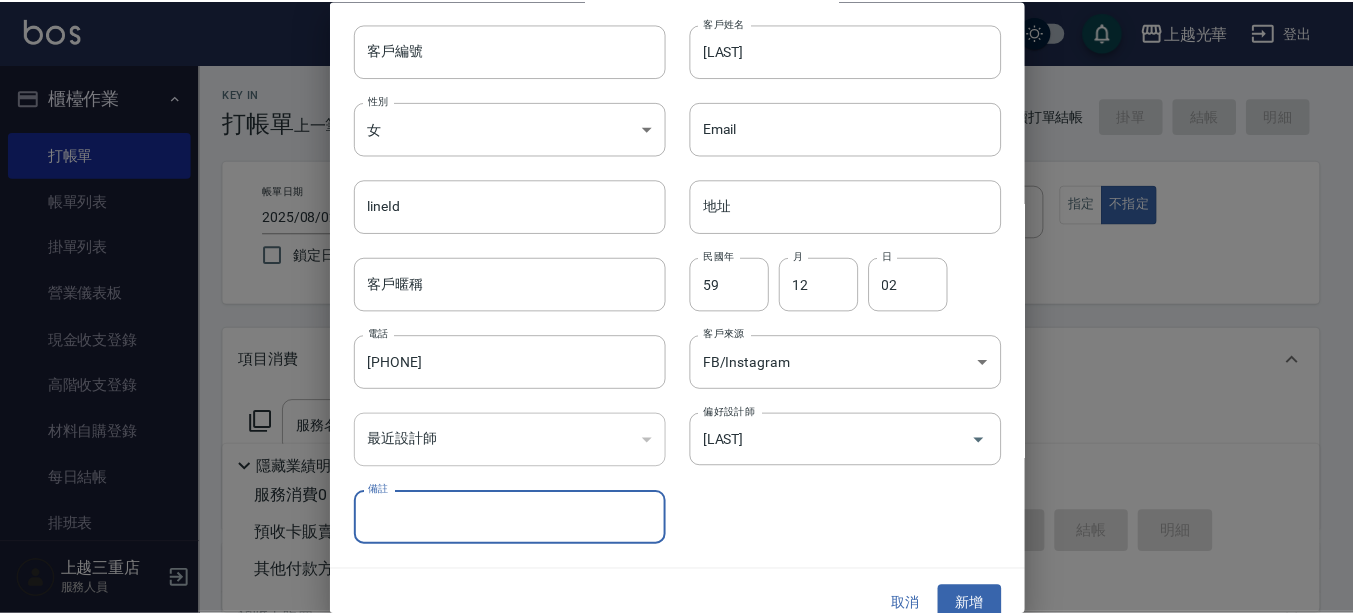 scroll, scrollTop: 77, scrollLeft: 0, axis: vertical 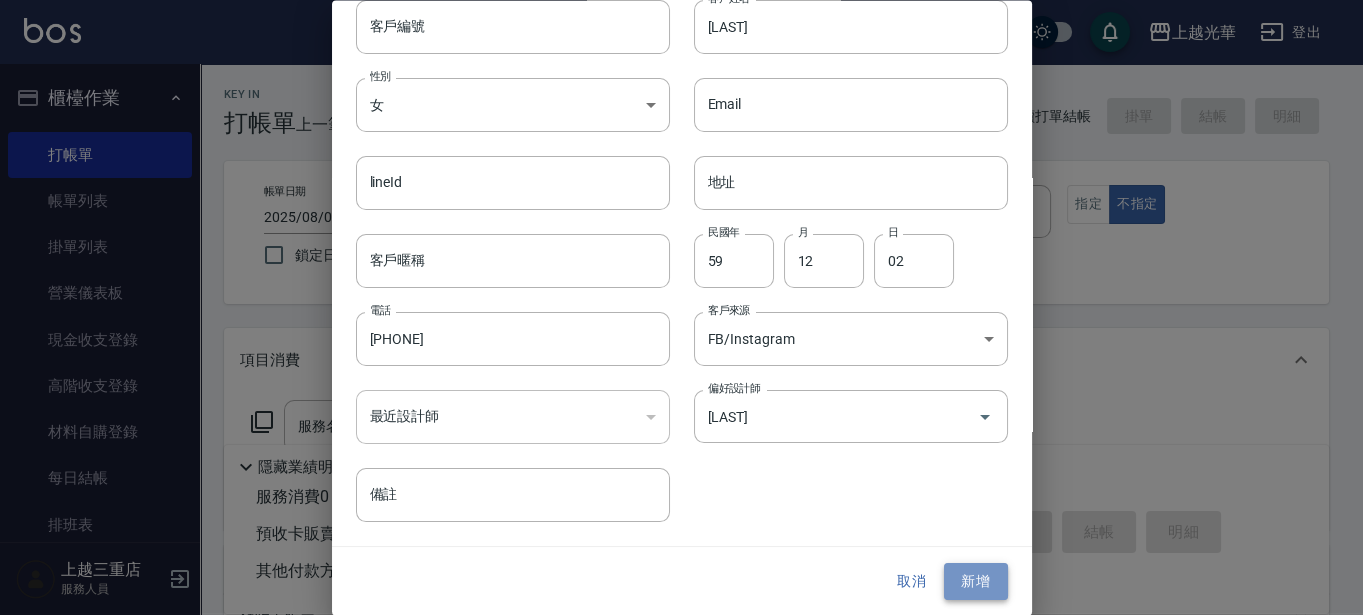click on "新增" at bounding box center (976, 582) 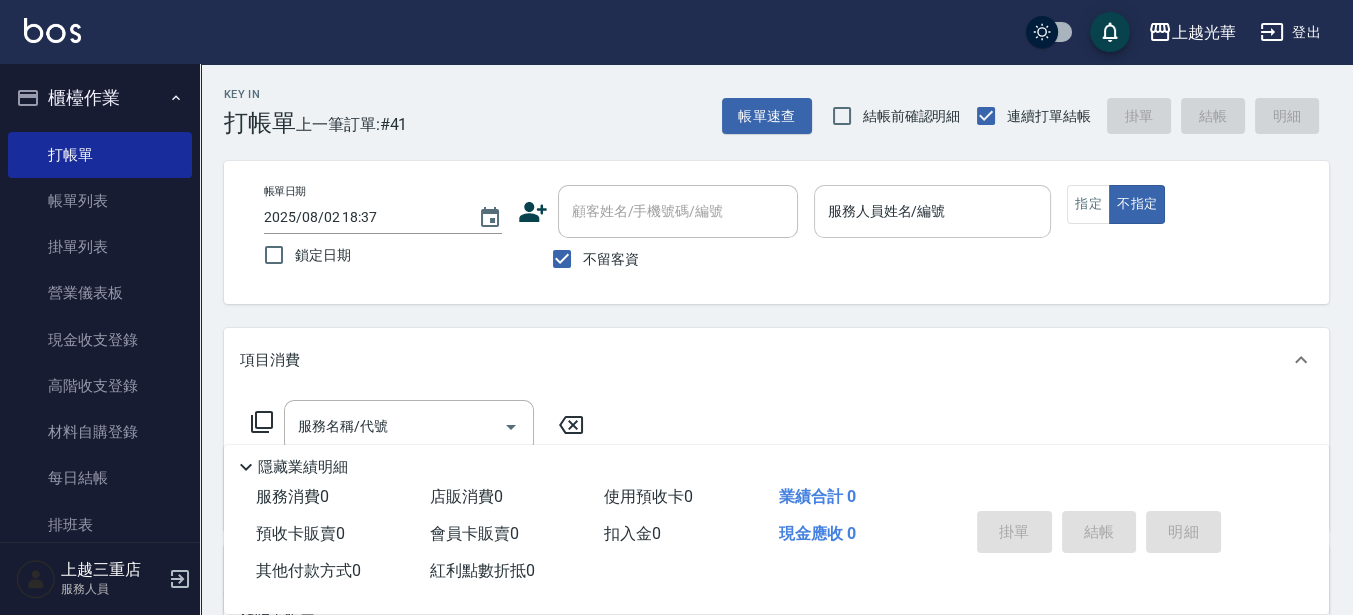 click on "服務人員姓名/編號 服務人員姓名/編號" at bounding box center [933, 211] 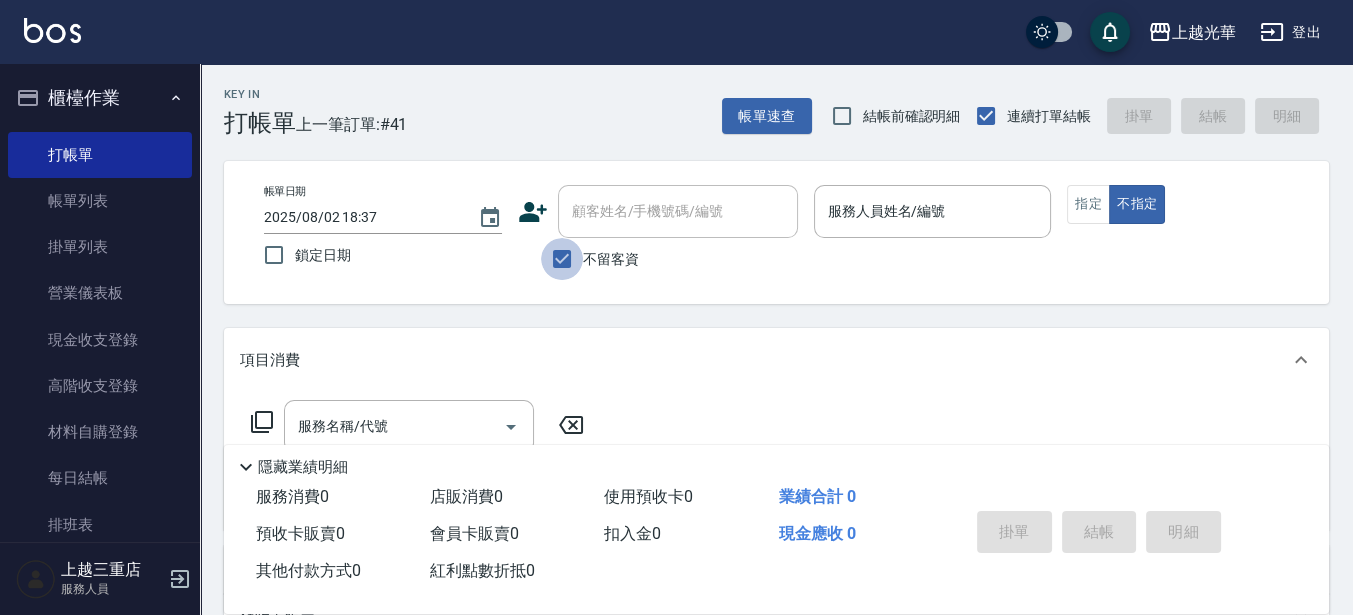 click on "不留客資" at bounding box center [562, 259] 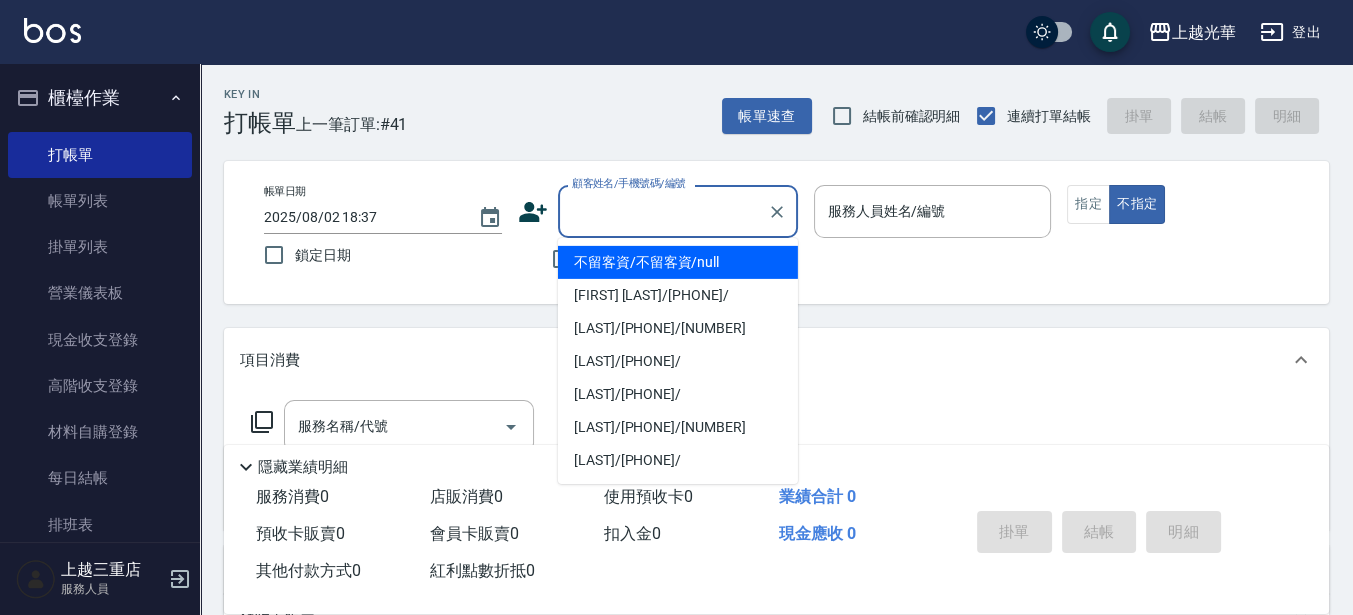 click on "顧客姓名/手機號碼/編號" at bounding box center [663, 211] 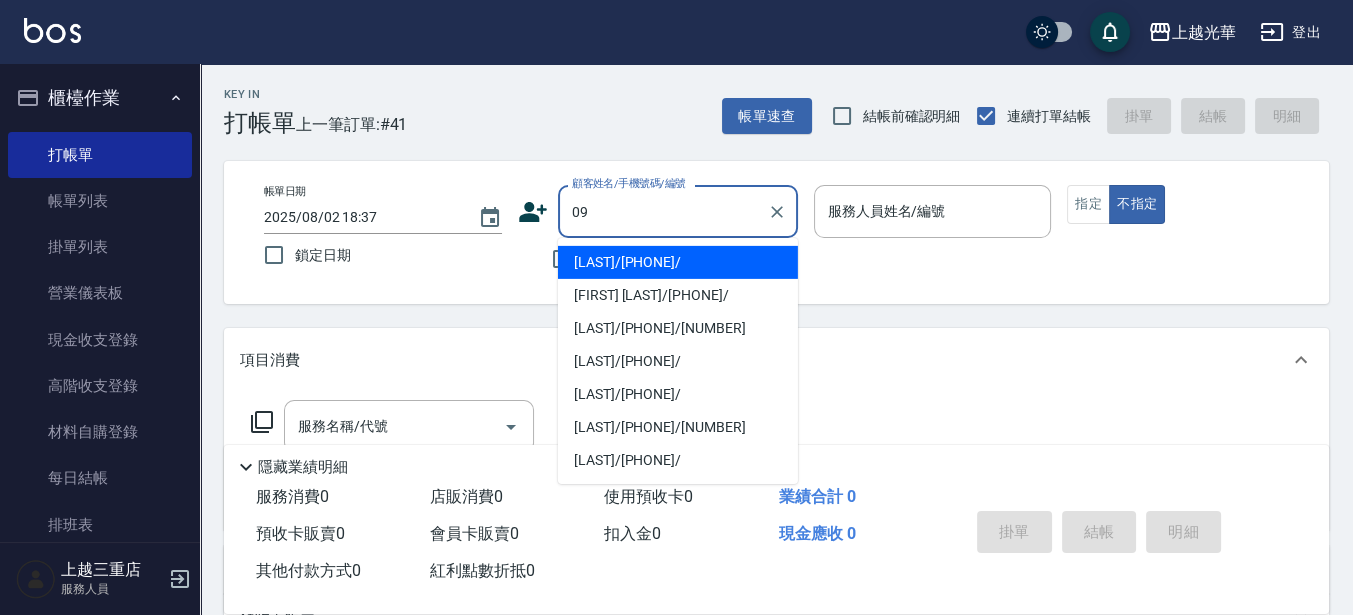 click on "[LAST]/[PHONE]/" at bounding box center [678, 262] 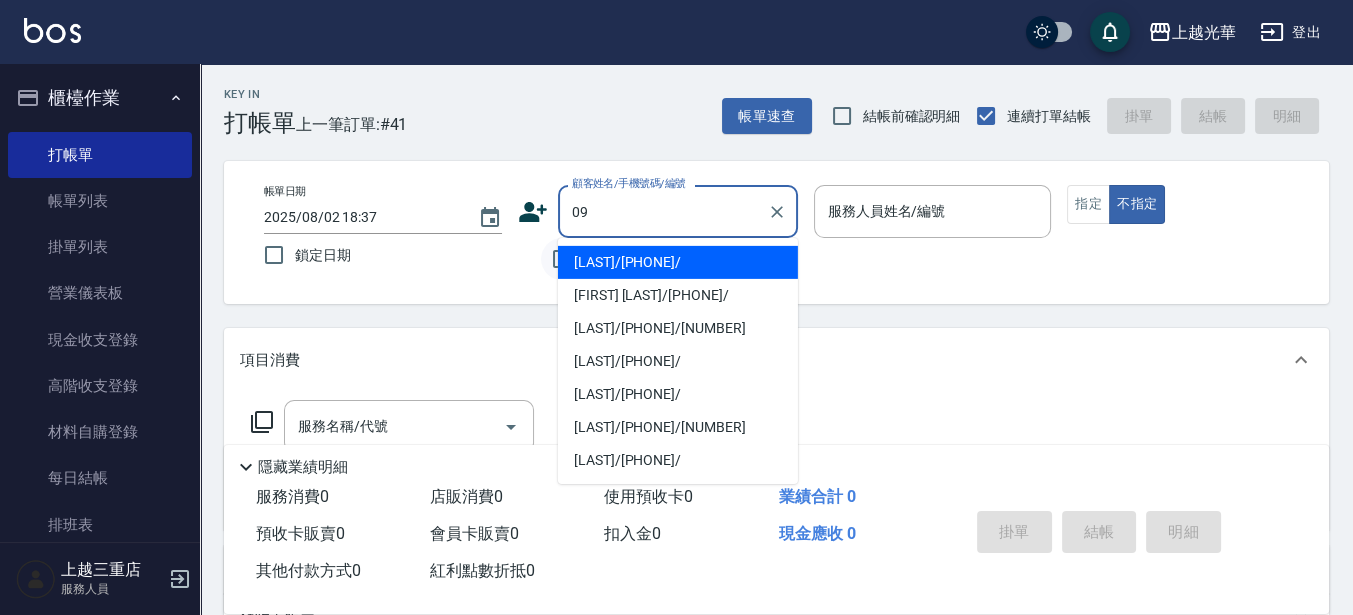 type on "[LAST]/[PHONE]/" 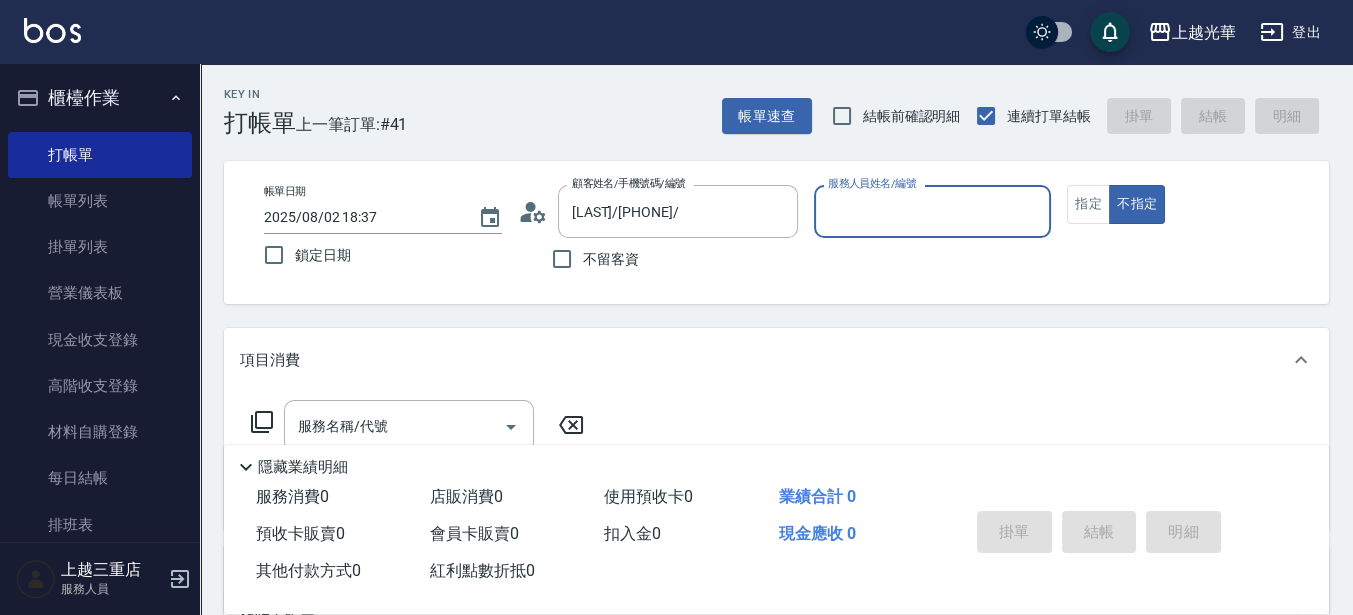 type on "喨喨-9" 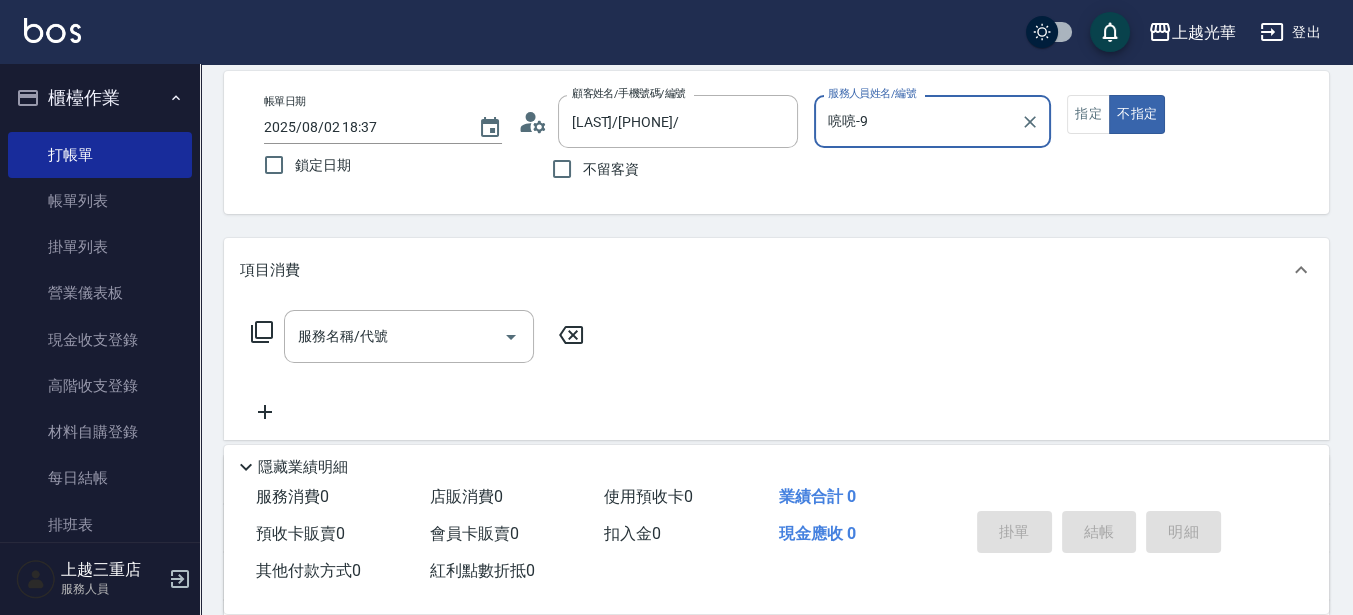 scroll, scrollTop: 125, scrollLeft: 0, axis: vertical 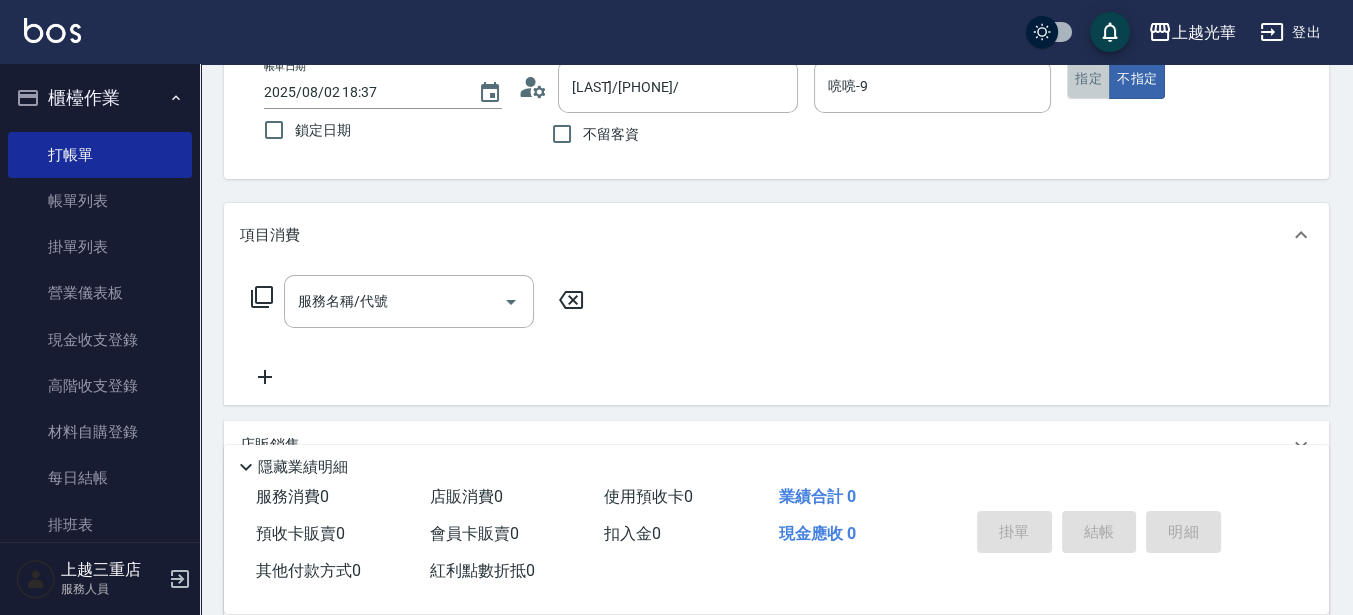 click on "指定" at bounding box center [1088, 79] 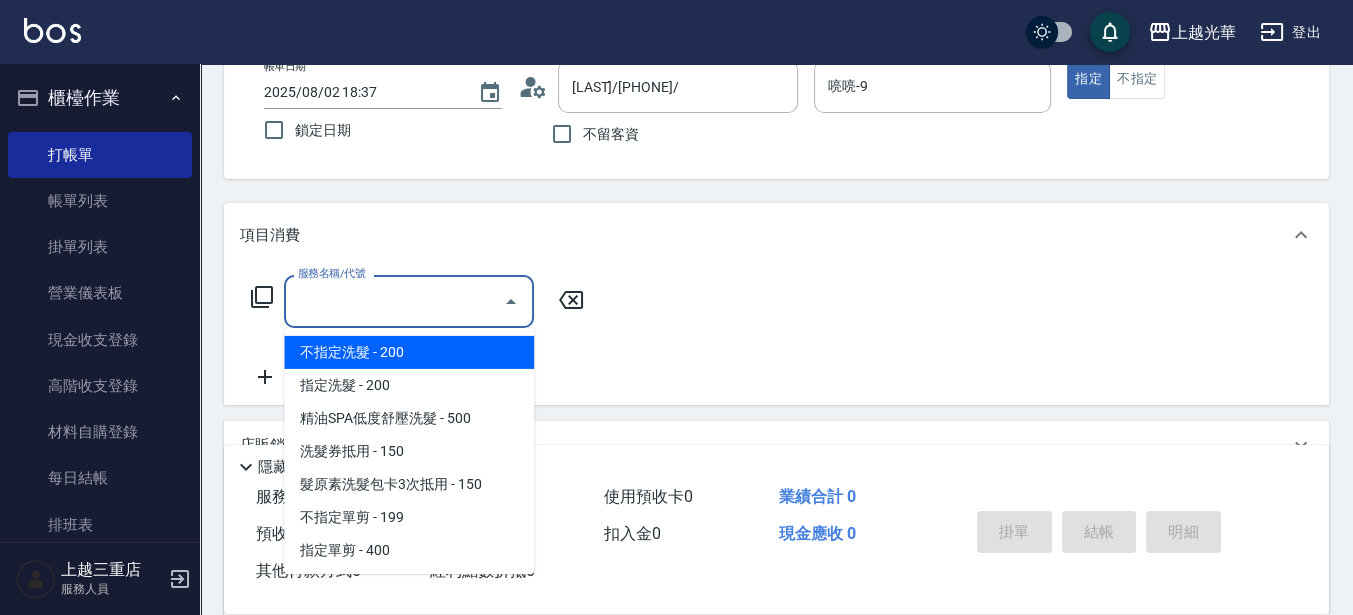 click on "服務名稱/代號" at bounding box center [394, 301] 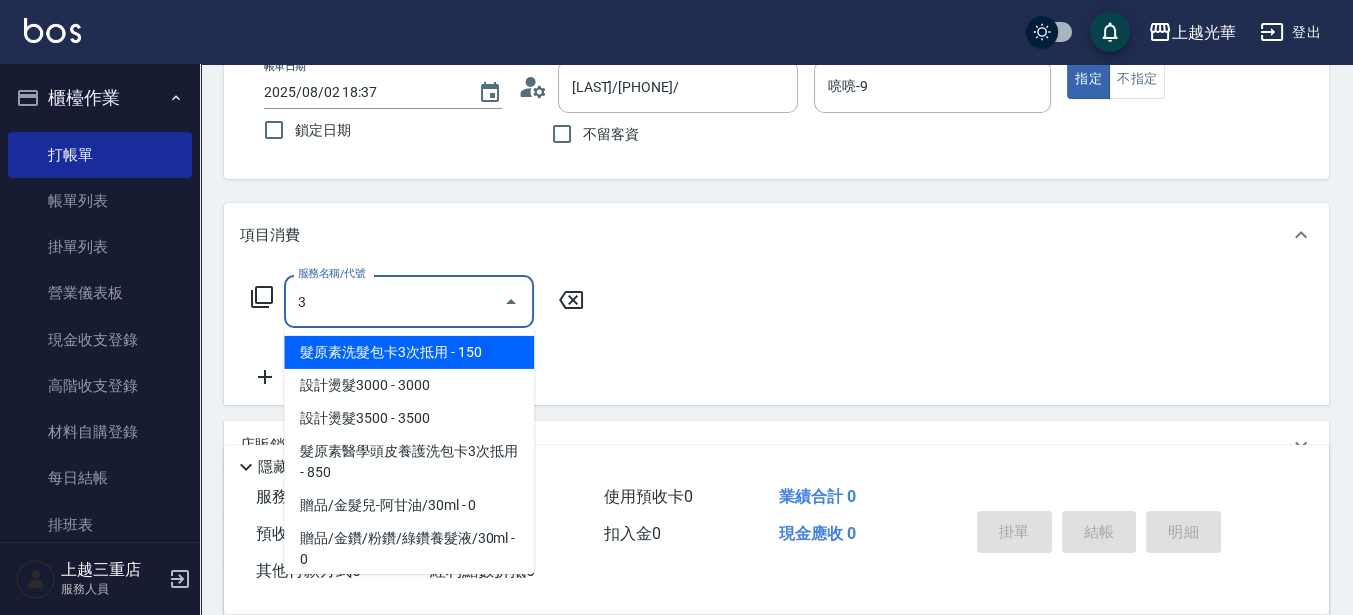 type on "3" 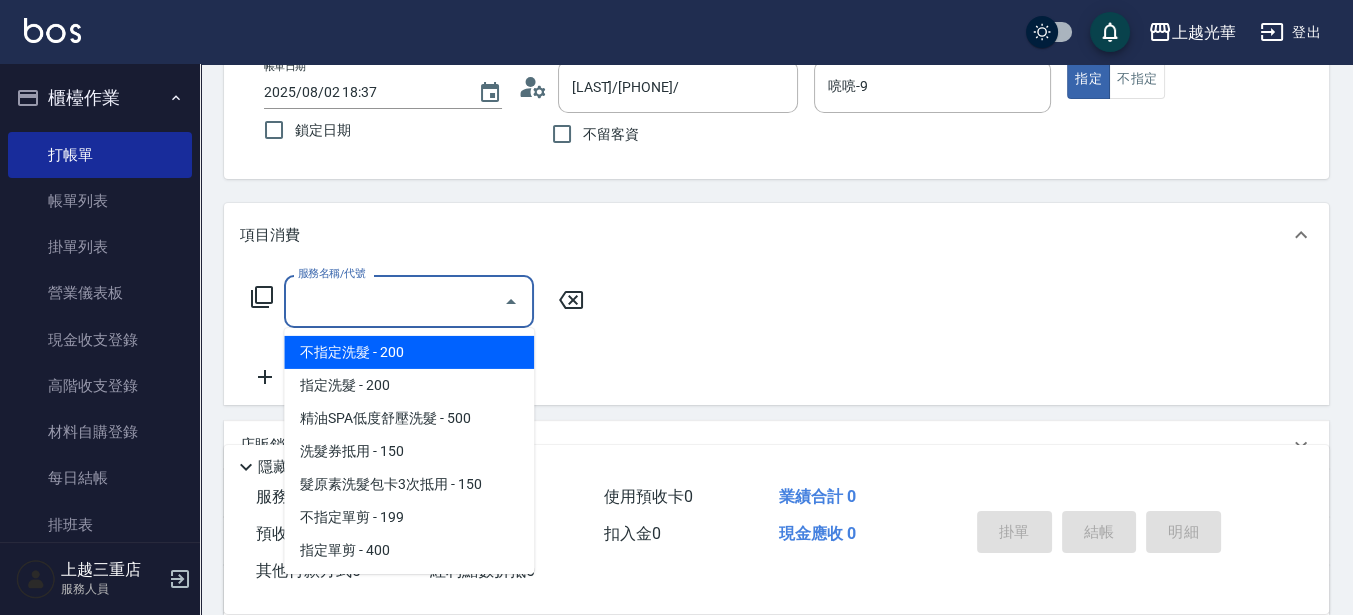 click on "服務名稱/代號" at bounding box center [394, 301] 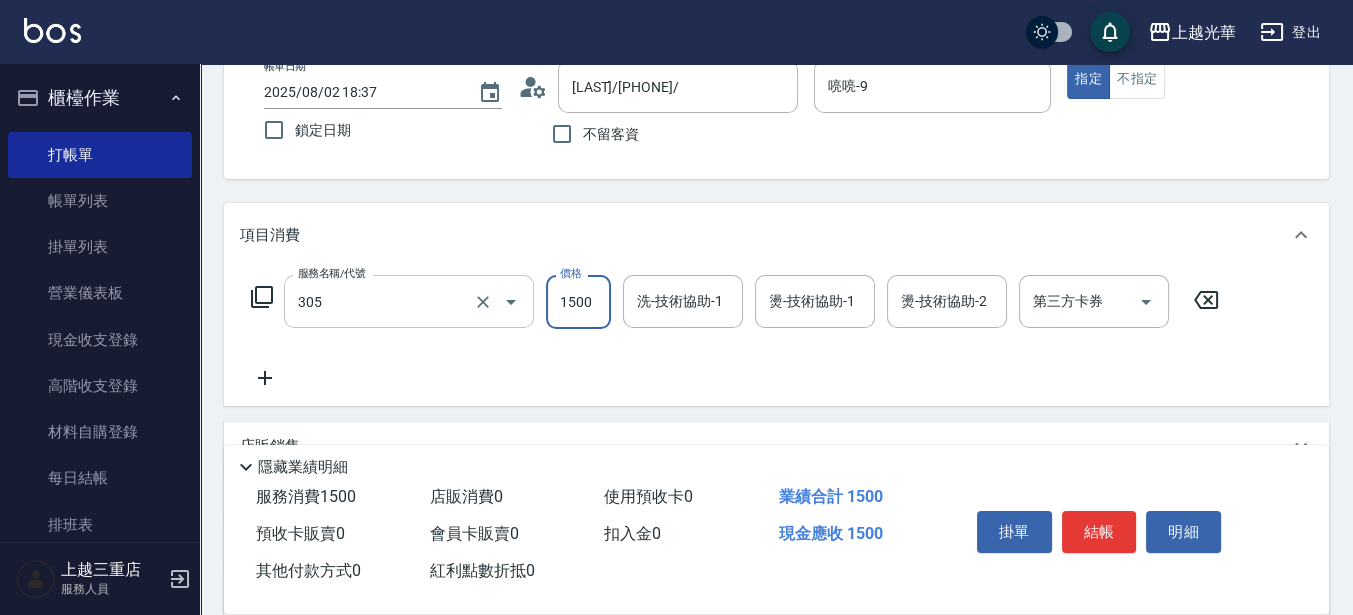 type on "設計燙髮1500(305)" 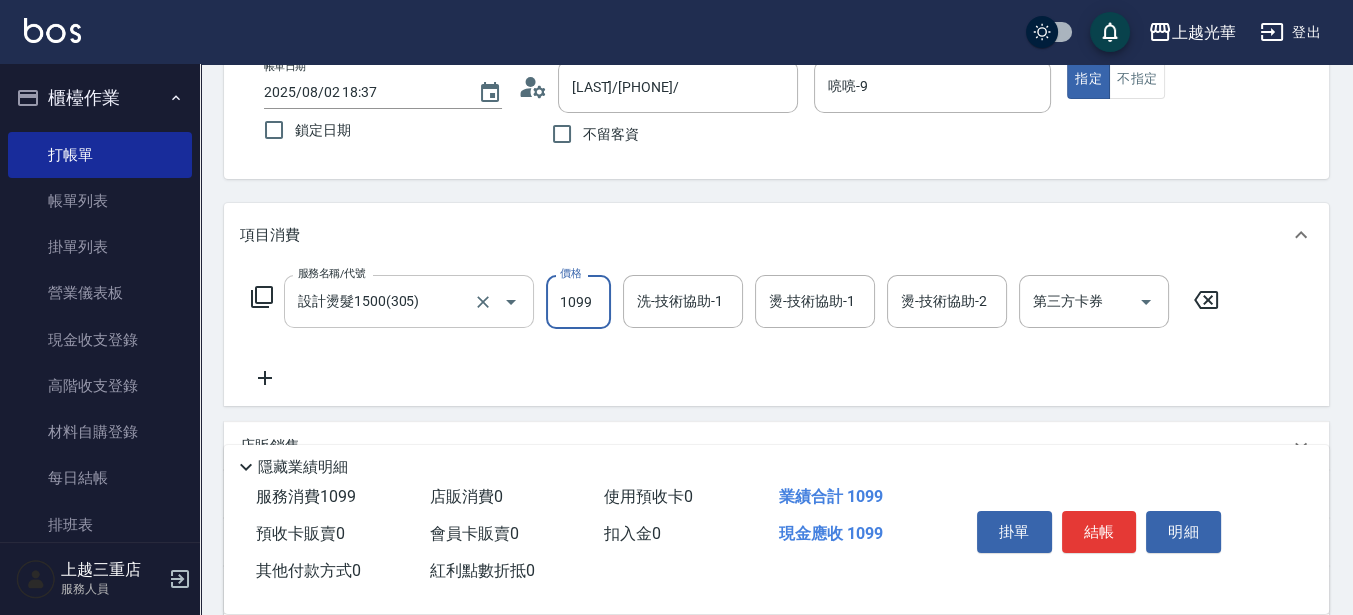 type on "1099" 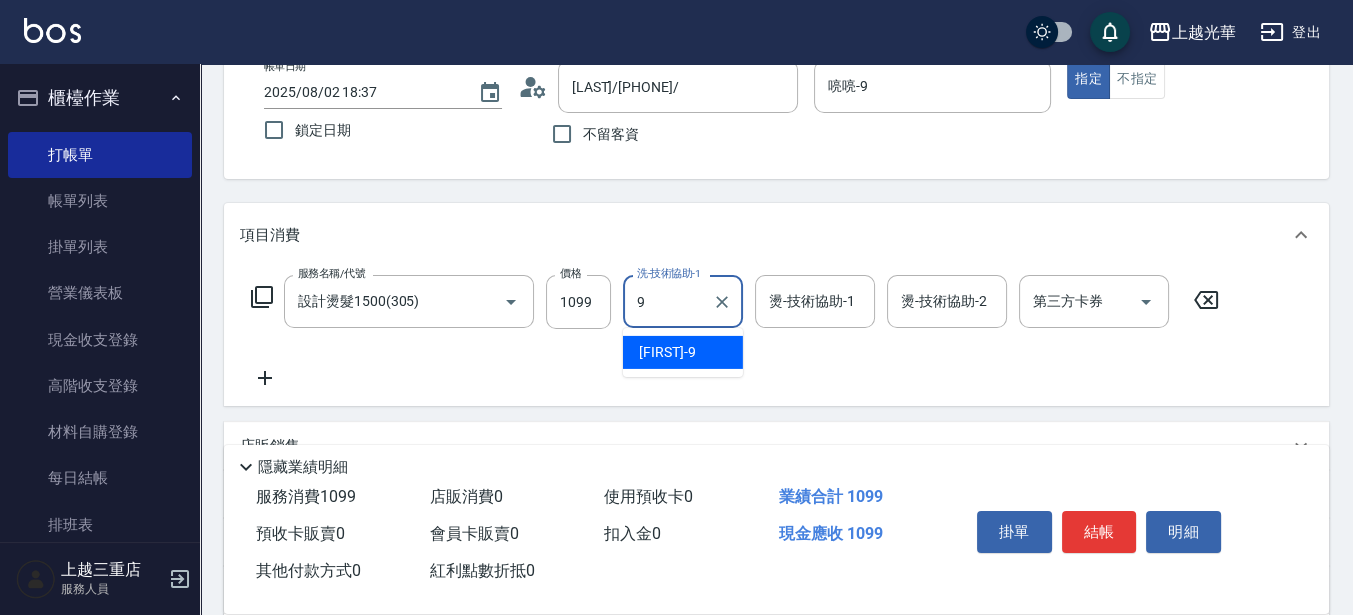 type on "喨喨-9" 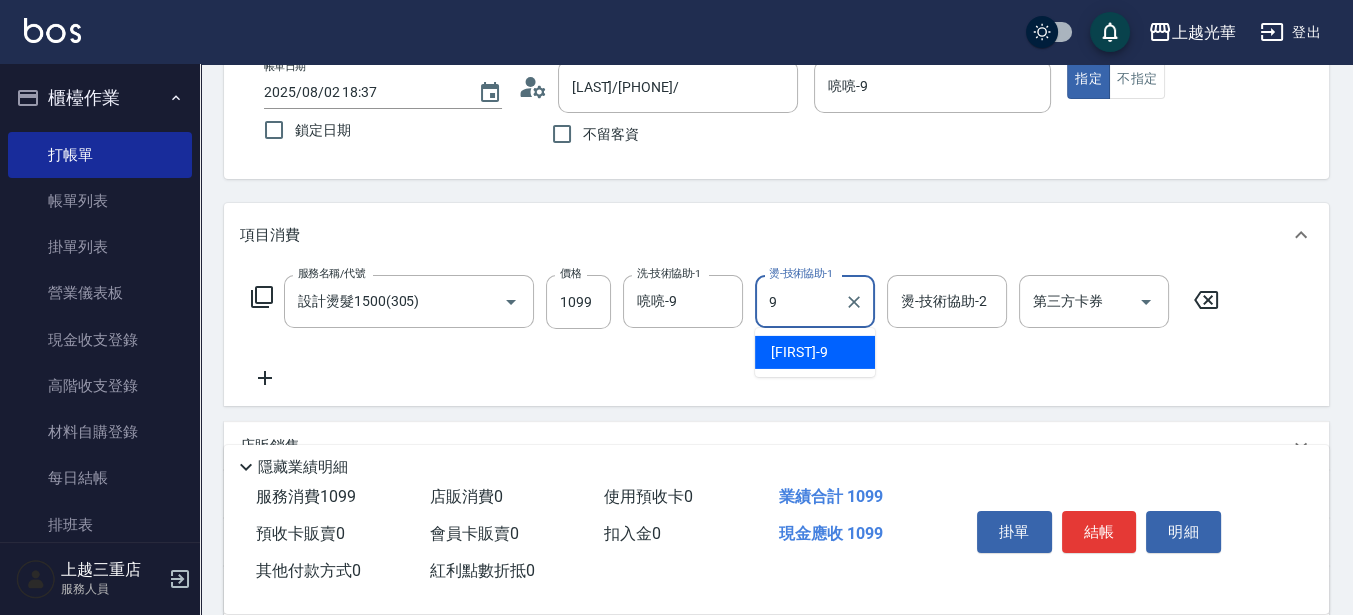 type on "喨喨-9" 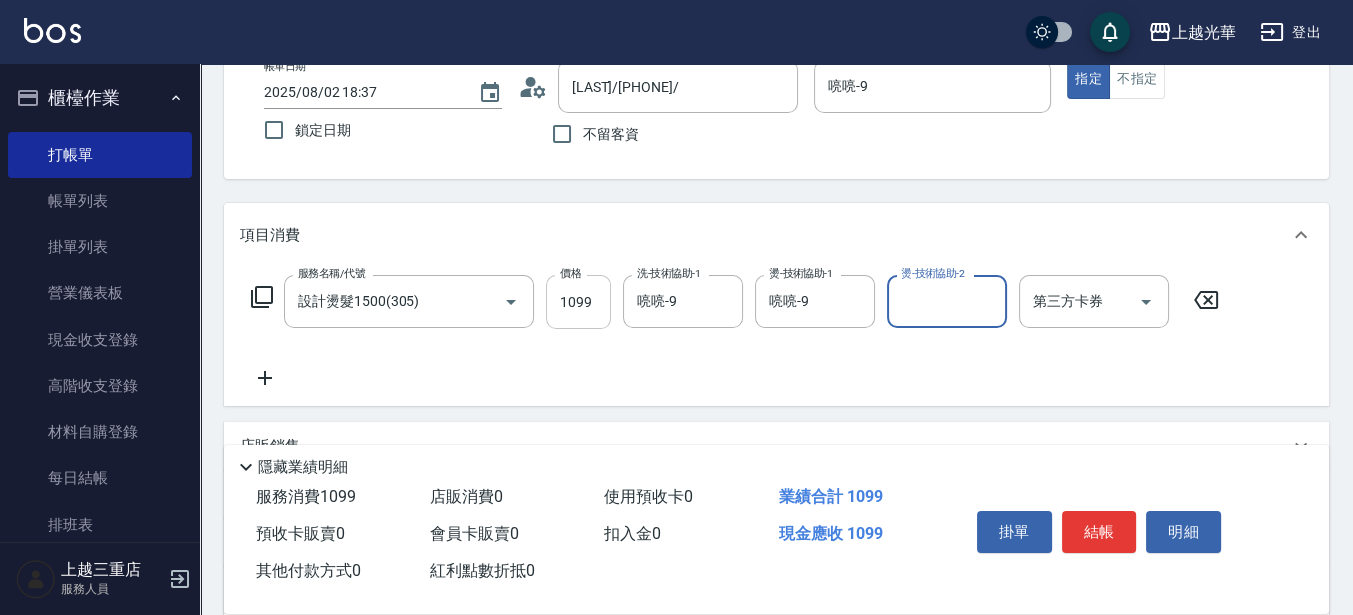 click on "1099" at bounding box center (578, 302) 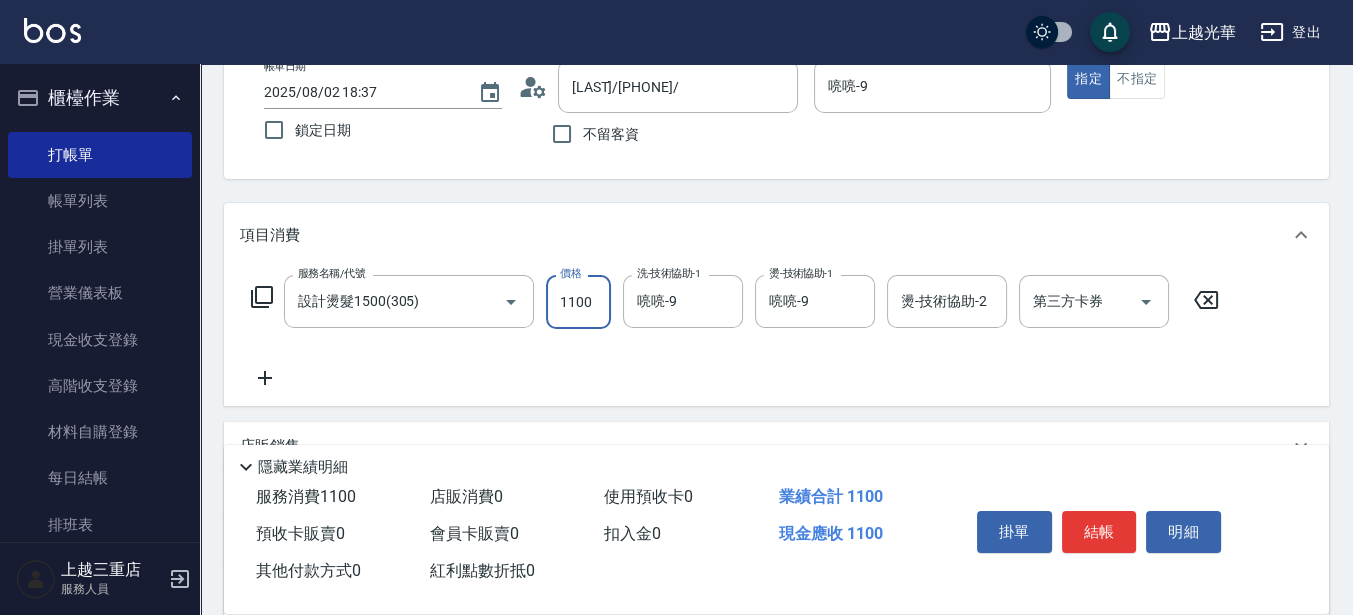 type on "1100" 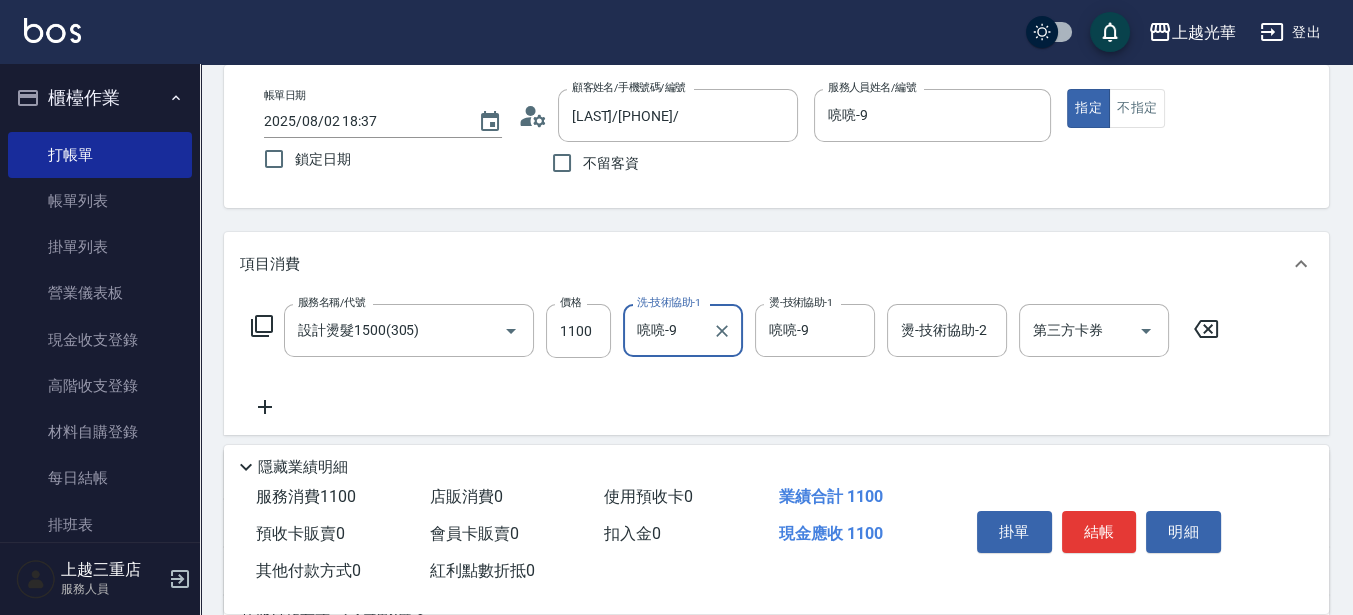 scroll, scrollTop: 250, scrollLeft: 0, axis: vertical 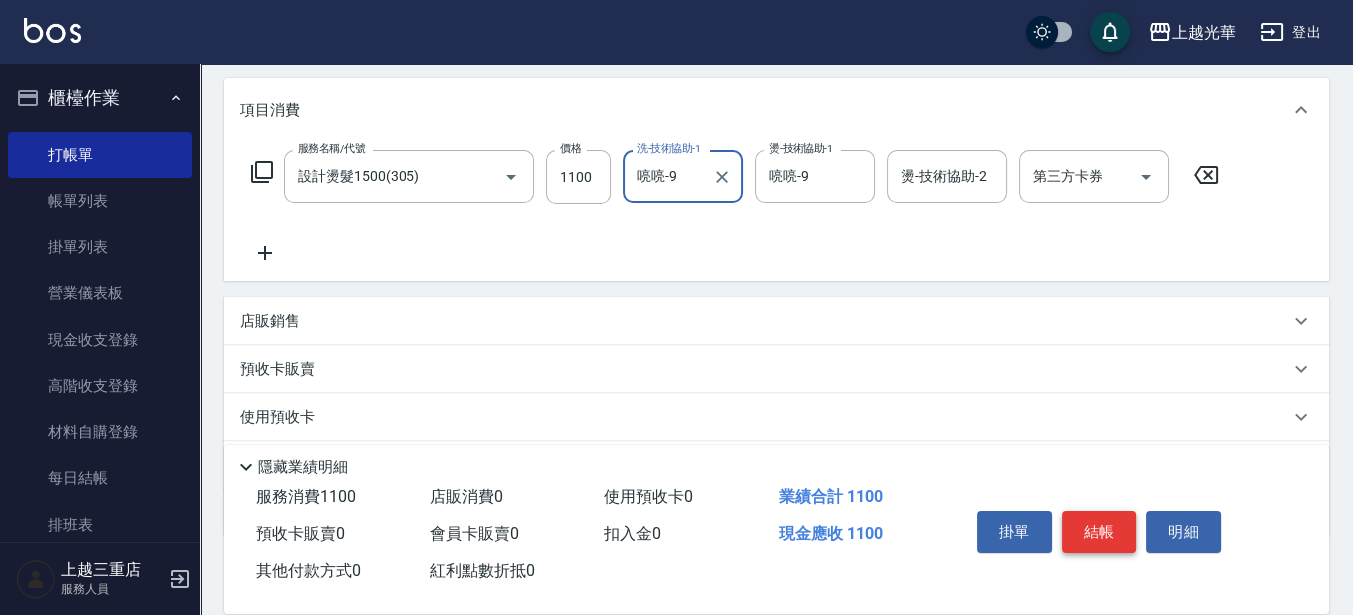 click on "結帳" at bounding box center [1099, 532] 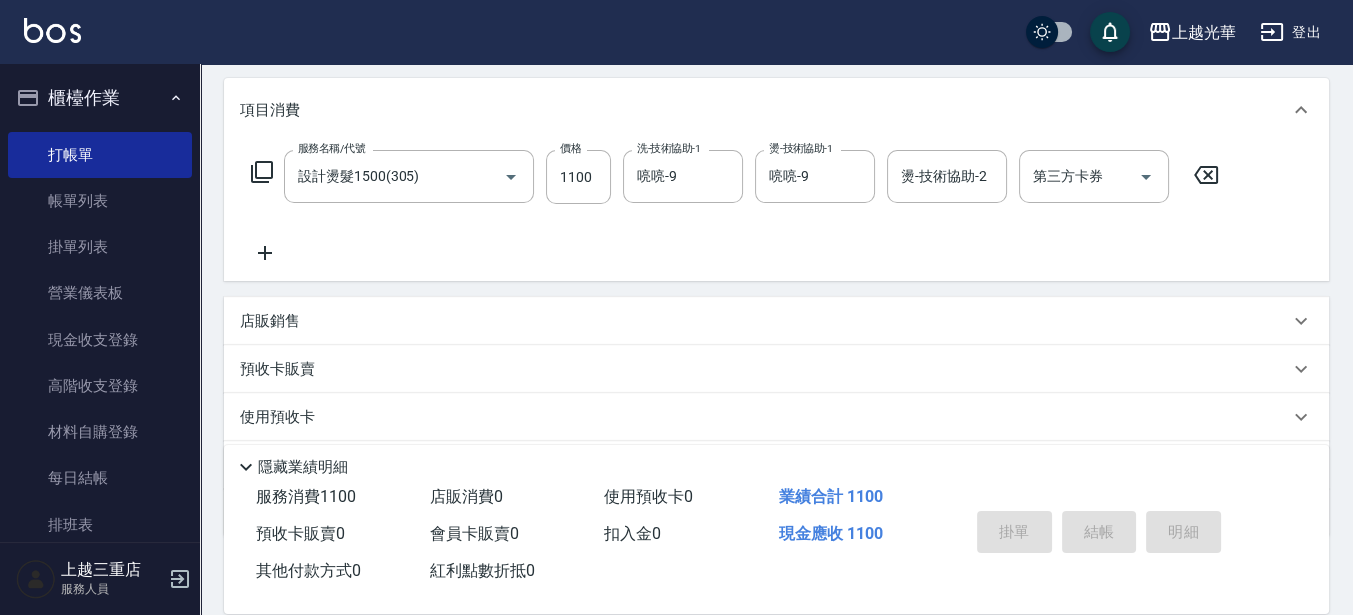 type on "2025/08/02 19:28" 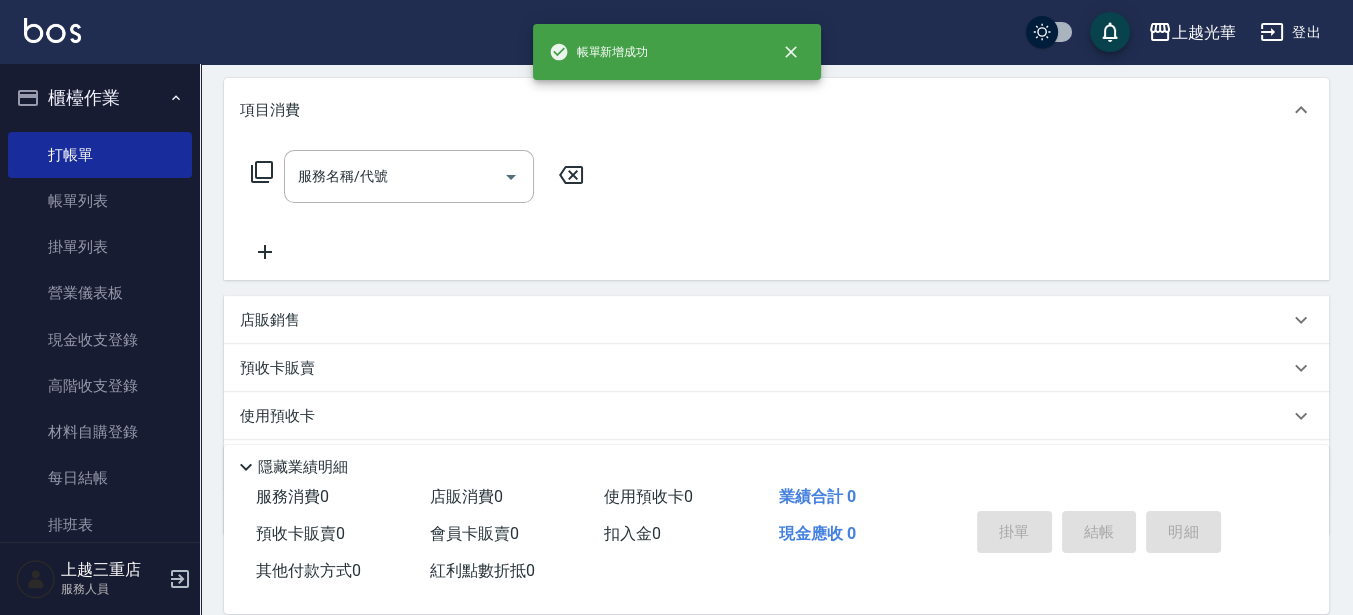 scroll, scrollTop: 0, scrollLeft: 0, axis: both 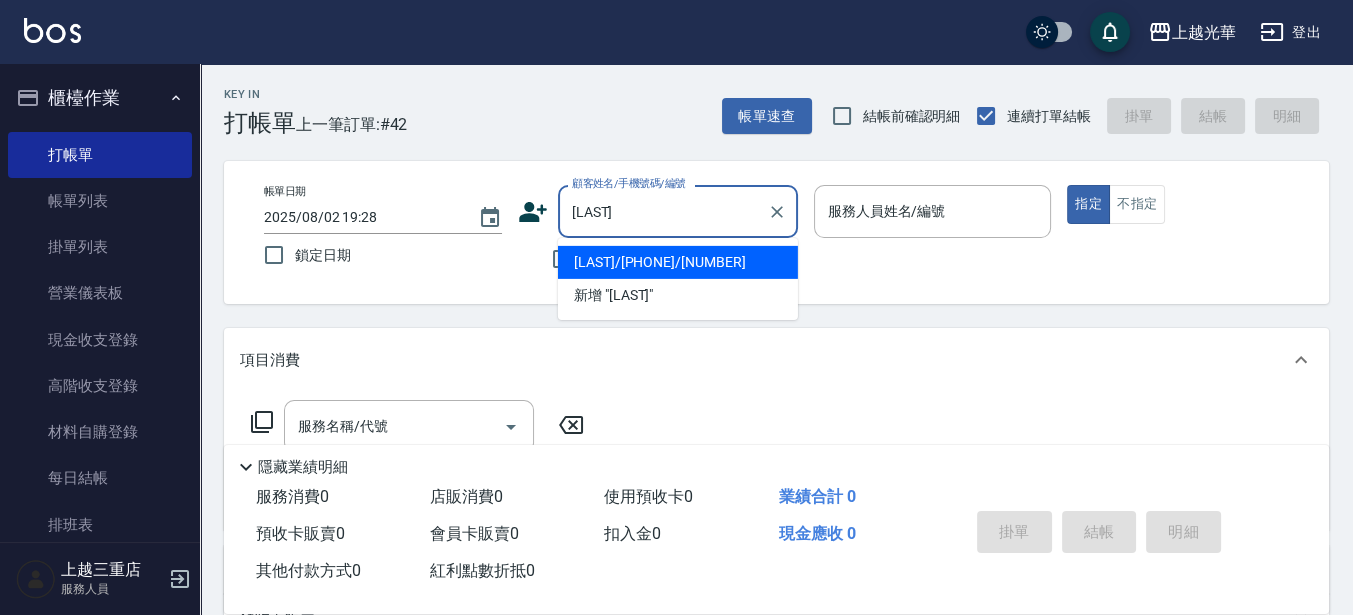 click on "[LAST]/[PHONE]/[NUMBER]" at bounding box center [678, 262] 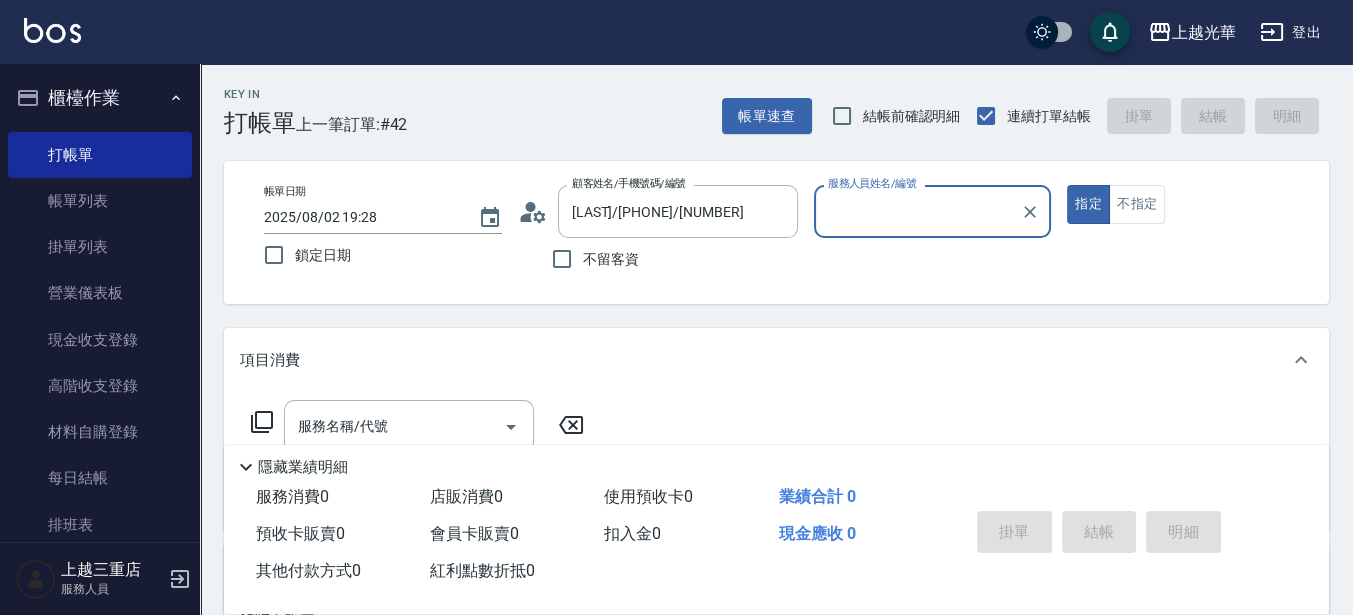 type on "喨喨-9" 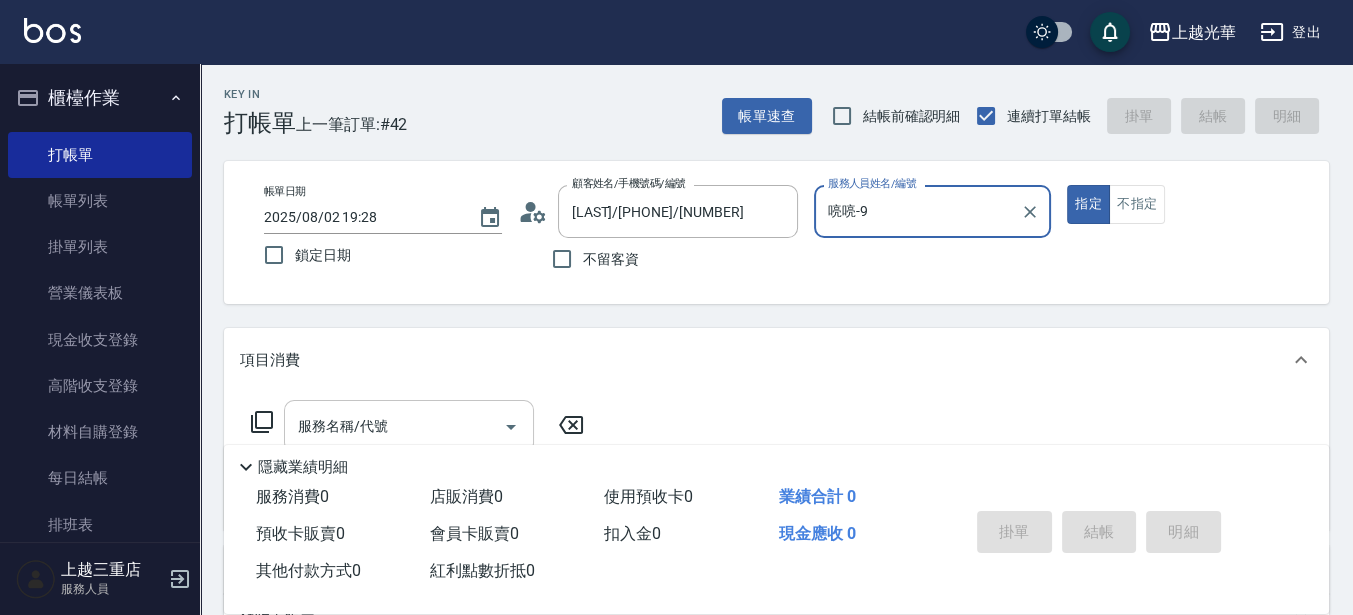 click on "服務名稱/代號" at bounding box center [394, 426] 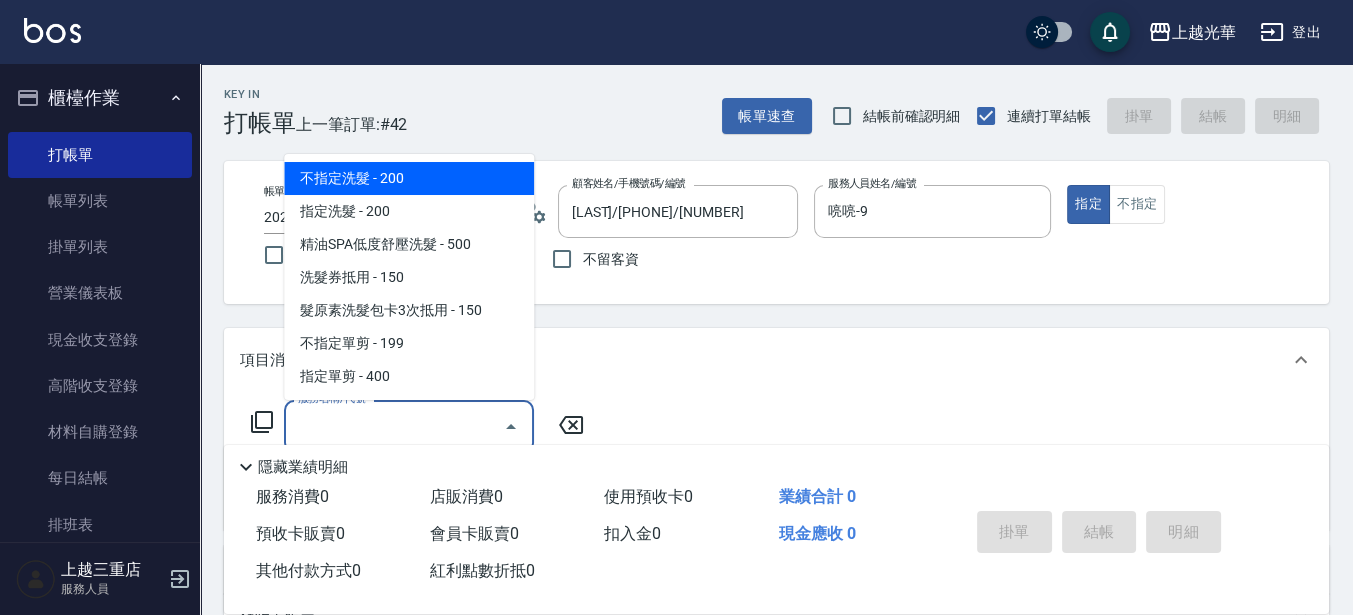 scroll, scrollTop: 125, scrollLeft: 0, axis: vertical 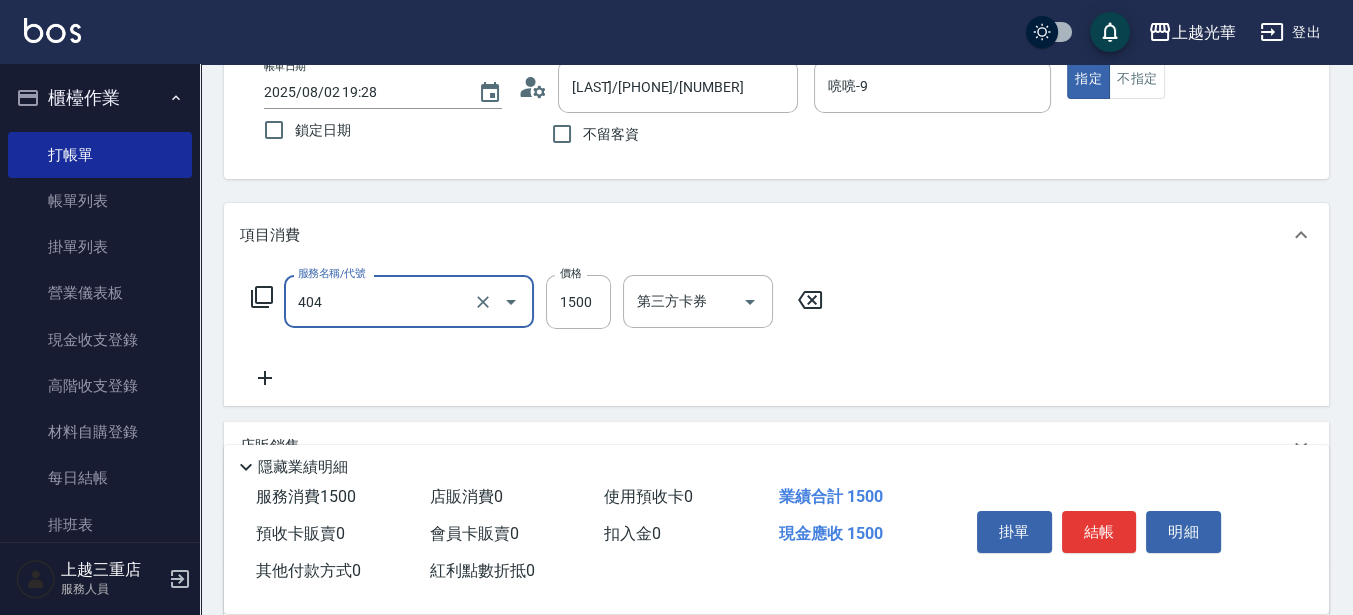 type on "設計染髮(404)" 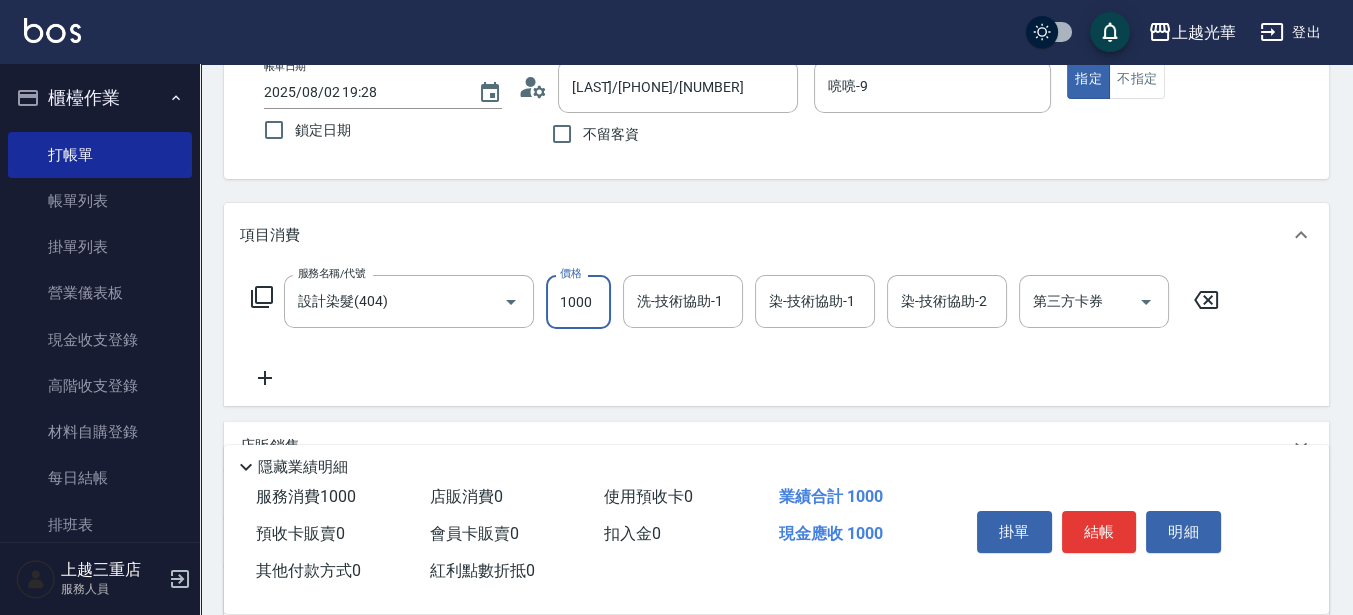 scroll, scrollTop: 0, scrollLeft: 0, axis: both 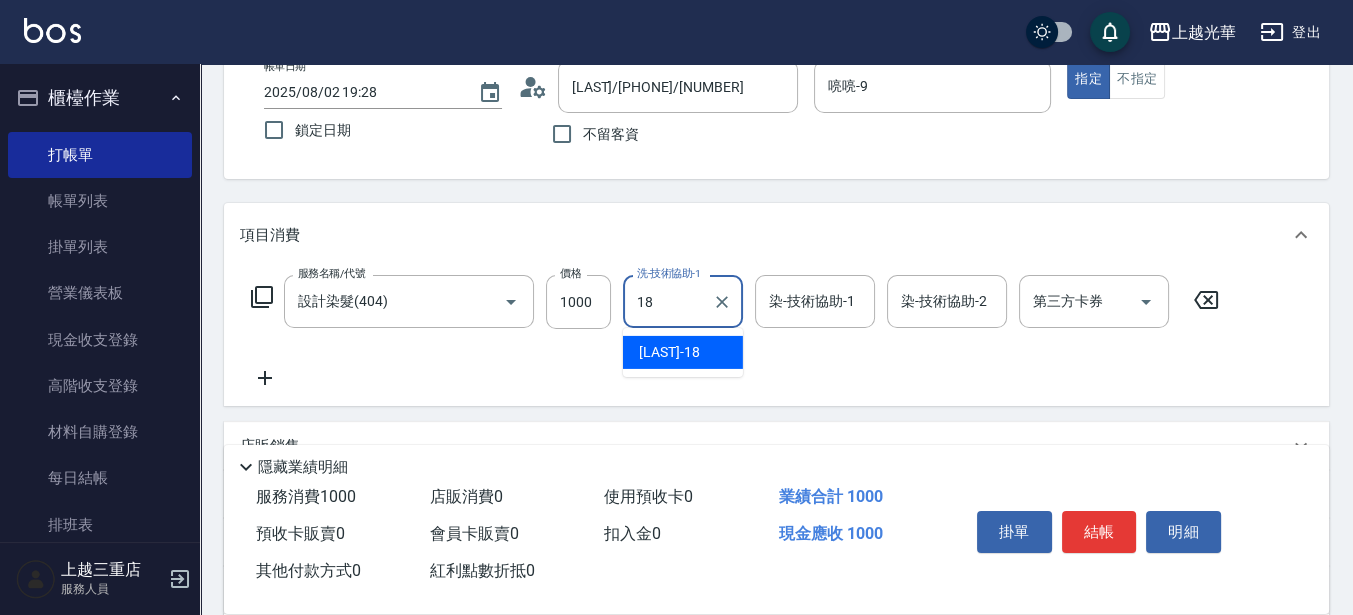 type on "[LAST]-[NUMBER]" 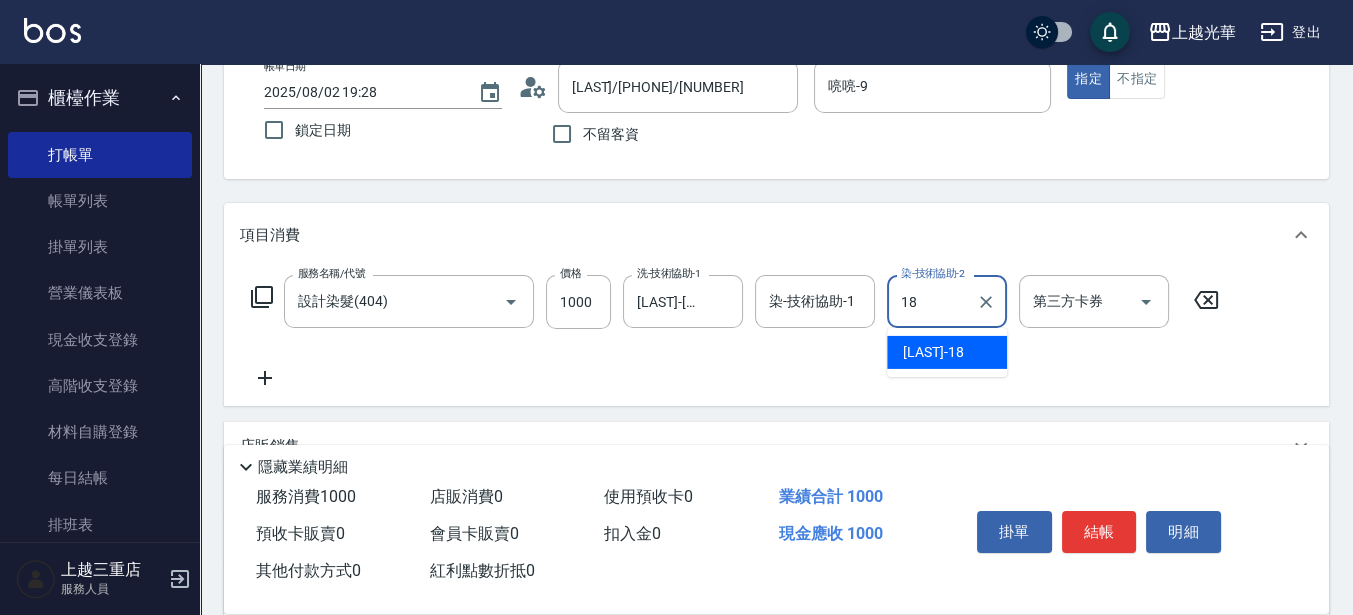 type on "[LAST]-[NUMBER]" 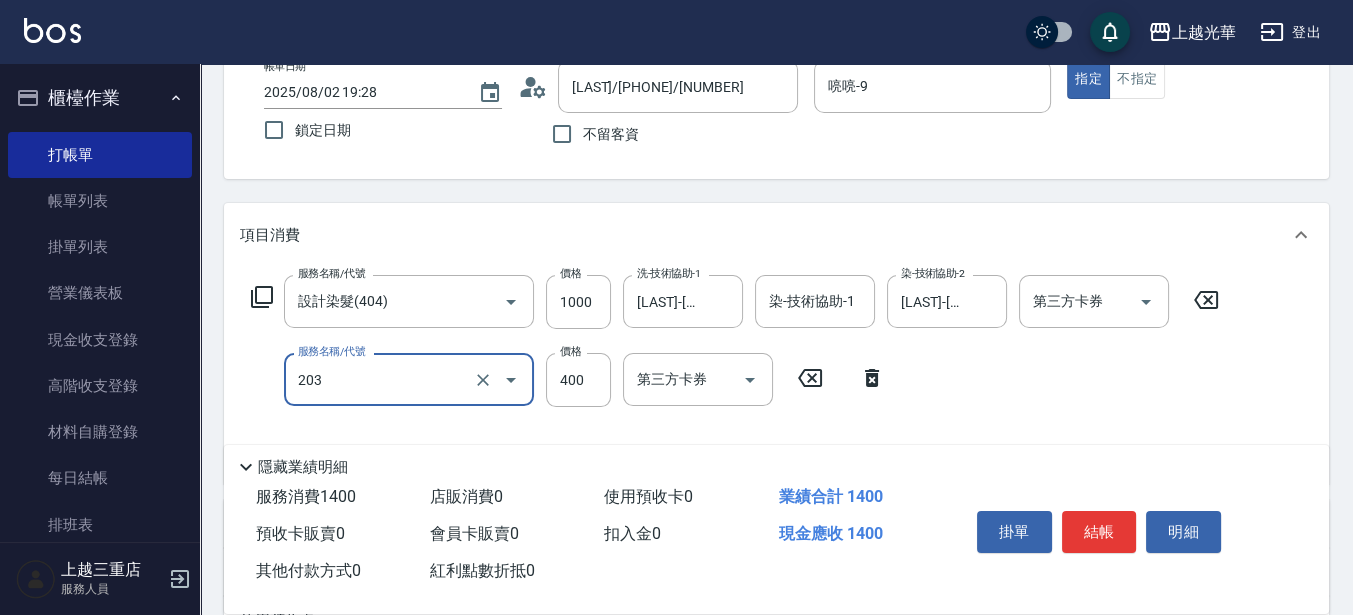 type on "指定單剪(203)" 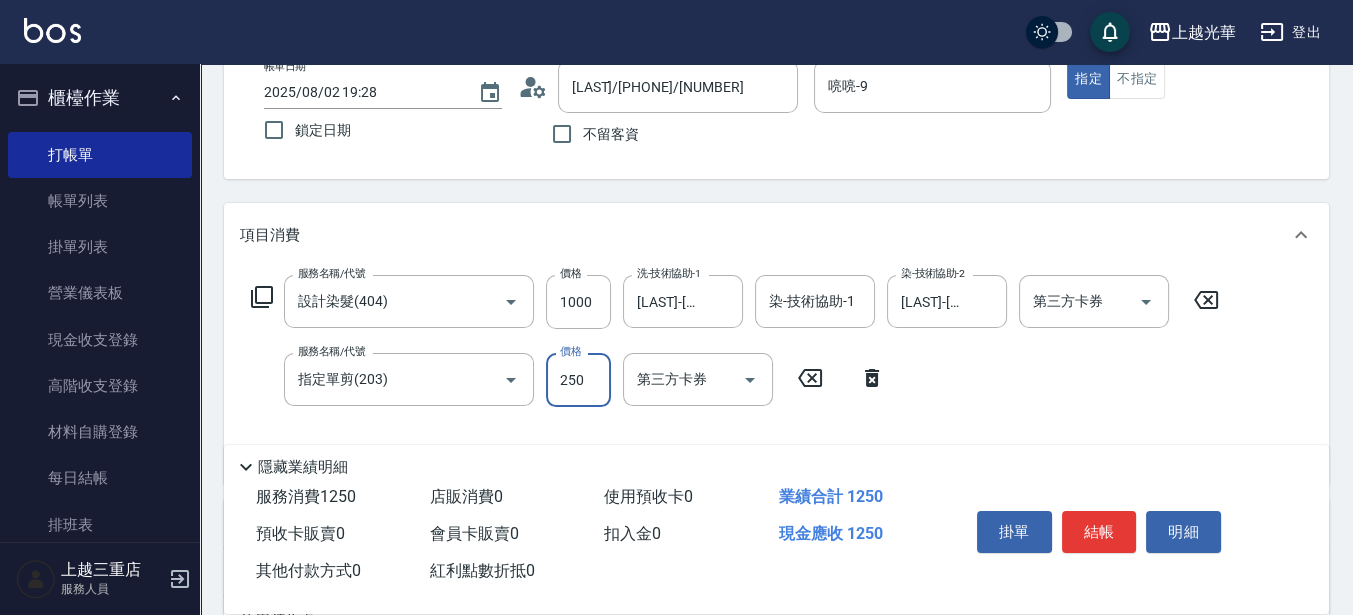 type on "250" 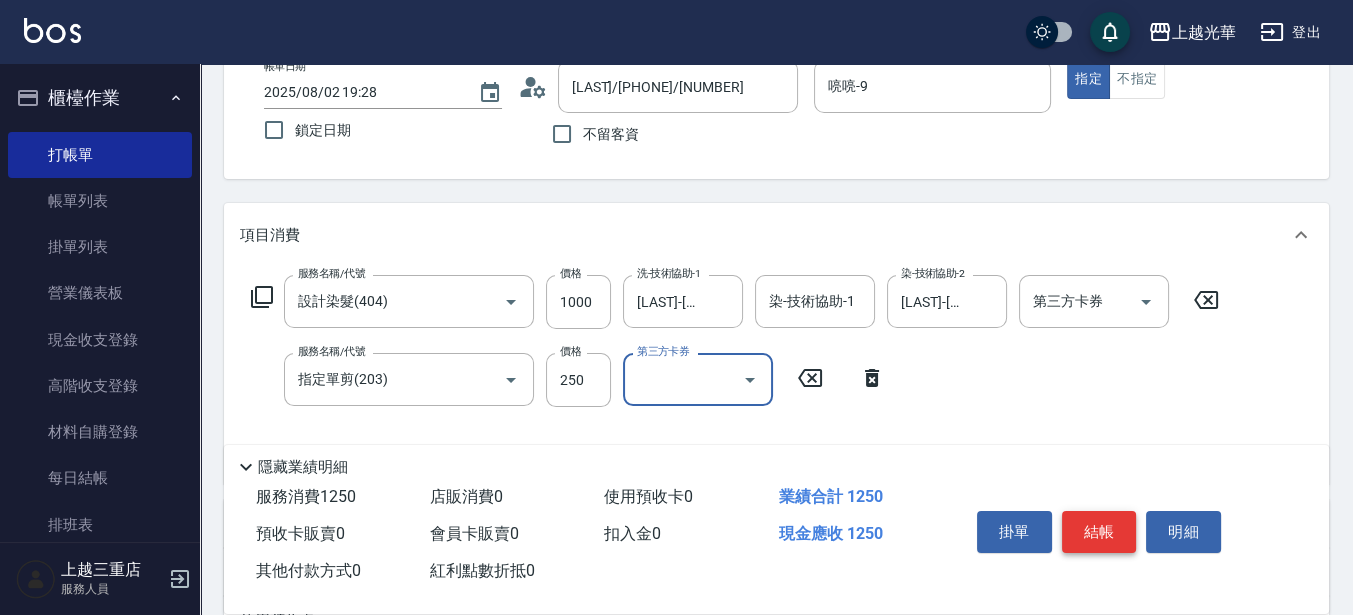 click on "結帳" at bounding box center [1099, 532] 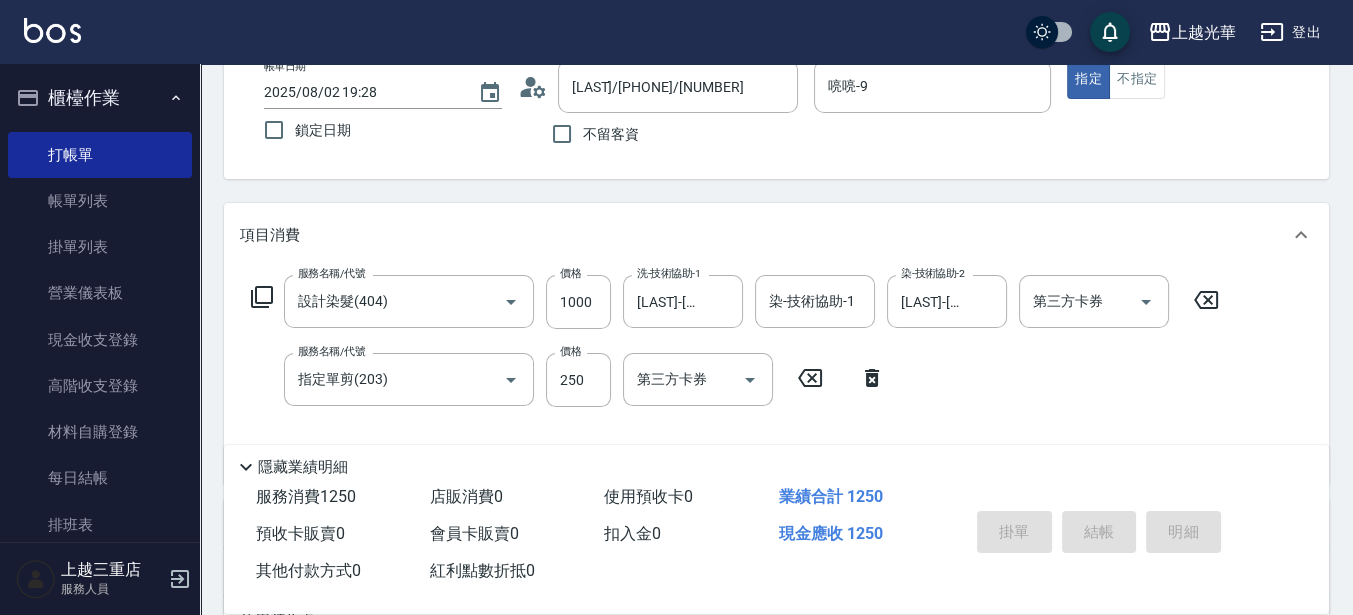 type 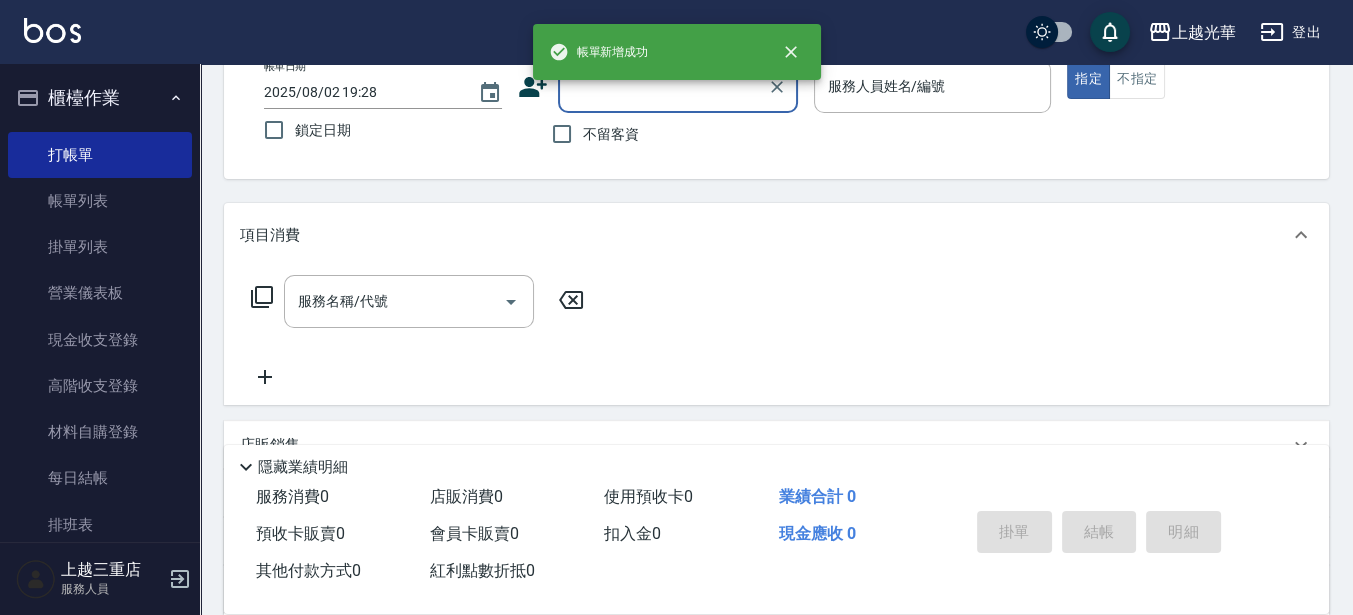 scroll, scrollTop: 0, scrollLeft: 0, axis: both 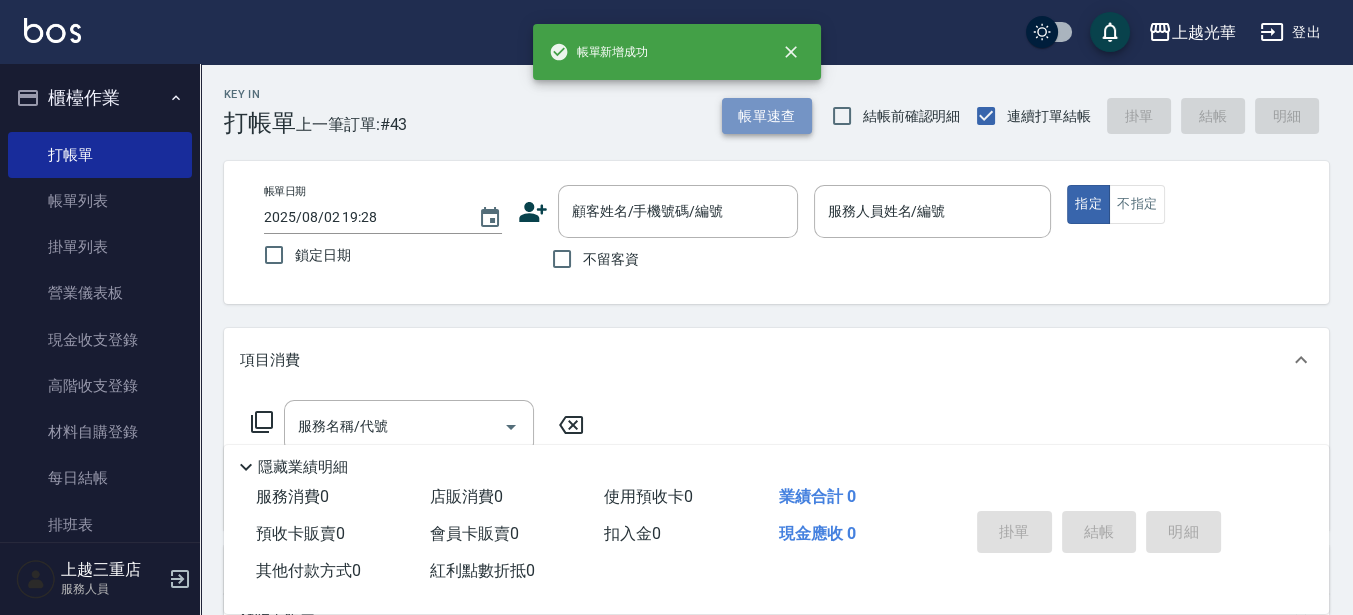 click on "帳單速查" at bounding box center [767, 116] 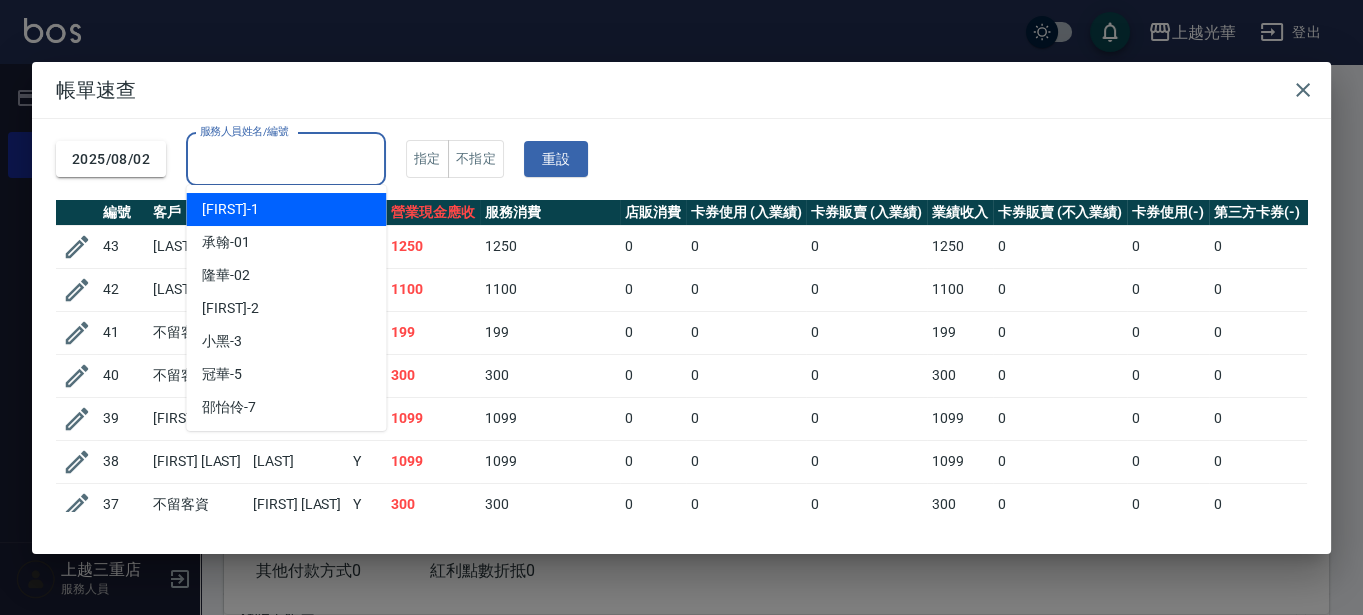 click on "服務人員姓名/編號" at bounding box center [286, 159] 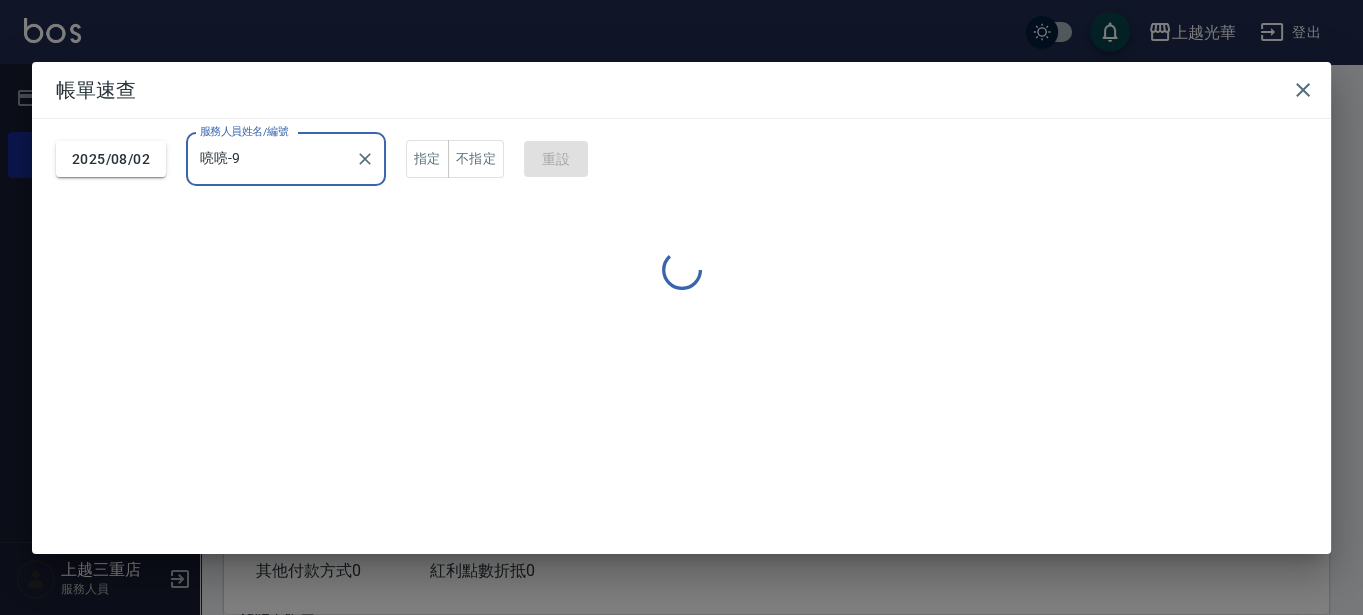type on "喨喨-9" 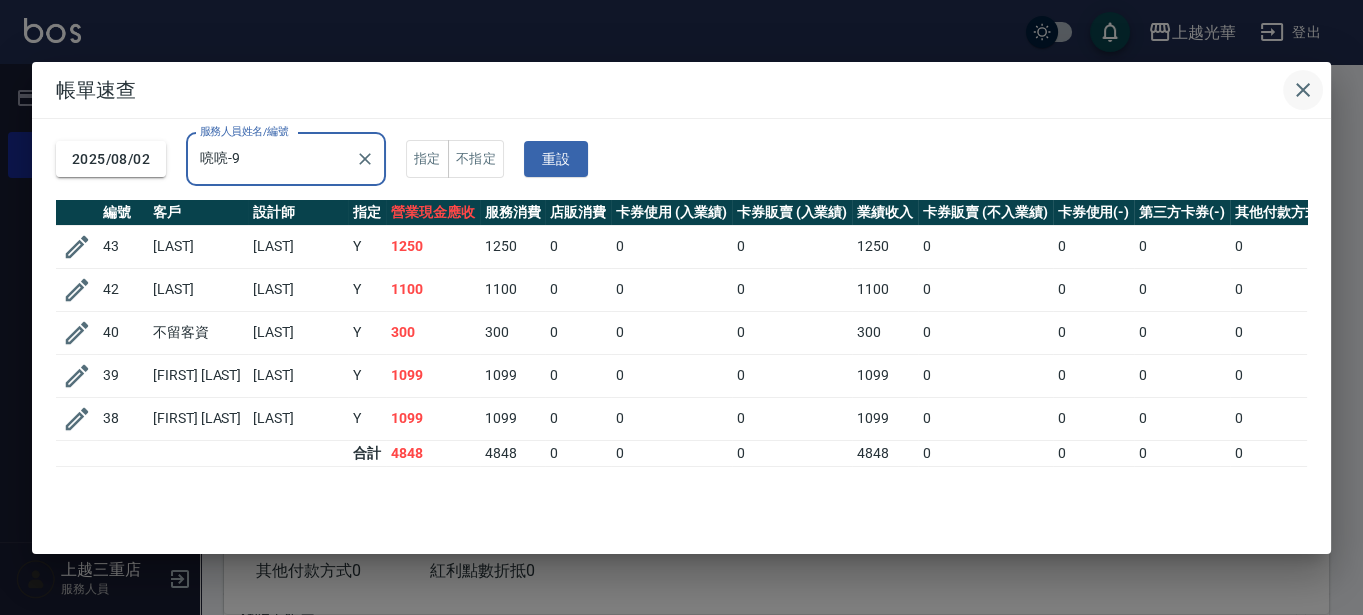 click 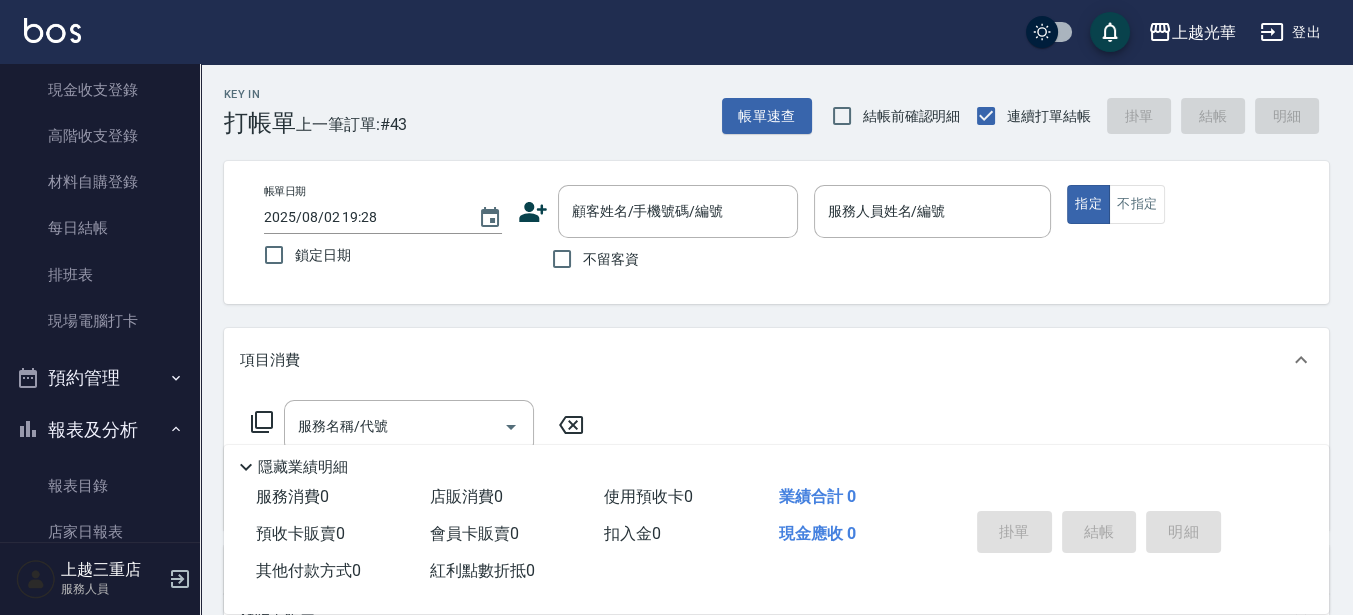 scroll, scrollTop: 125, scrollLeft: 0, axis: vertical 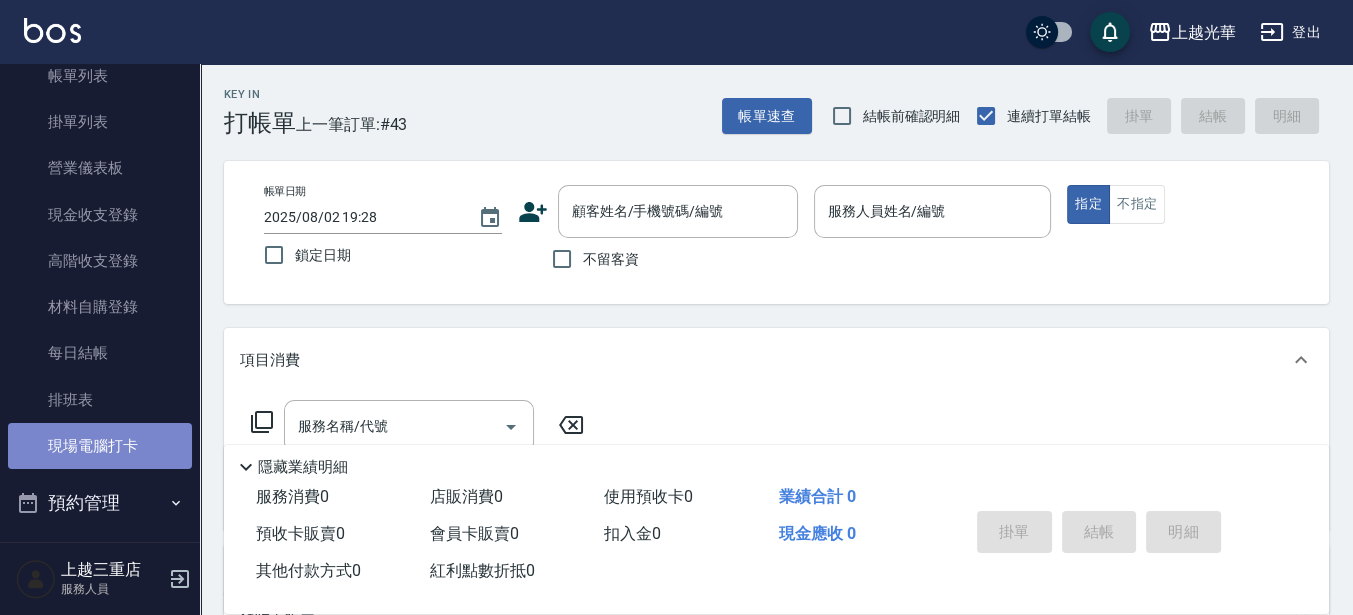click on "現場電腦打卡" at bounding box center (100, 446) 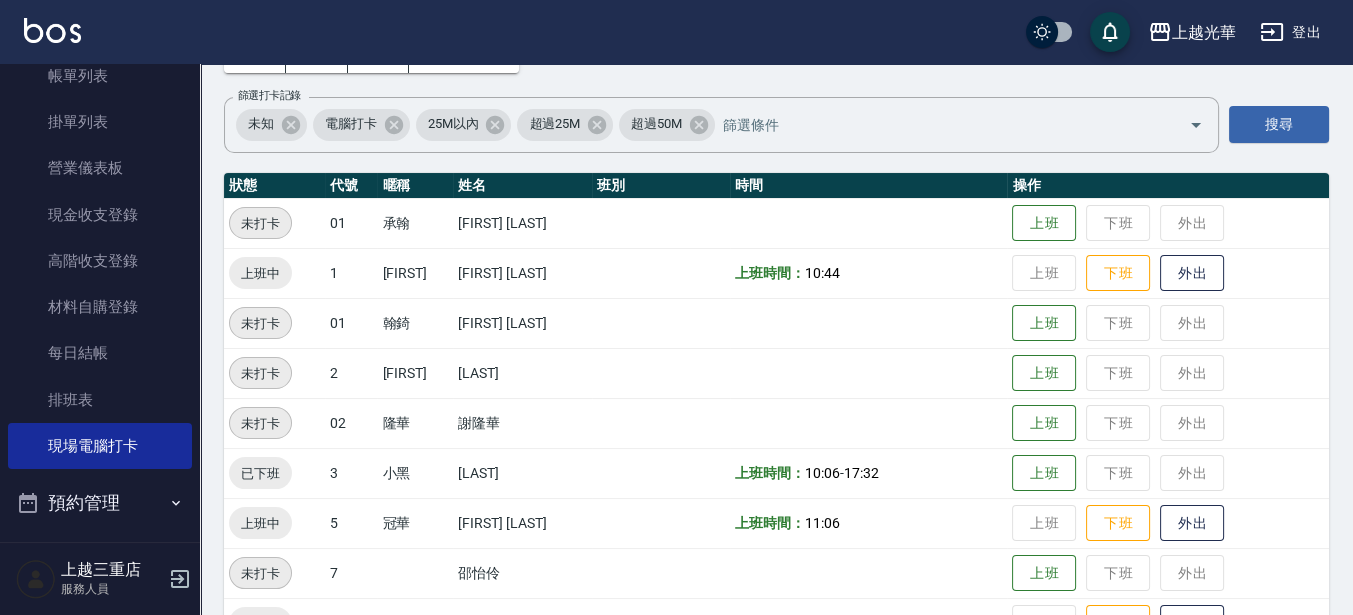 scroll, scrollTop: 250, scrollLeft: 0, axis: vertical 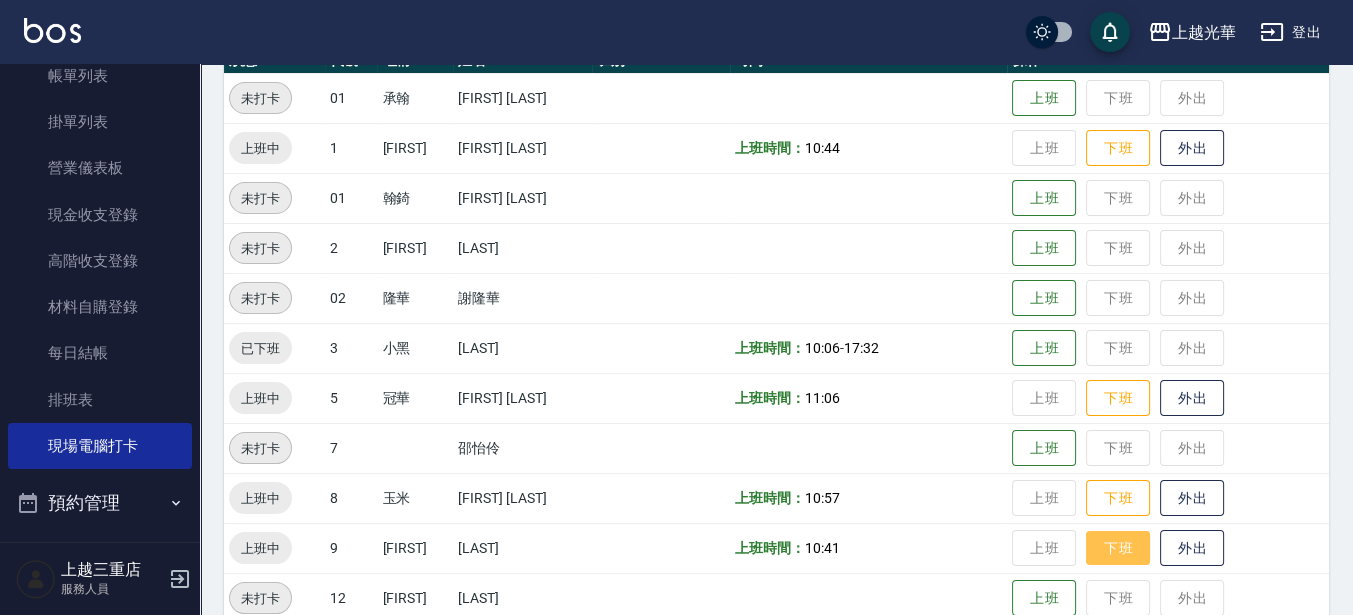 click on "下班" at bounding box center (1118, 548) 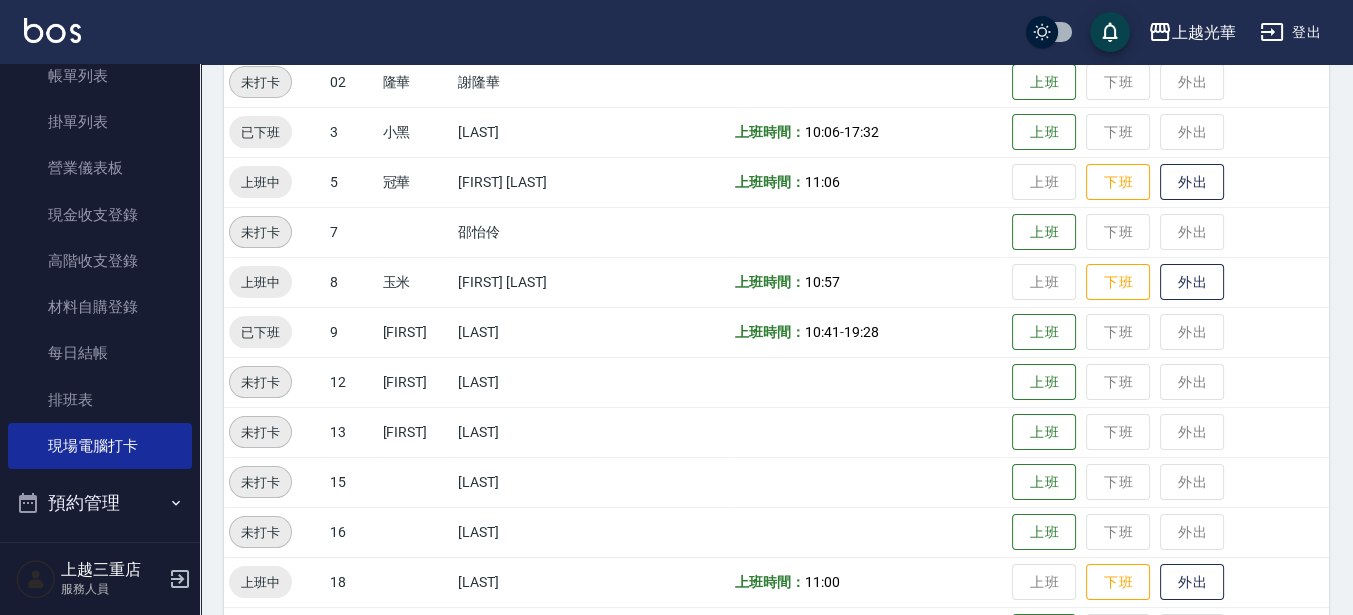 scroll, scrollTop: 500, scrollLeft: 0, axis: vertical 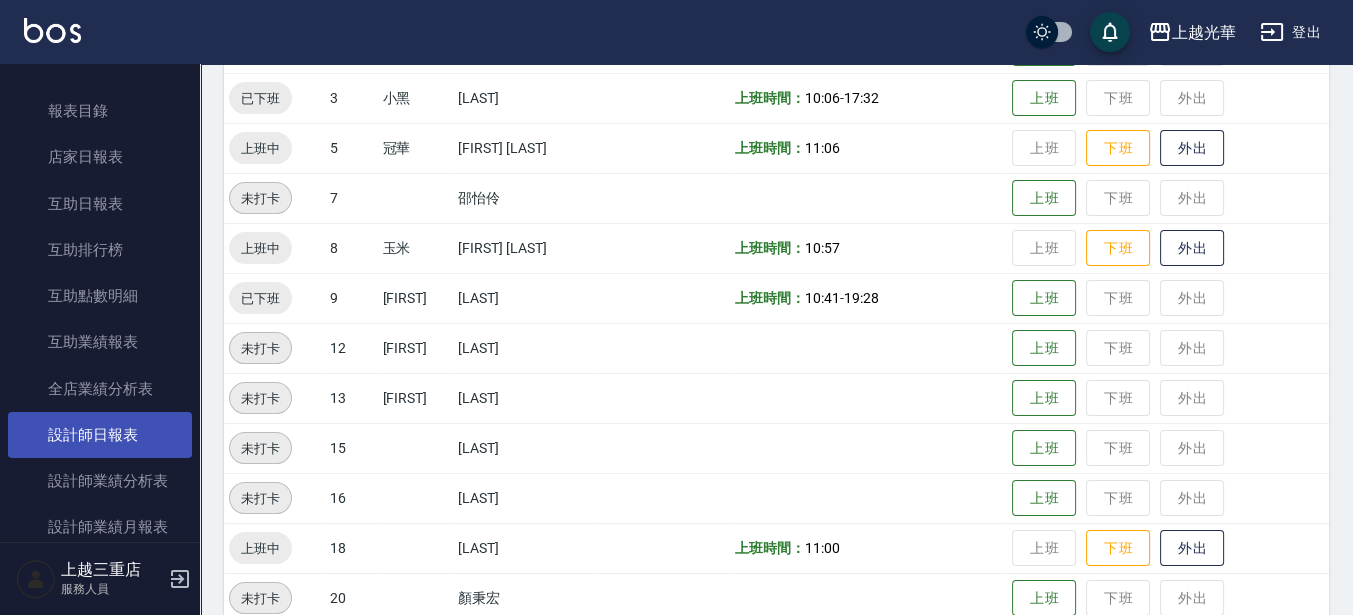 click on "設計師日報表" at bounding box center [100, 435] 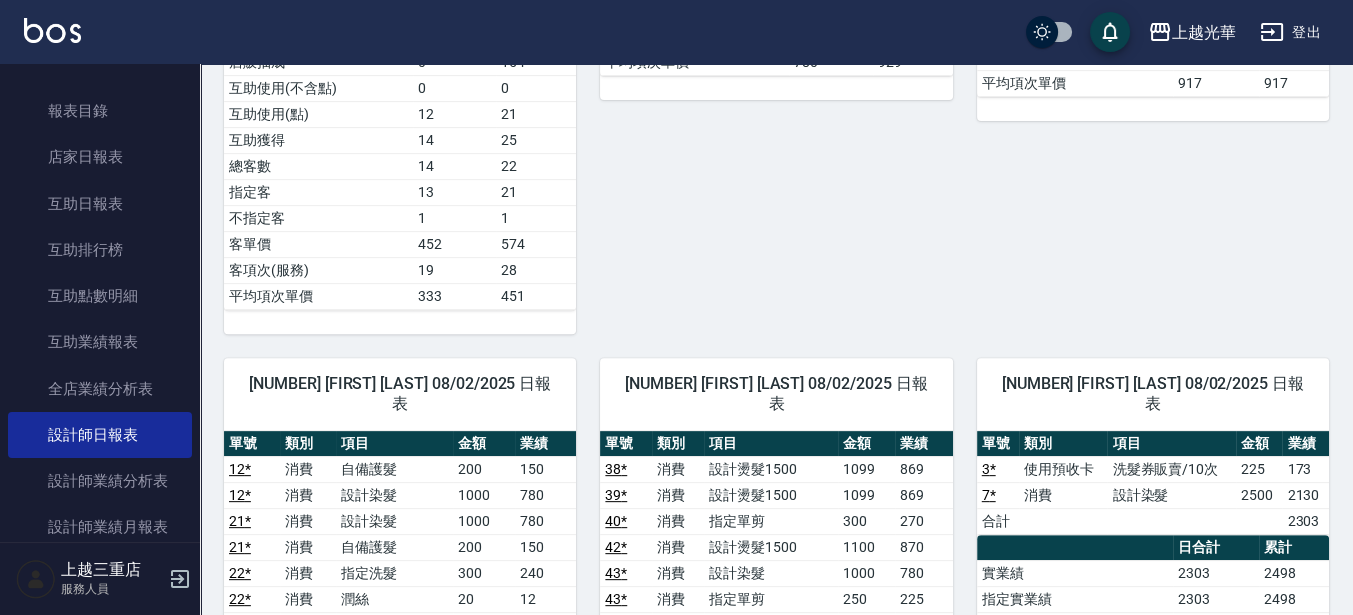 scroll, scrollTop: 1125, scrollLeft: 0, axis: vertical 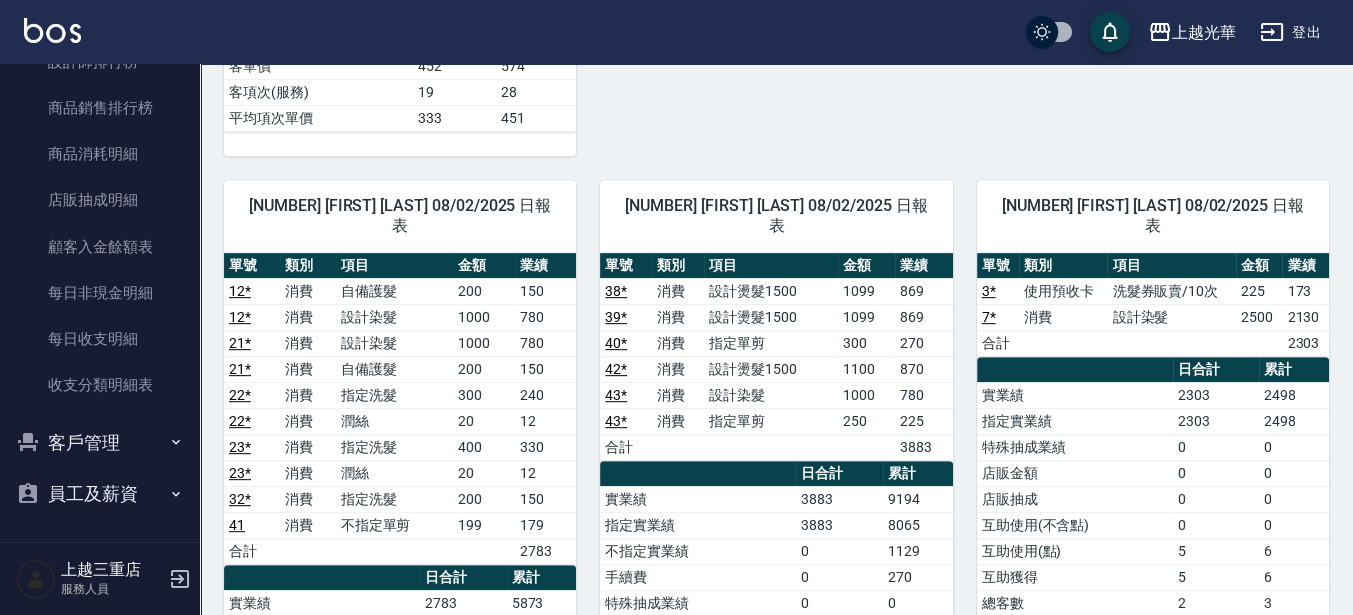 click on "客戶管理" at bounding box center [100, 443] 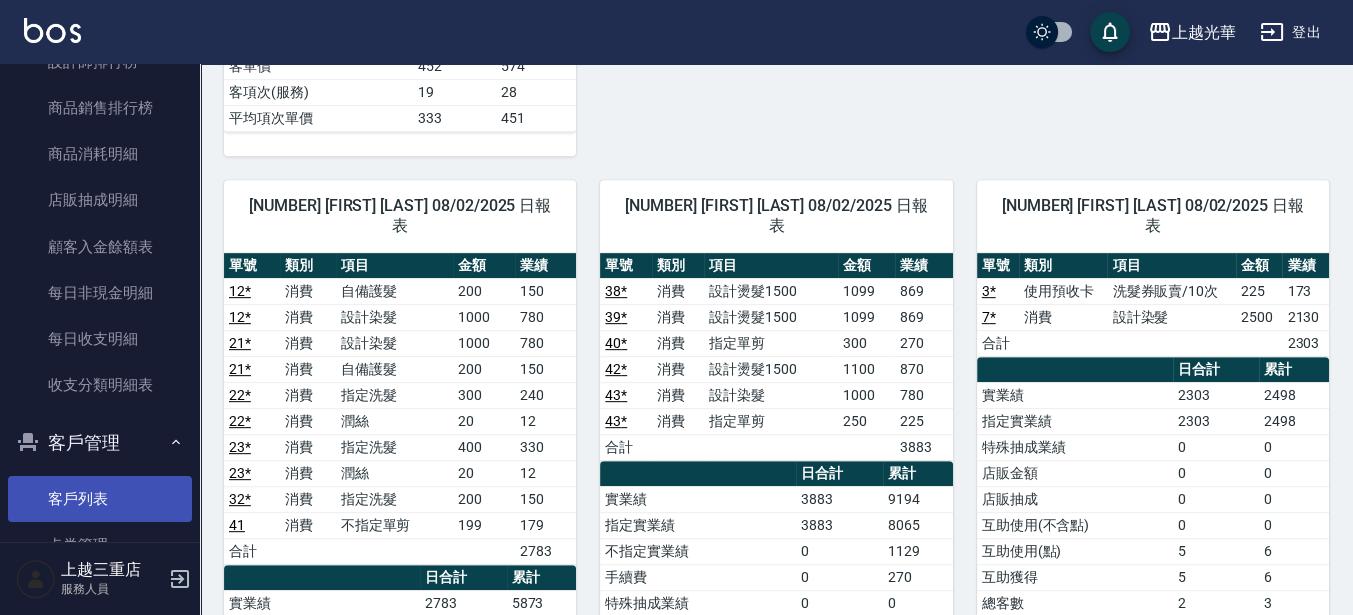 click on "客戶列表" at bounding box center (100, 499) 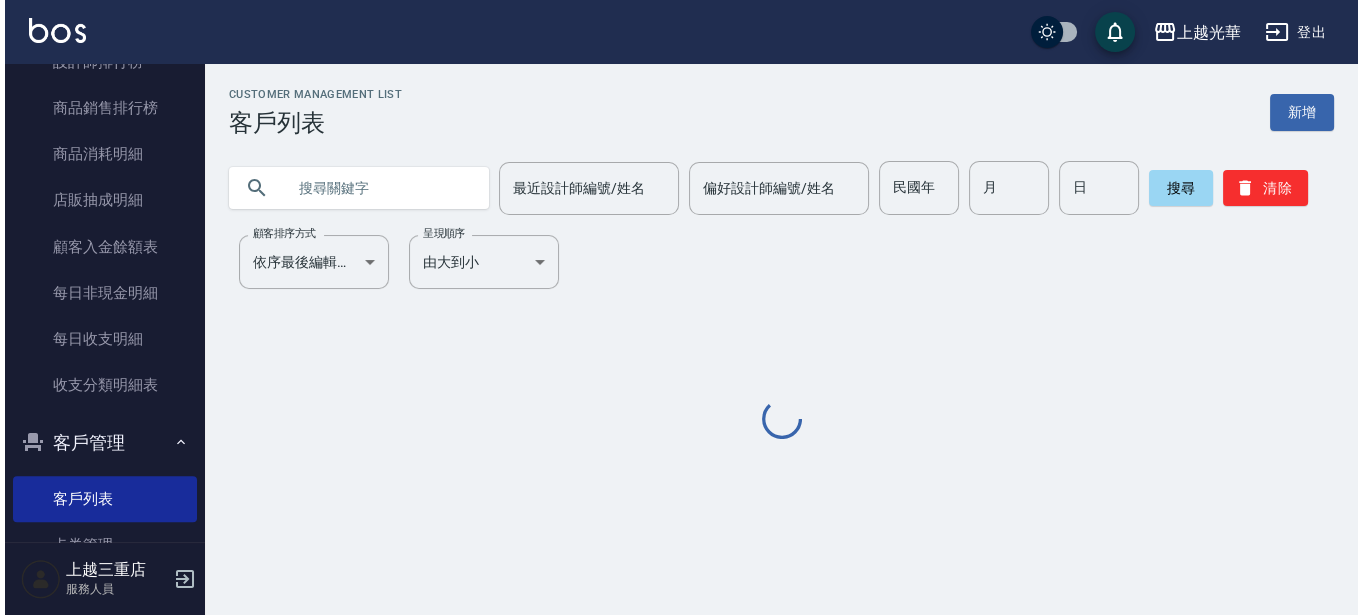 scroll, scrollTop: 0, scrollLeft: 0, axis: both 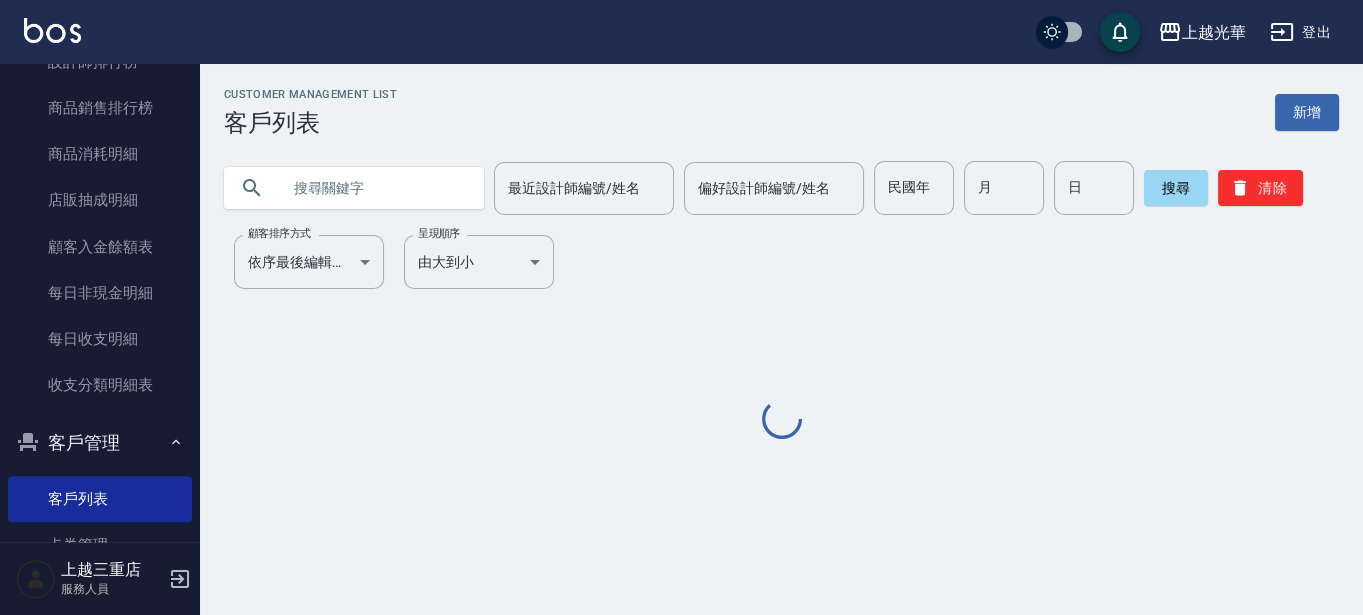 click on "最近設計師編號/姓名 最近設計師編號/姓名 偏好設計師編號/姓名 偏好設計師編號/姓名 民國年 民國年 月 月 日 日 搜尋 清除" 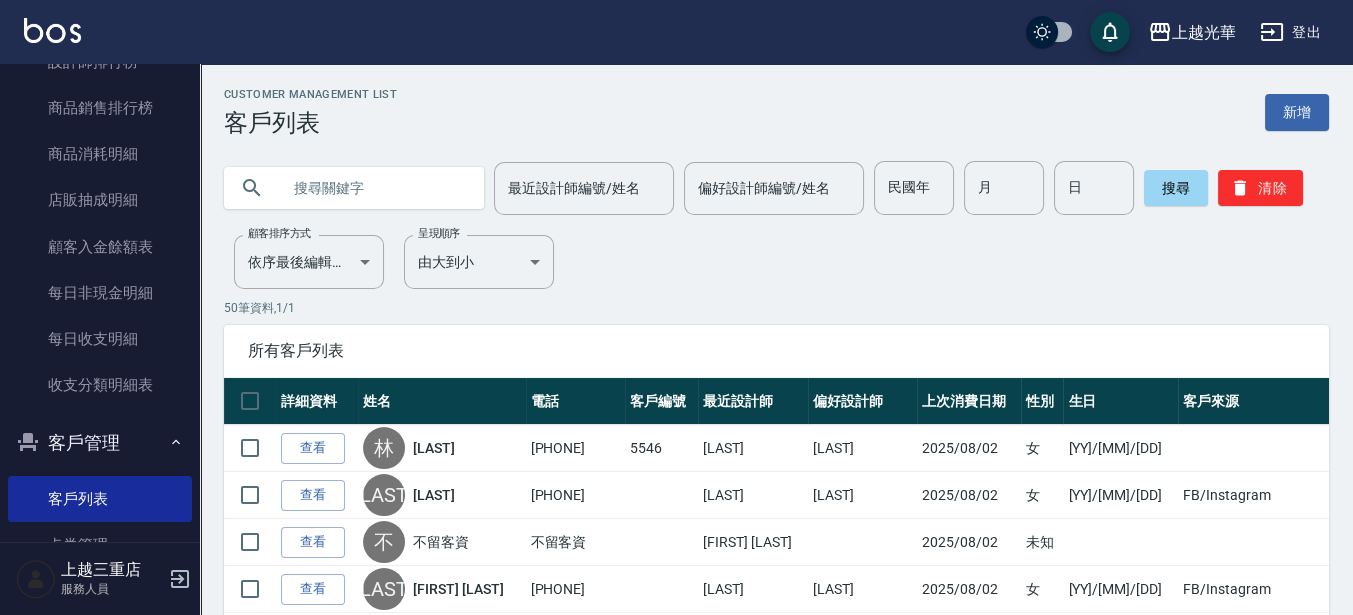 drag, startPoint x: 367, startPoint y: 181, endPoint x: 362, endPoint y: 191, distance: 11.18034 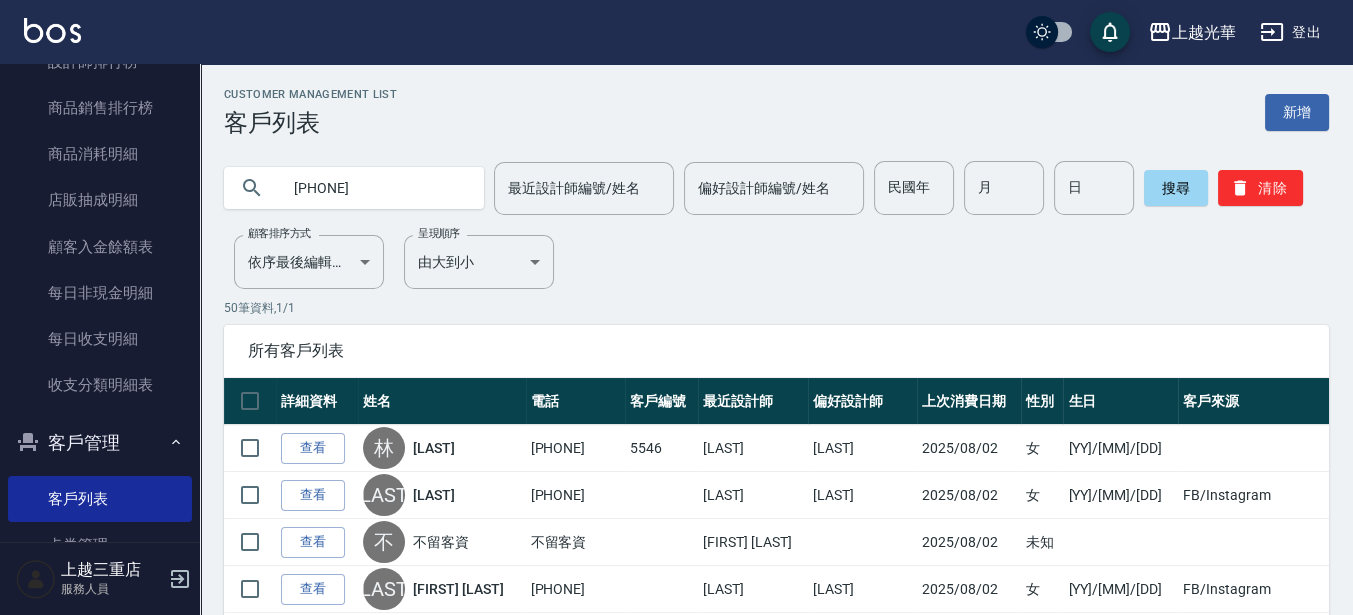 type on "[PHONE]" 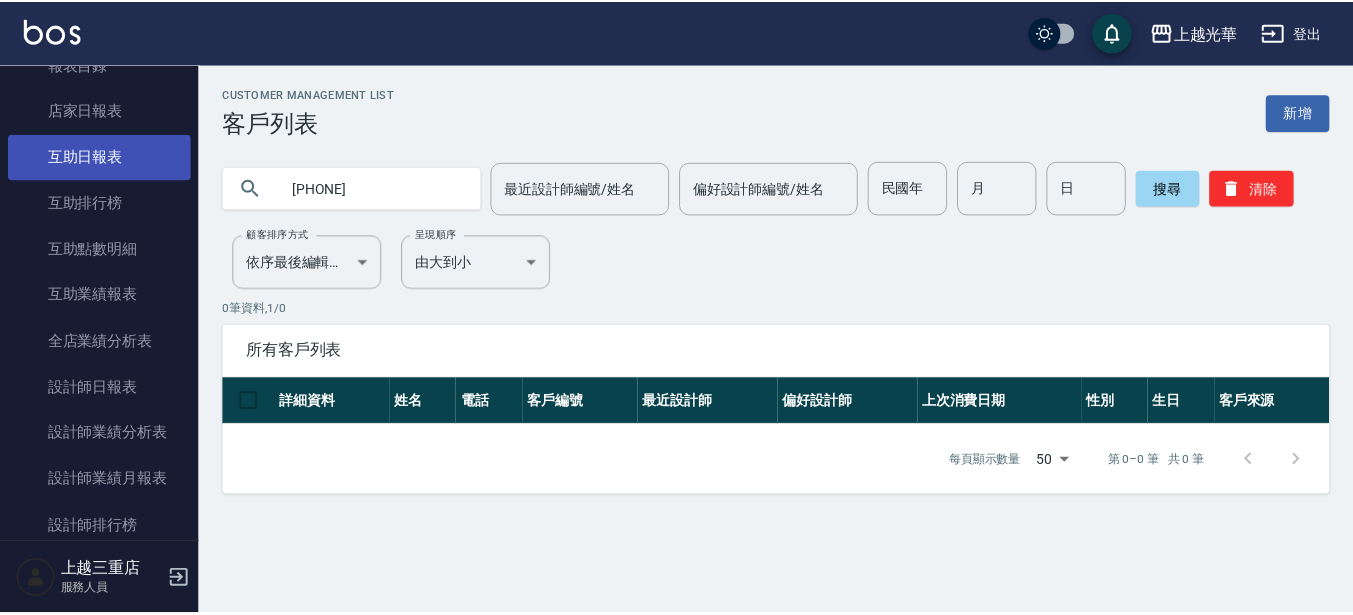 scroll, scrollTop: 637, scrollLeft: 0, axis: vertical 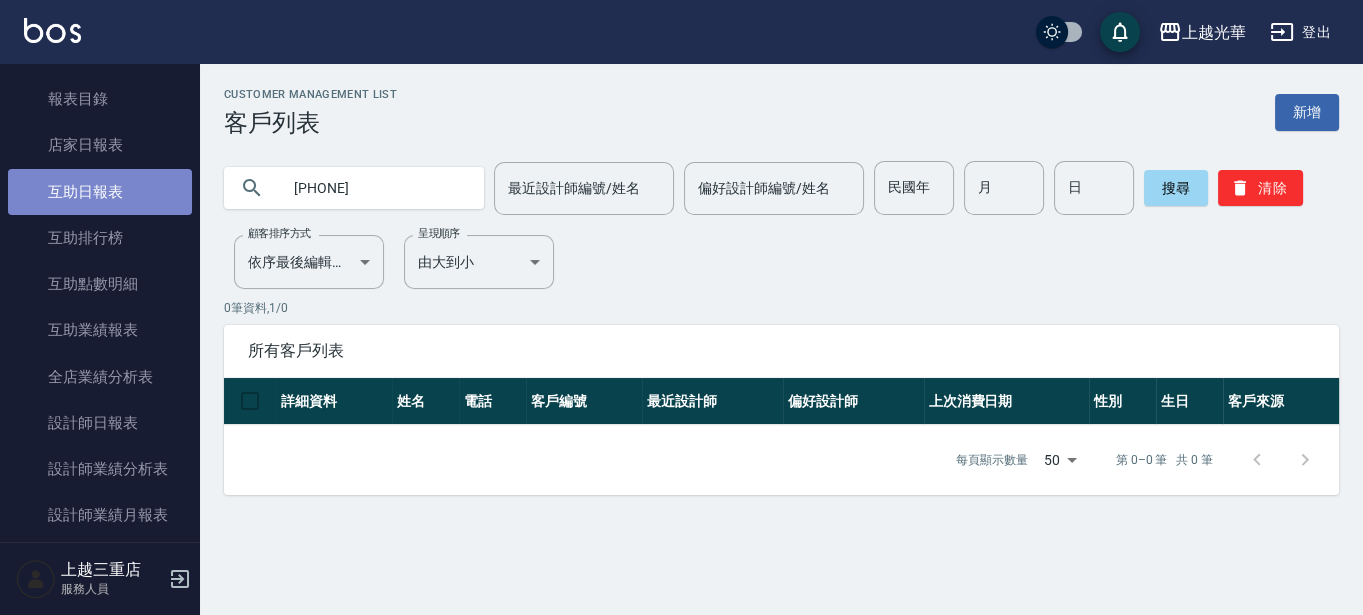 click on "互助日報表" at bounding box center [100, 192] 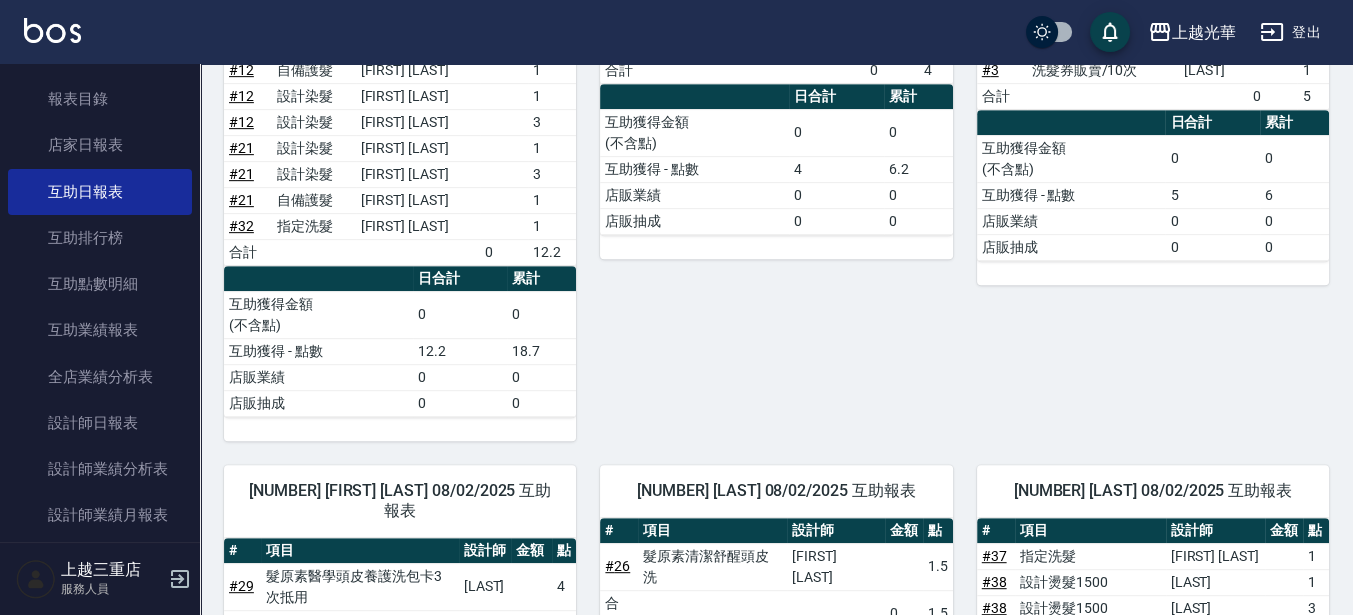 scroll, scrollTop: 1337, scrollLeft: 0, axis: vertical 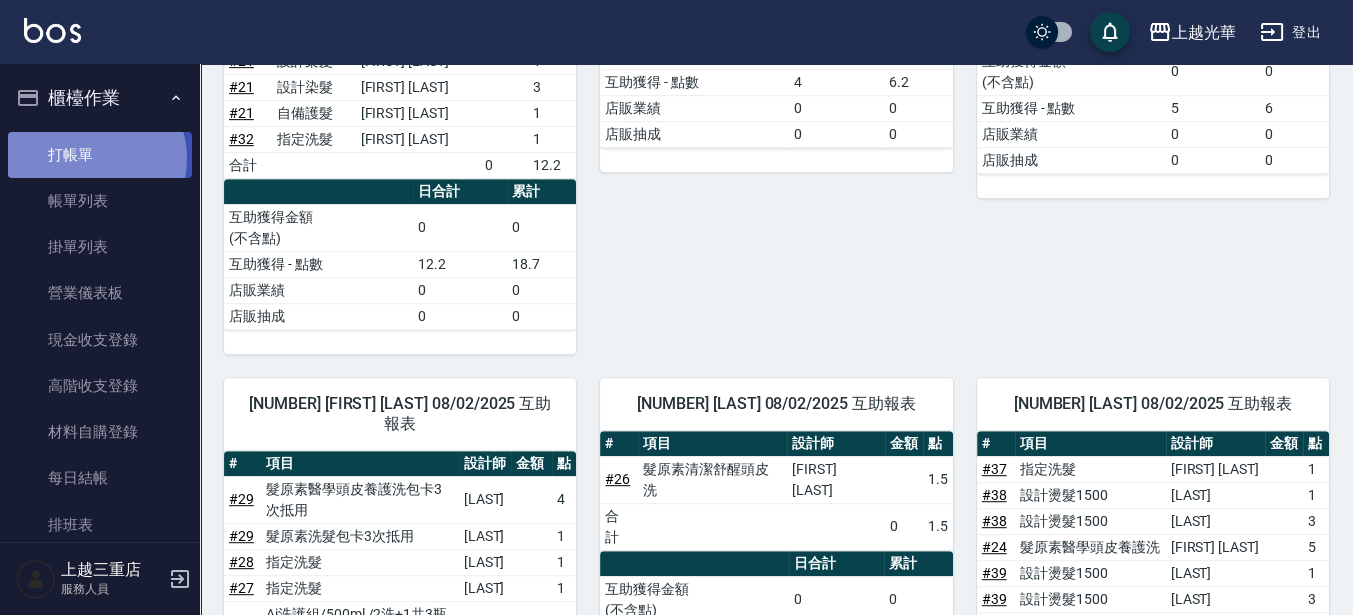 click on "打帳單" at bounding box center [100, 155] 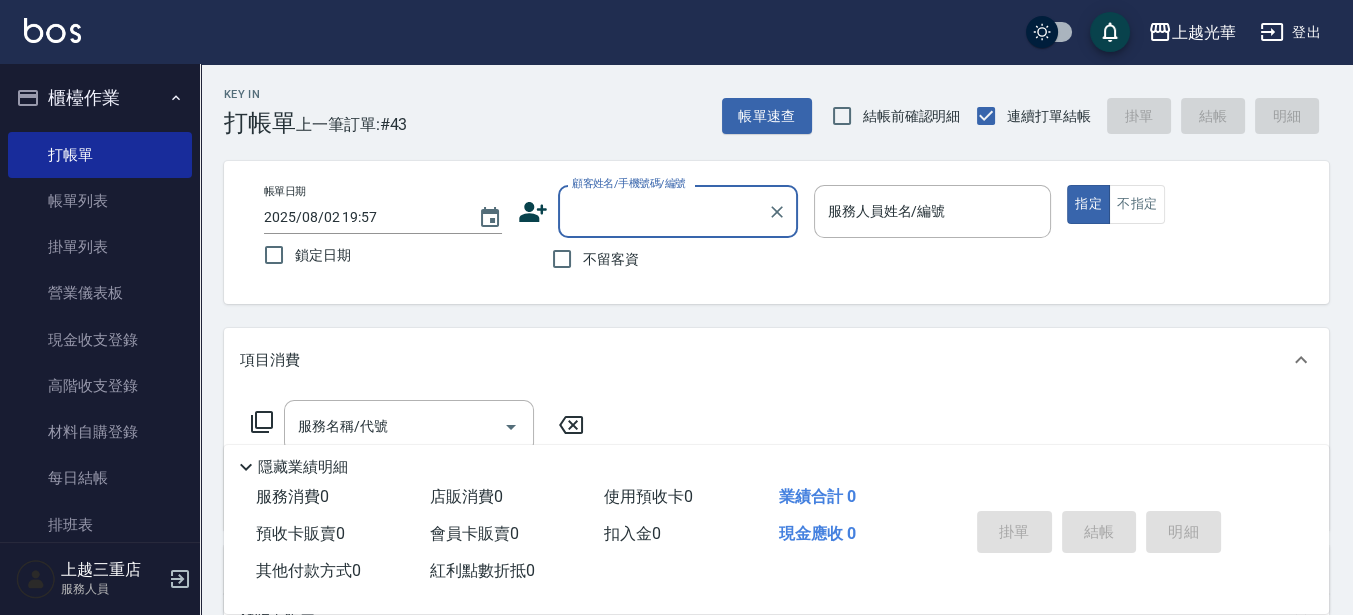 click on "不留客資" at bounding box center (611, 259) 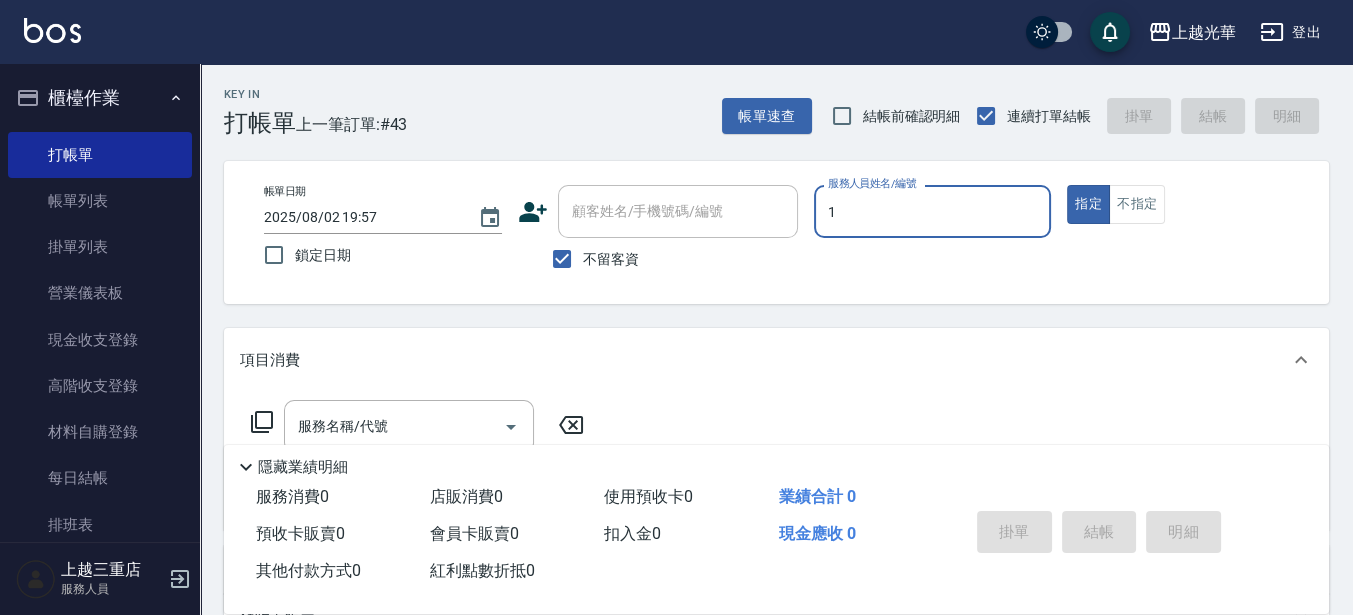 type on "1" 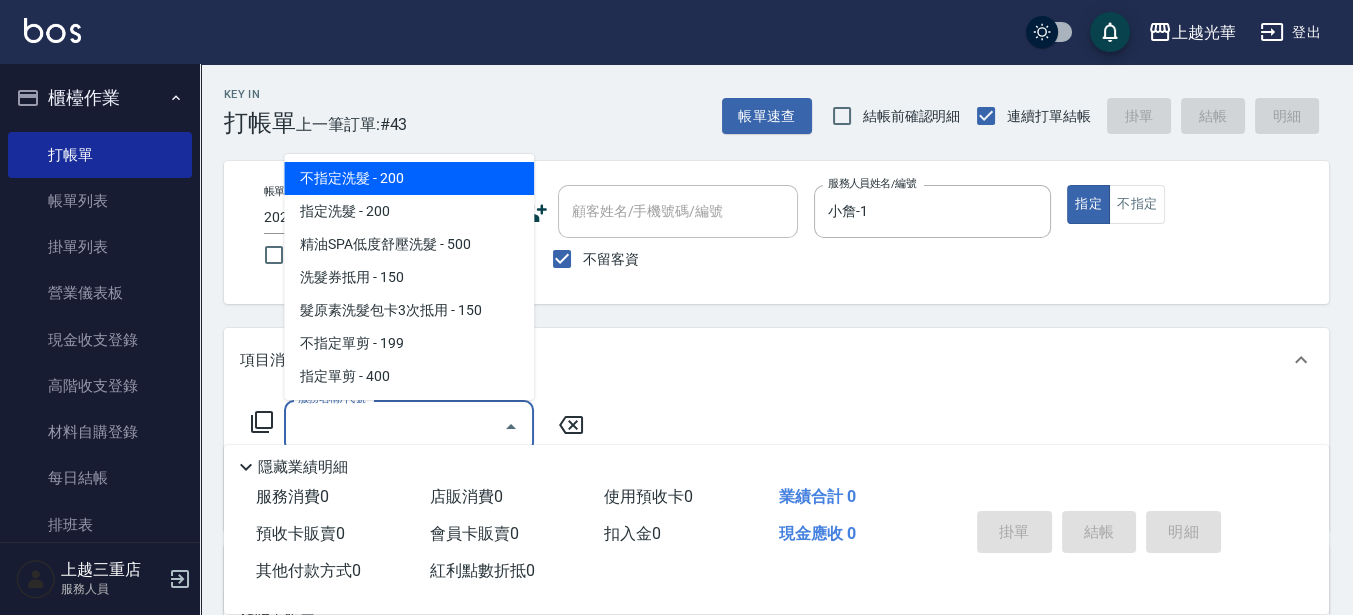 click on "服務名稱/代號" at bounding box center [394, 426] 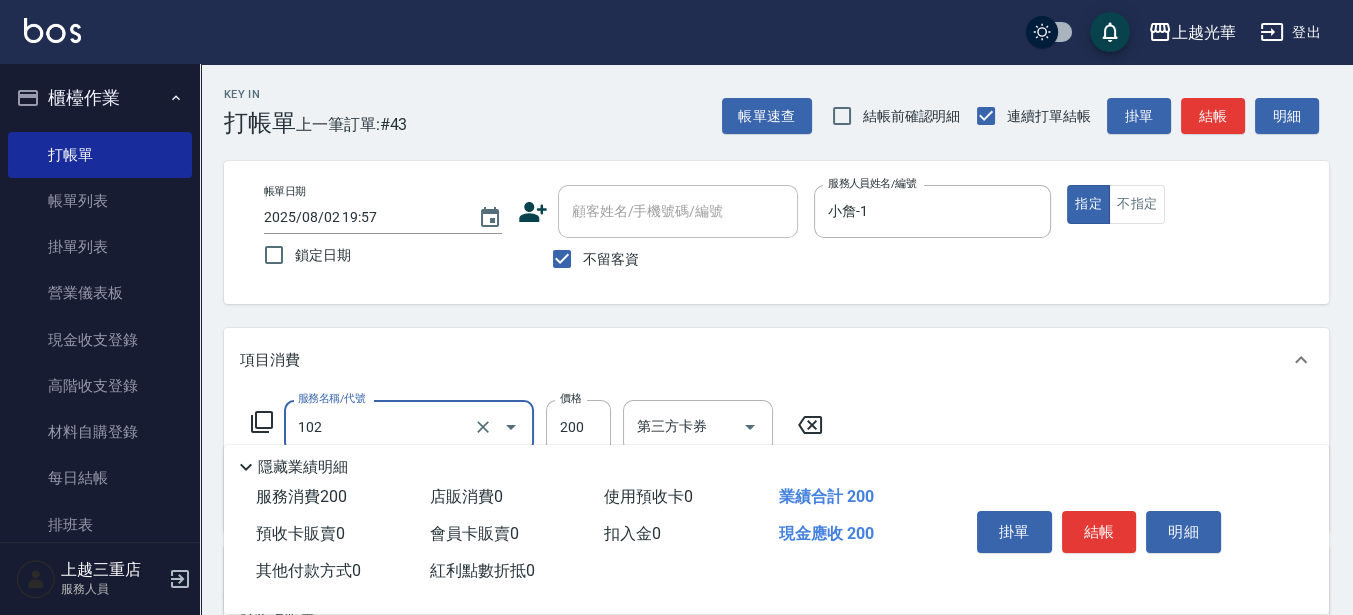 type on "指定洗髮(102)" 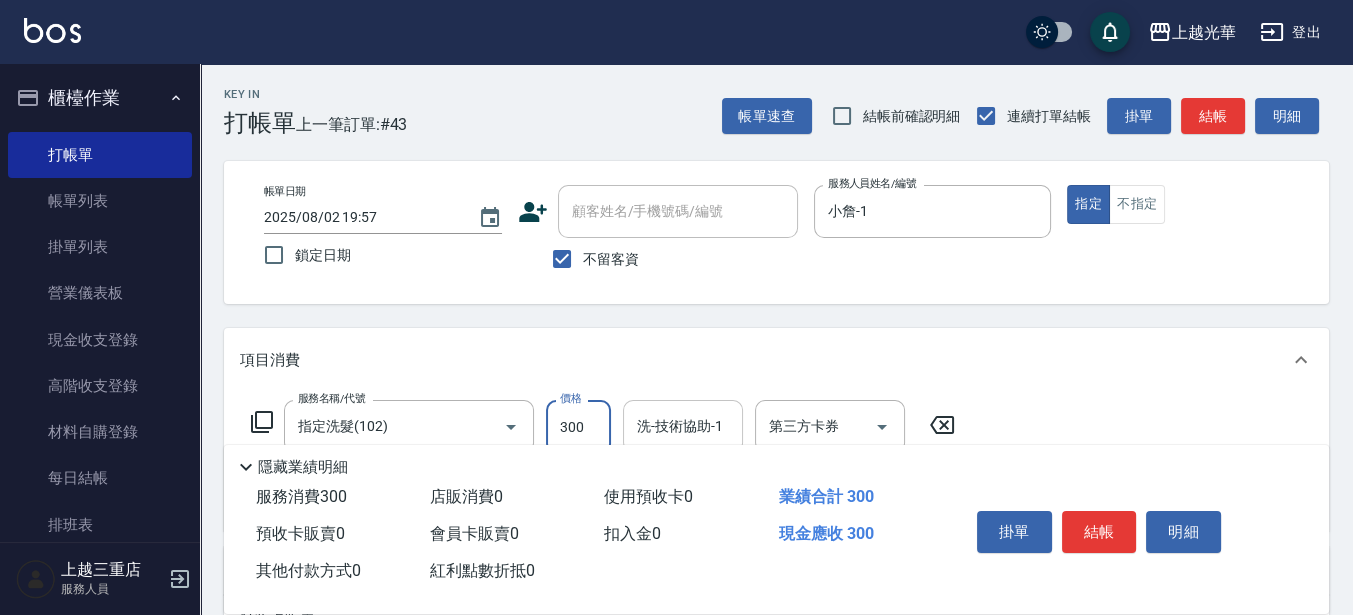 type on "300" 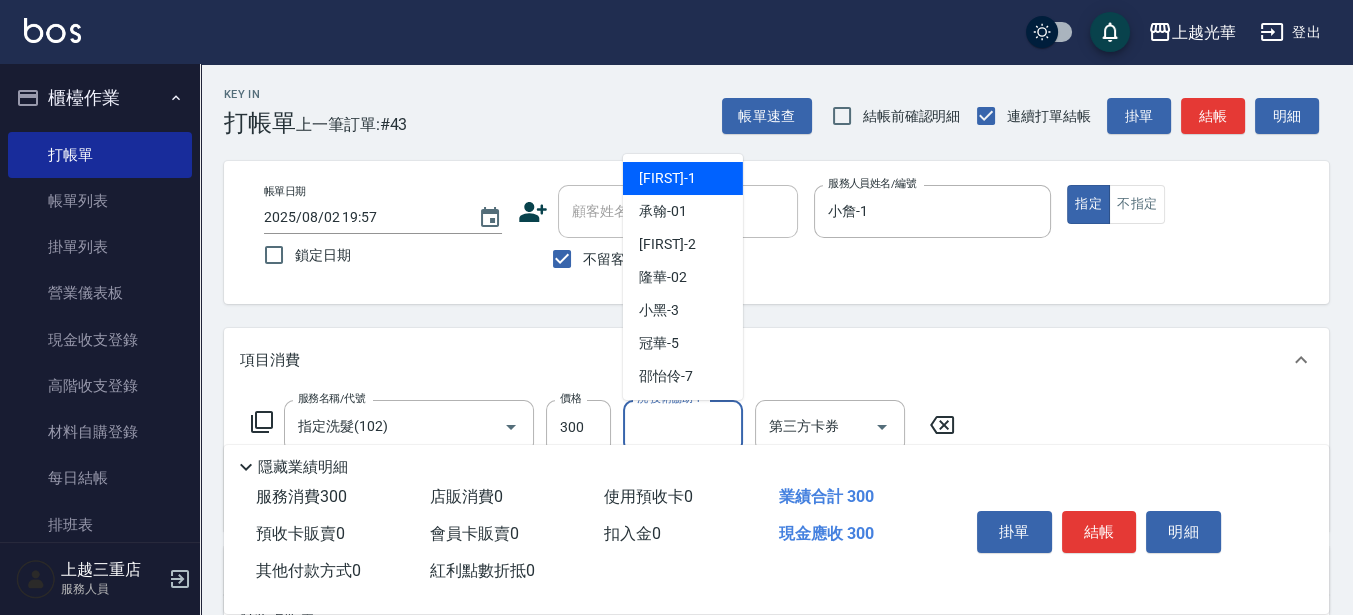 click on "洗-技術協助-1 洗-技術協助-1" at bounding box center (683, 426) 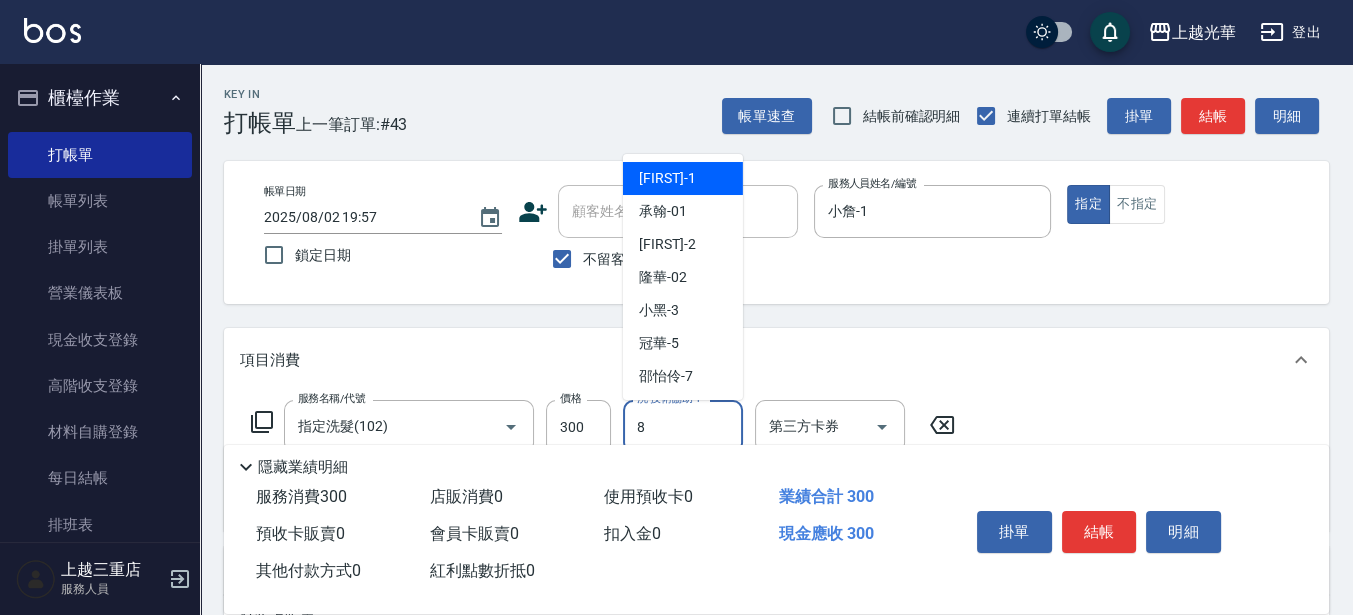 type on "玉米-8" 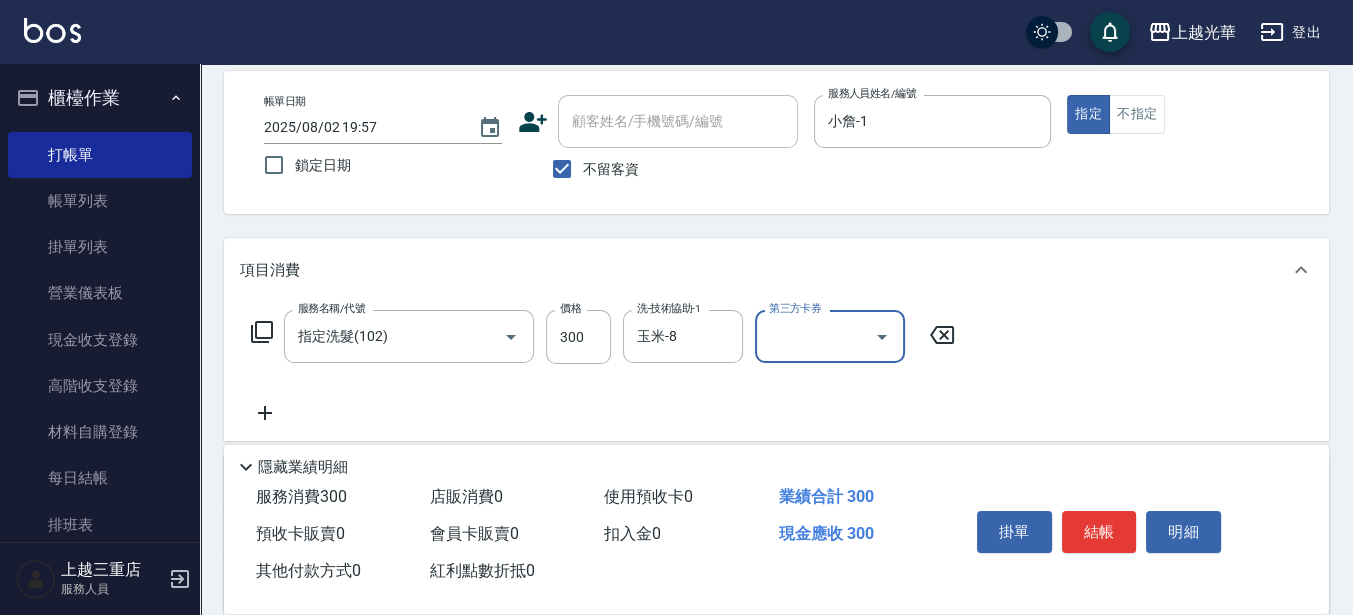 scroll, scrollTop: 125, scrollLeft: 0, axis: vertical 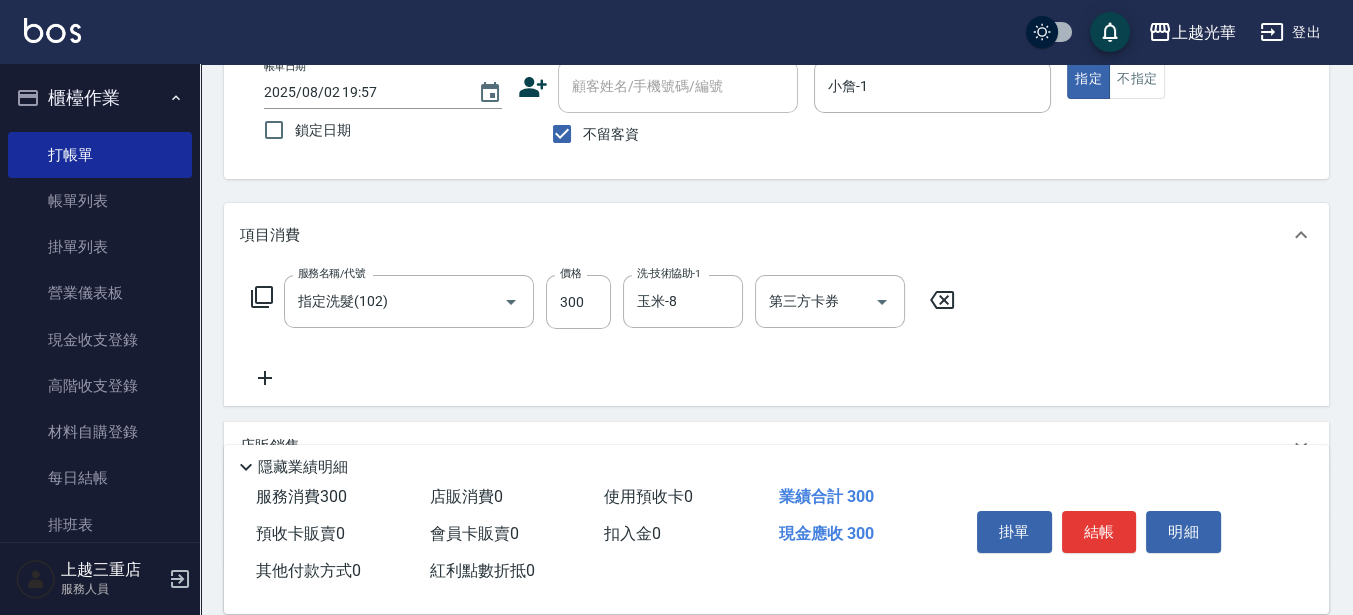 click 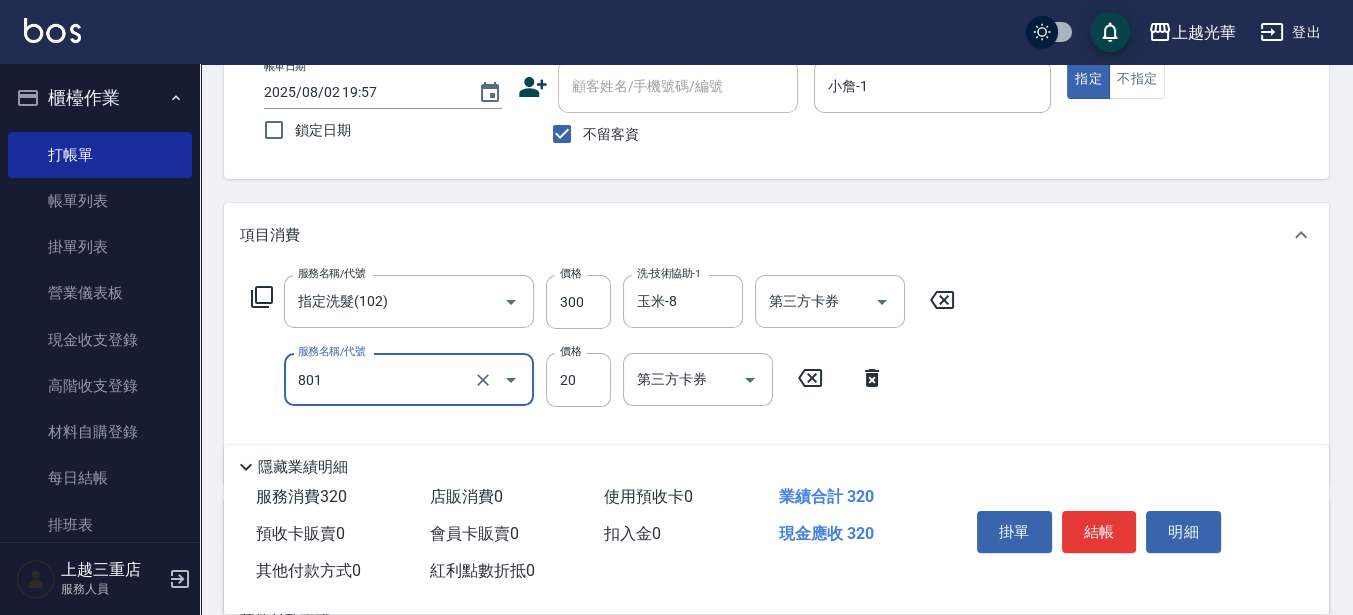 type on "潤絲(801)" 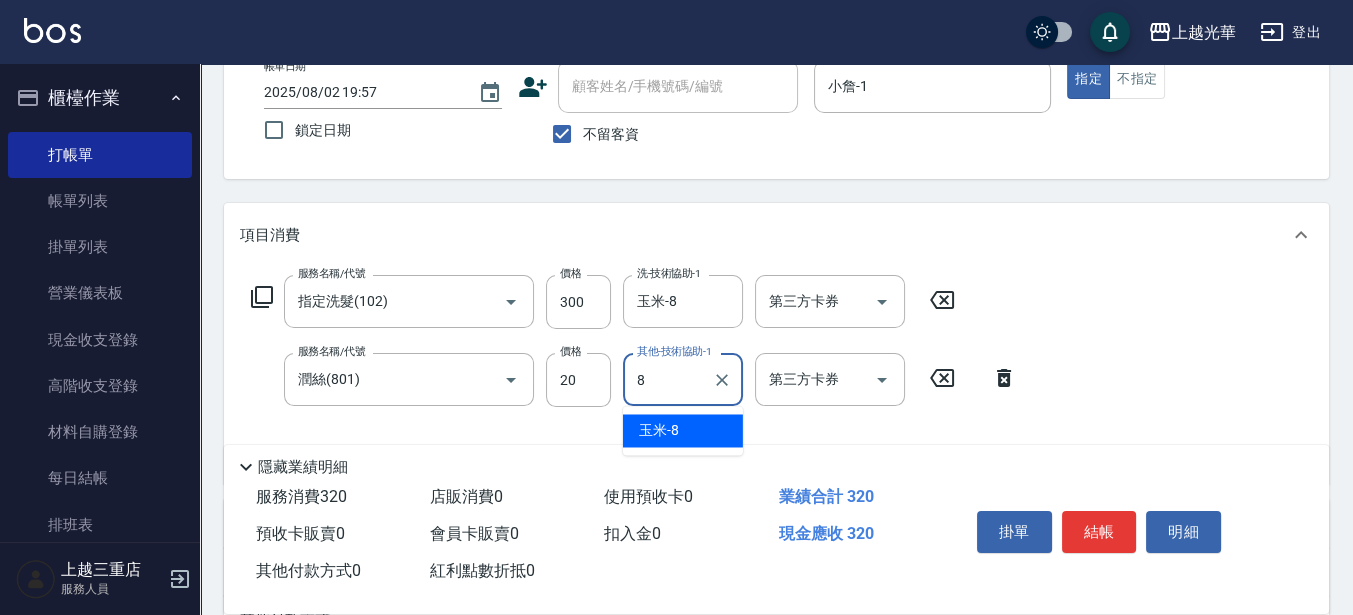 type on "玉米-8" 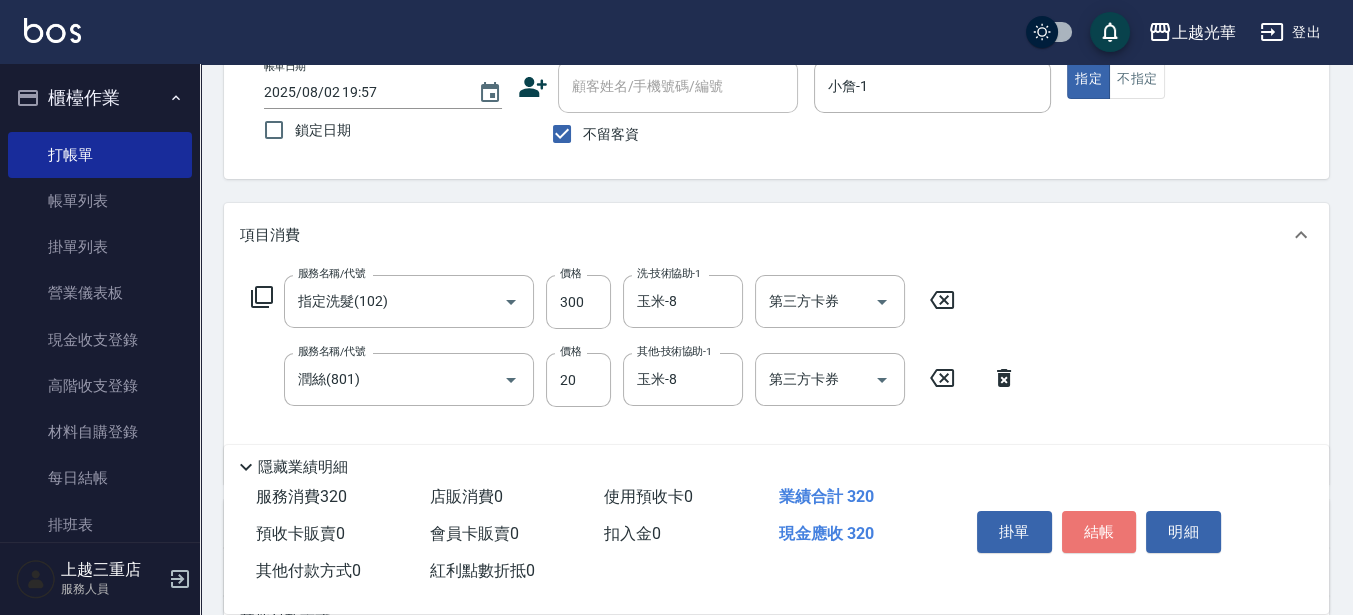 click on "結帳" at bounding box center (1099, 532) 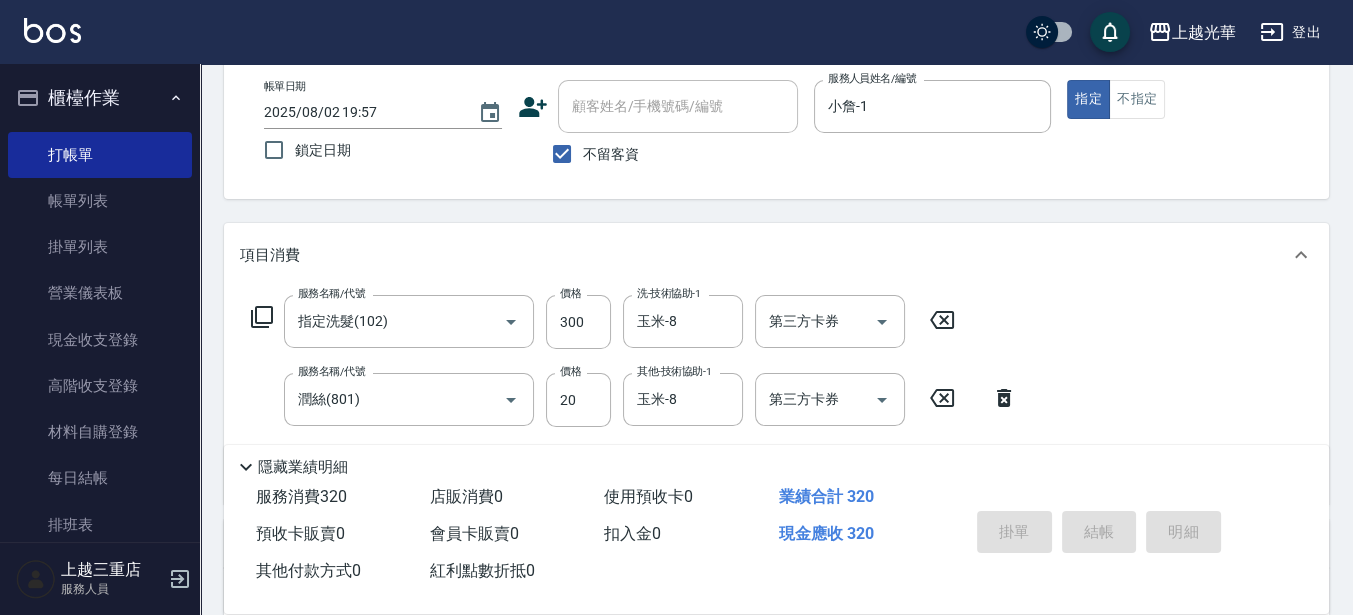 scroll, scrollTop: 0, scrollLeft: 0, axis: both 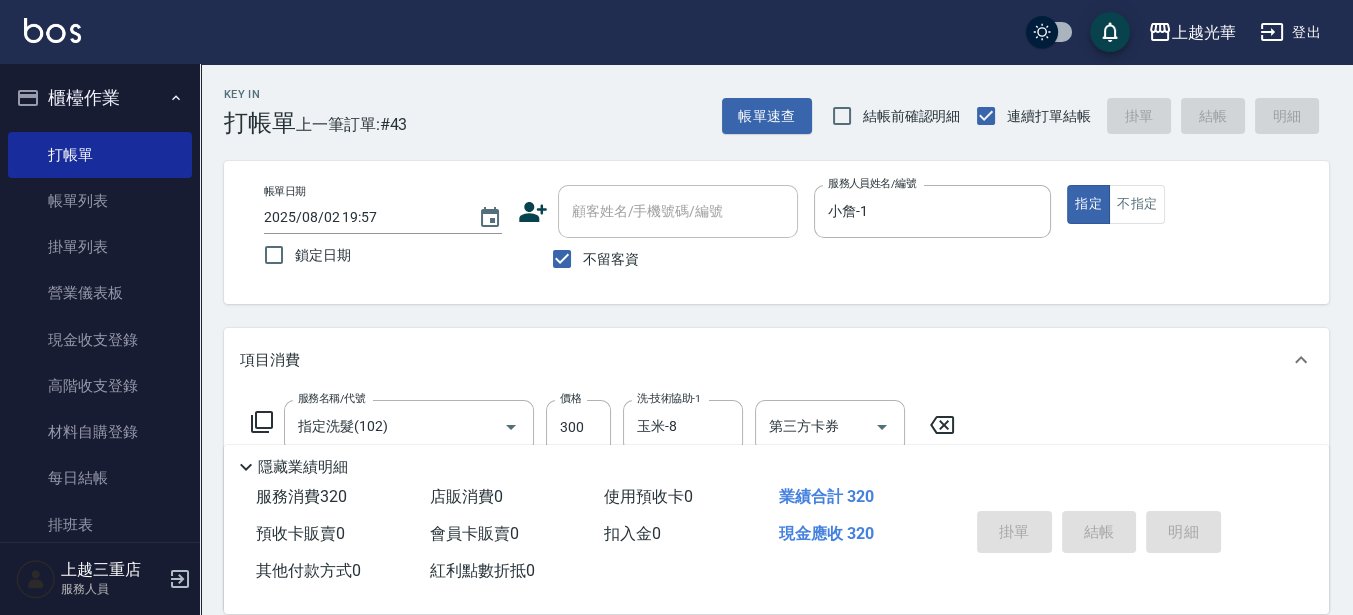type 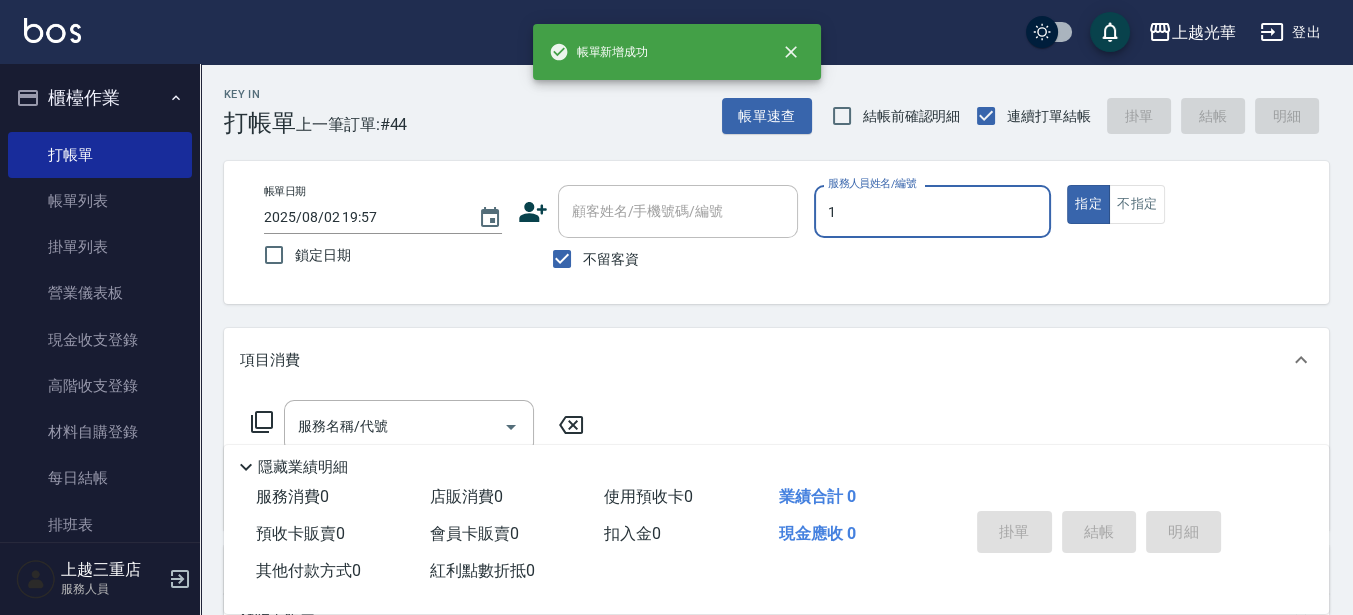type on "小詹-1" 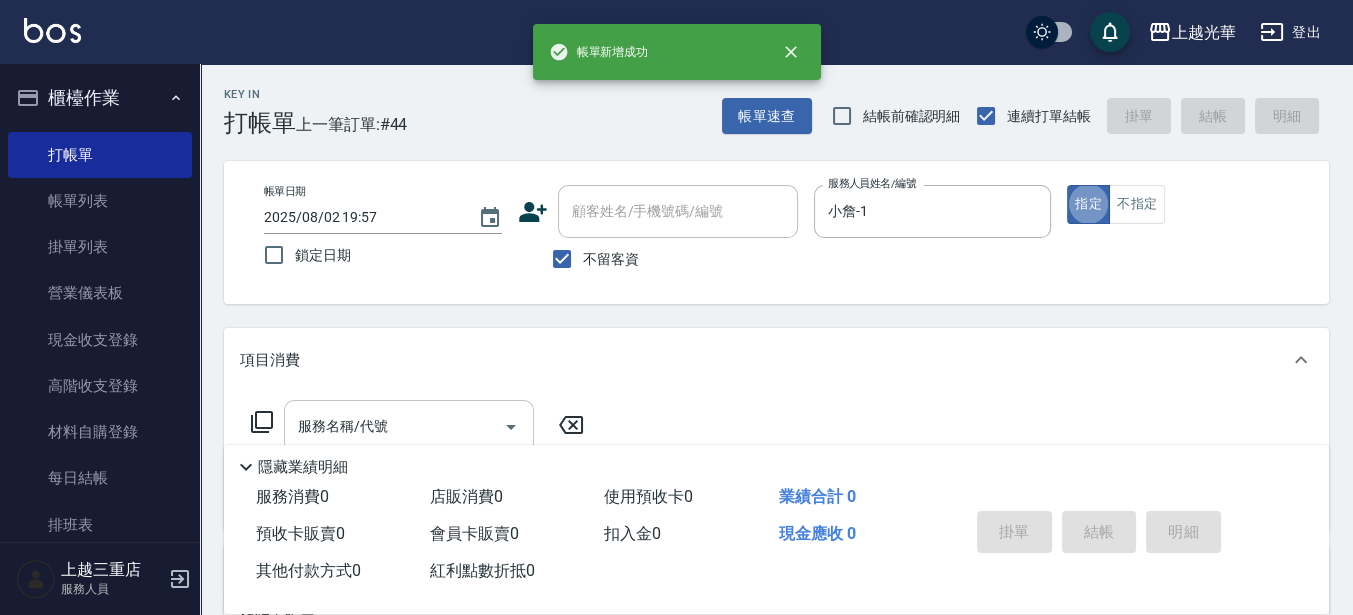 click on "服務名稱/代號" at bounding box center [394, 426] 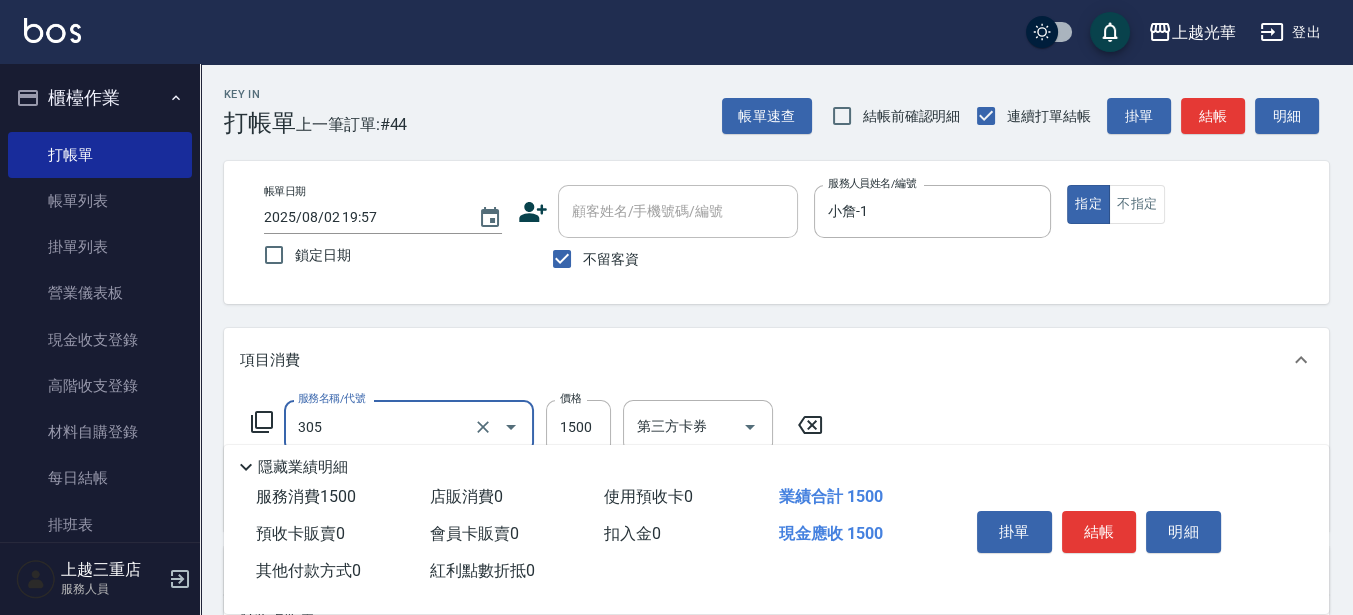 type on "設計燙髮1500(305)" 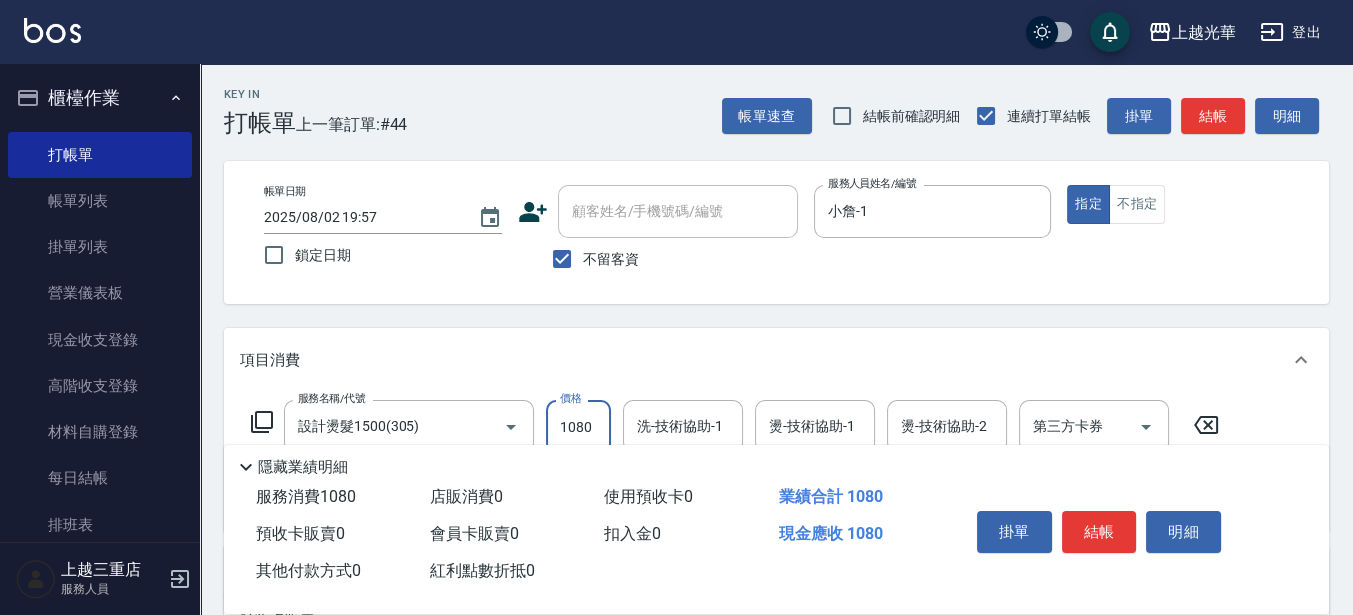 type on "1080" 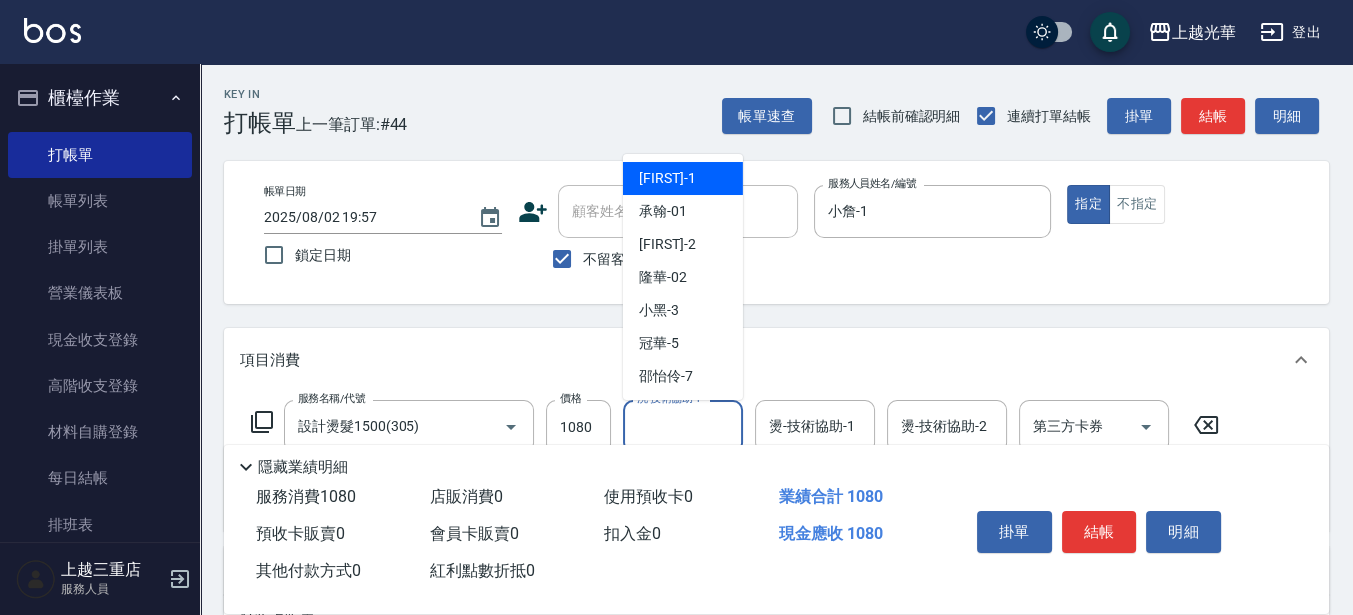 click on "洗-技術協助-1" at bounding box center [683, 426] 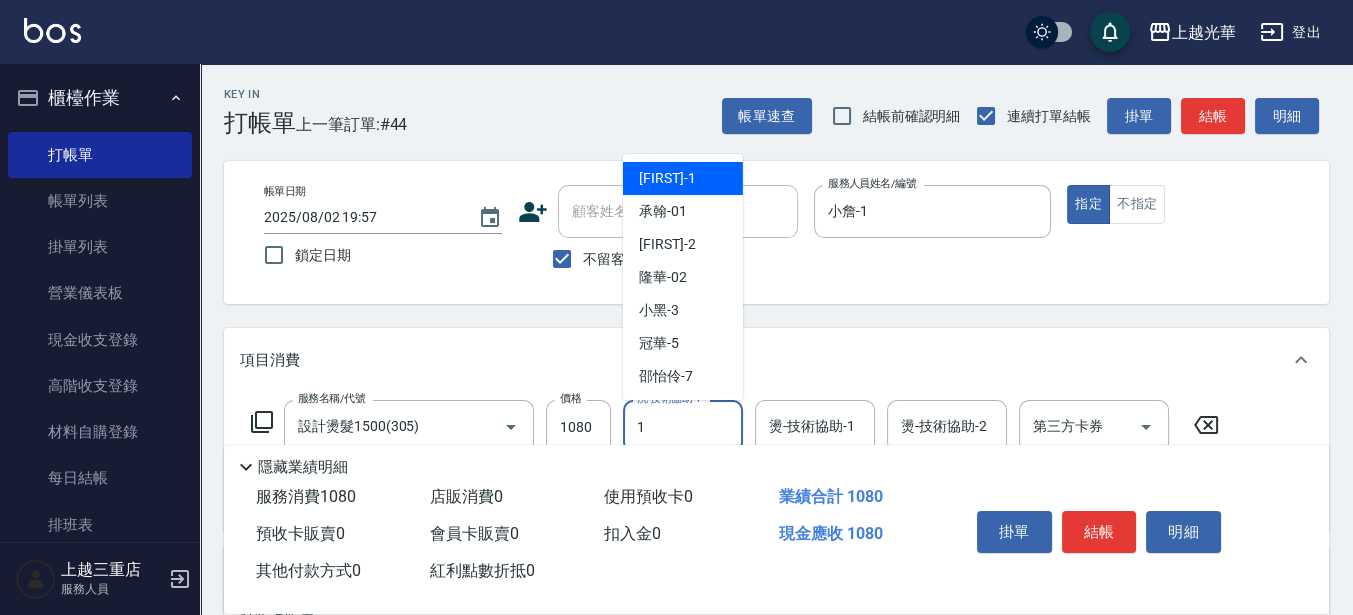 type on "小詹-1" 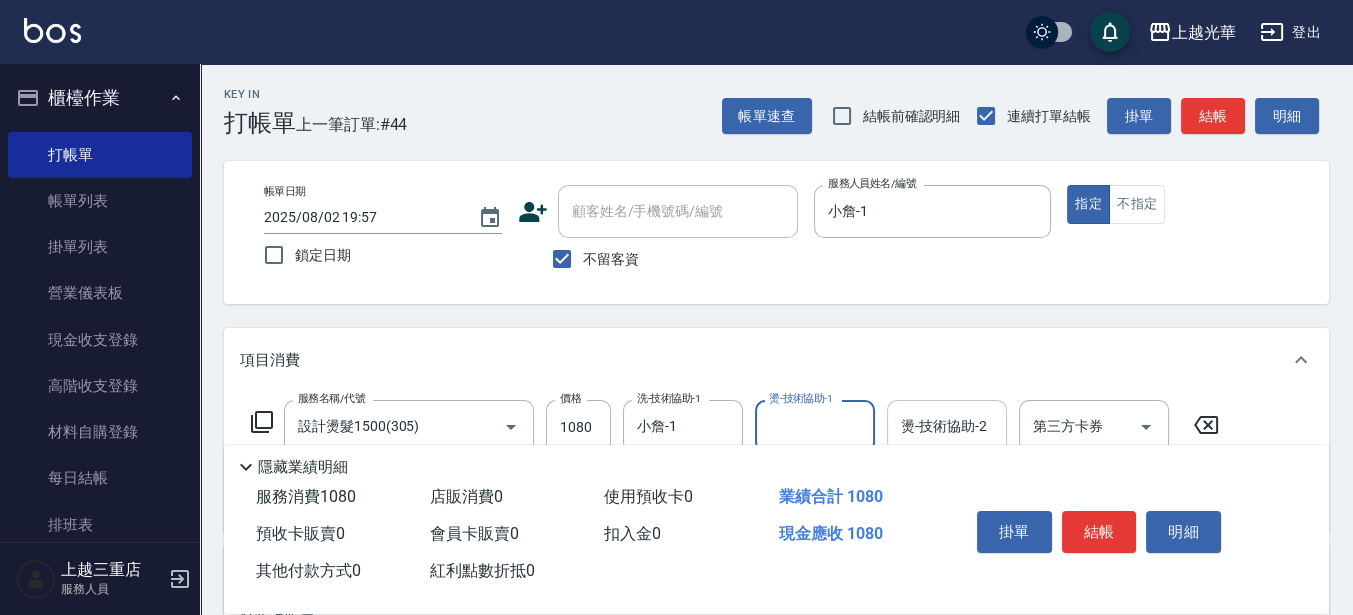 click on "燙-技術協助-2 燙-技術協助-2" at bounding box center (947, 426) 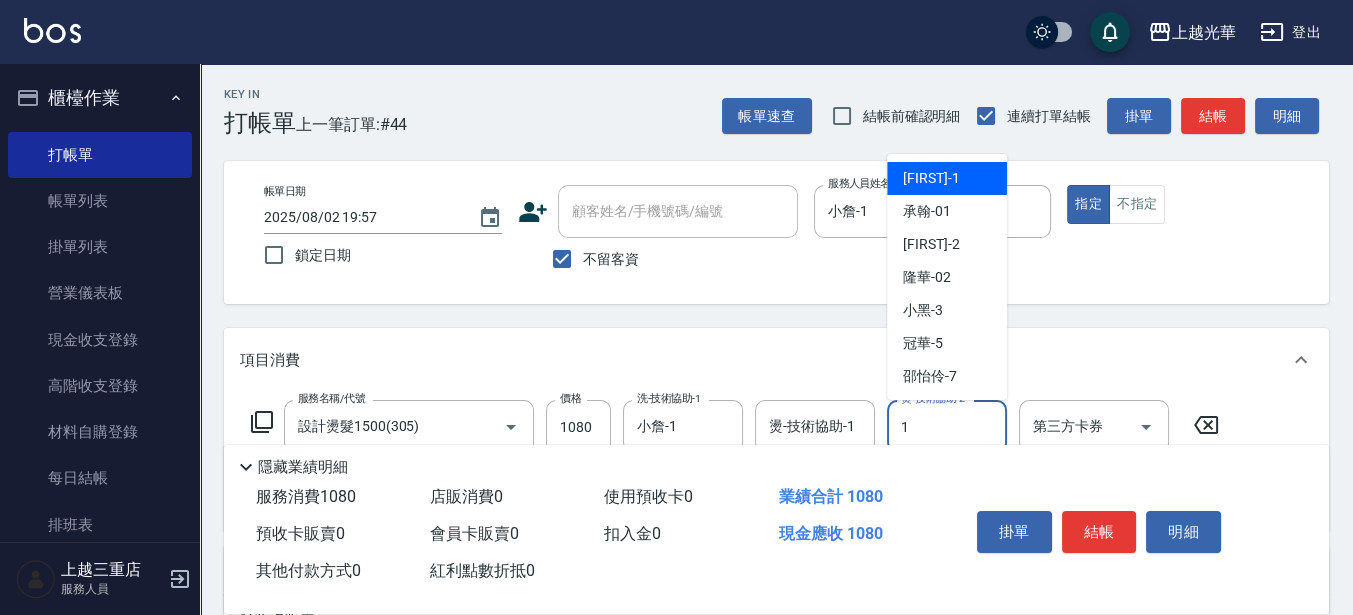 type on "小詹-1" 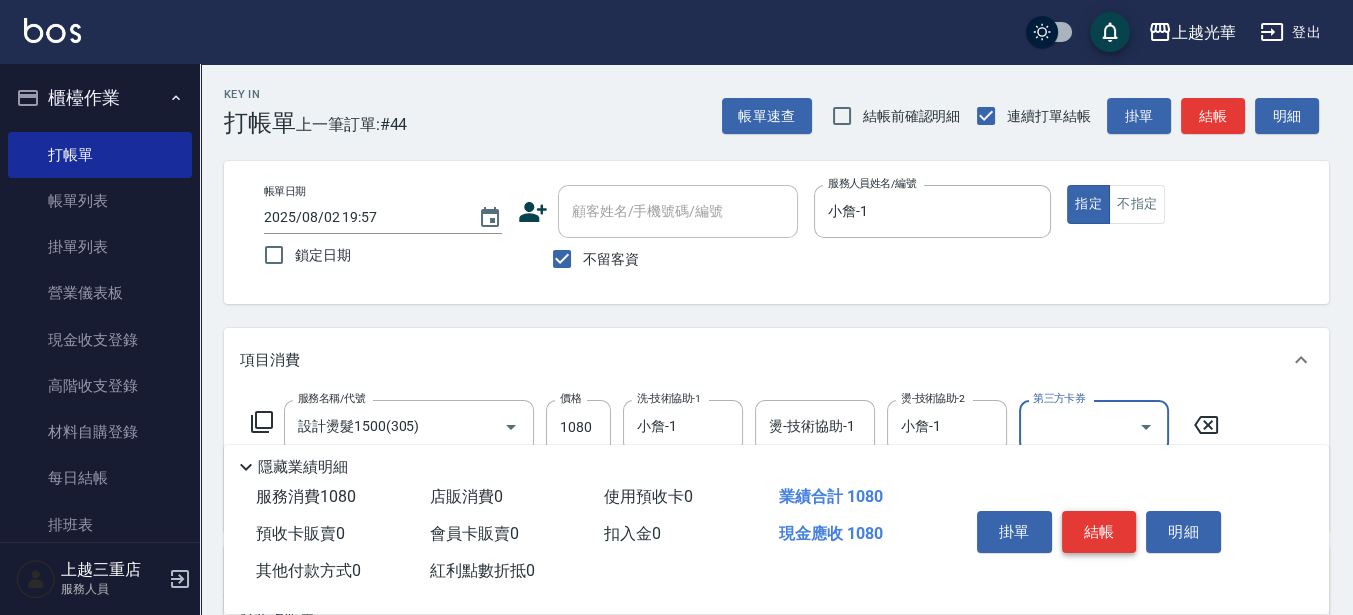 click on "結帳" at bounding box center (1099, 532) 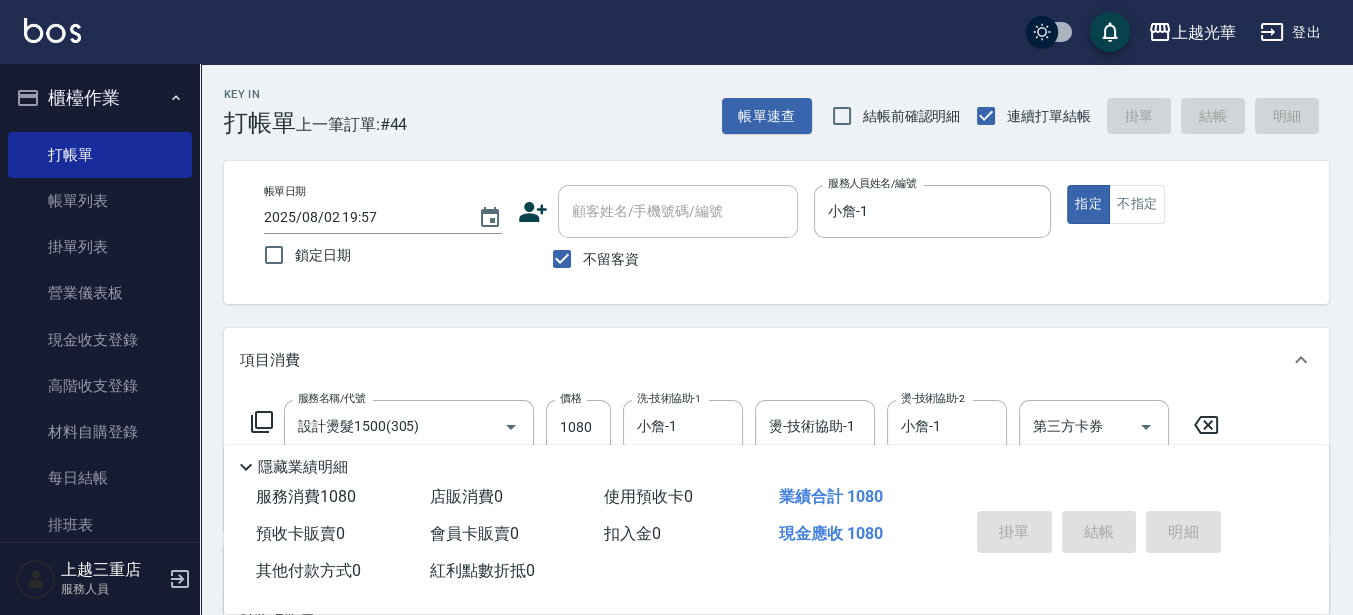type 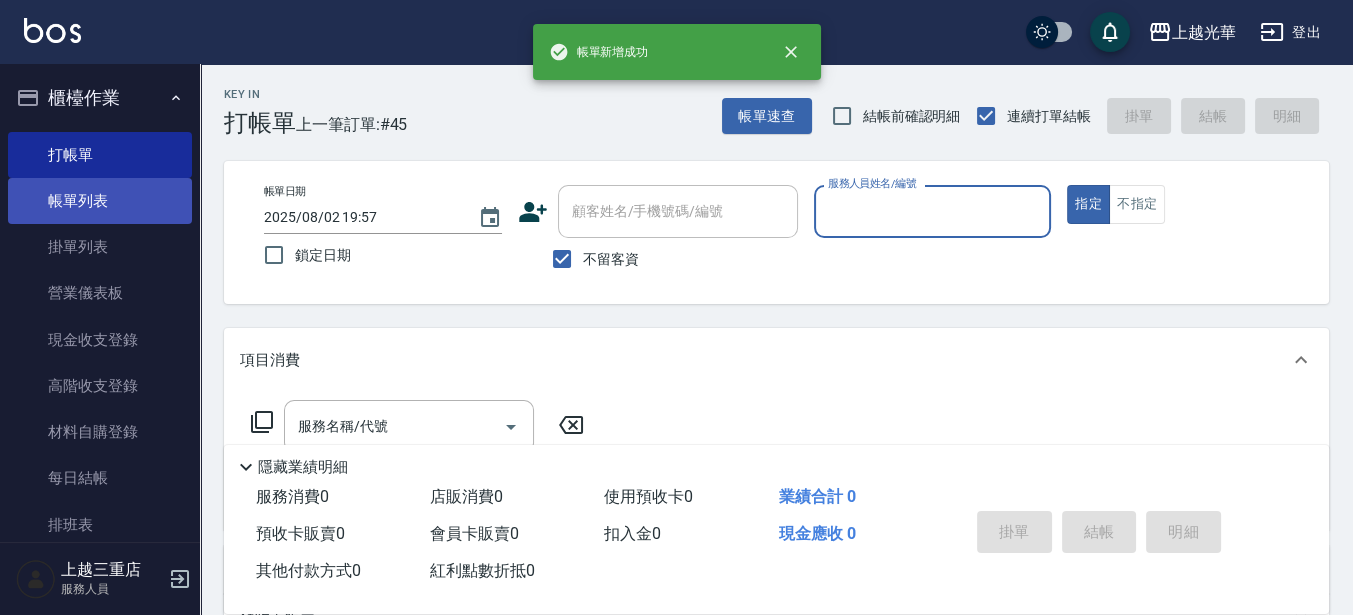 click on "帳單列表" at bounding box center [100, 201] 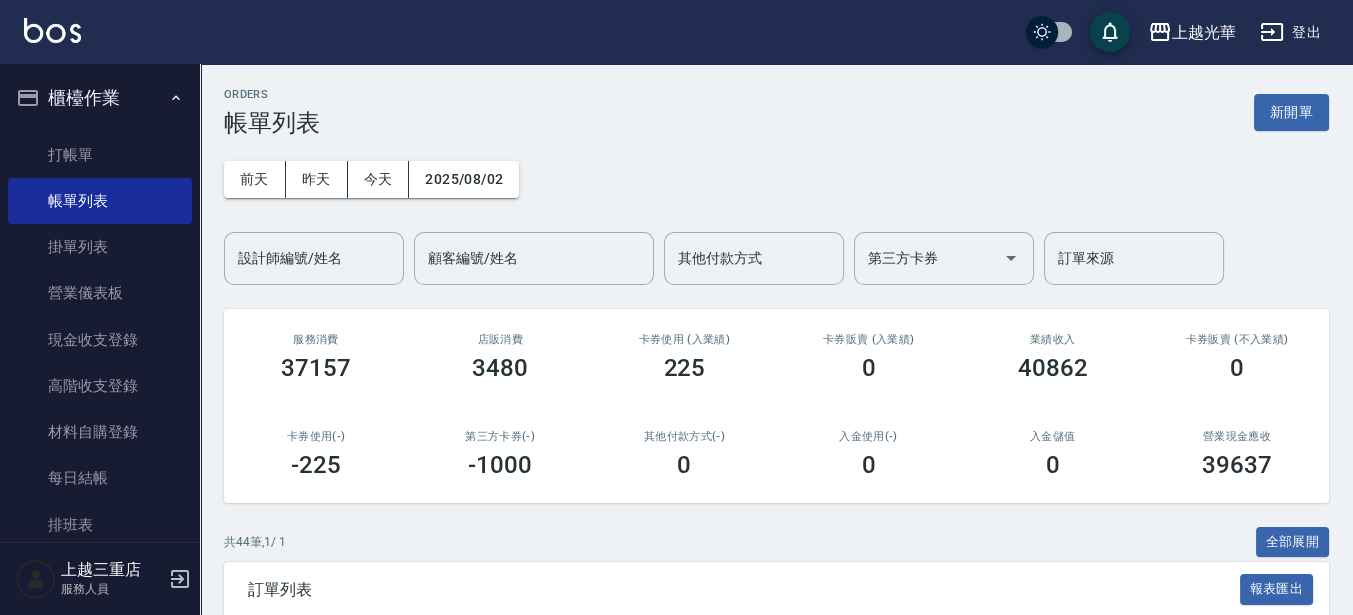 click on "設計師編號/姓名" at bounding box center [314, 258] 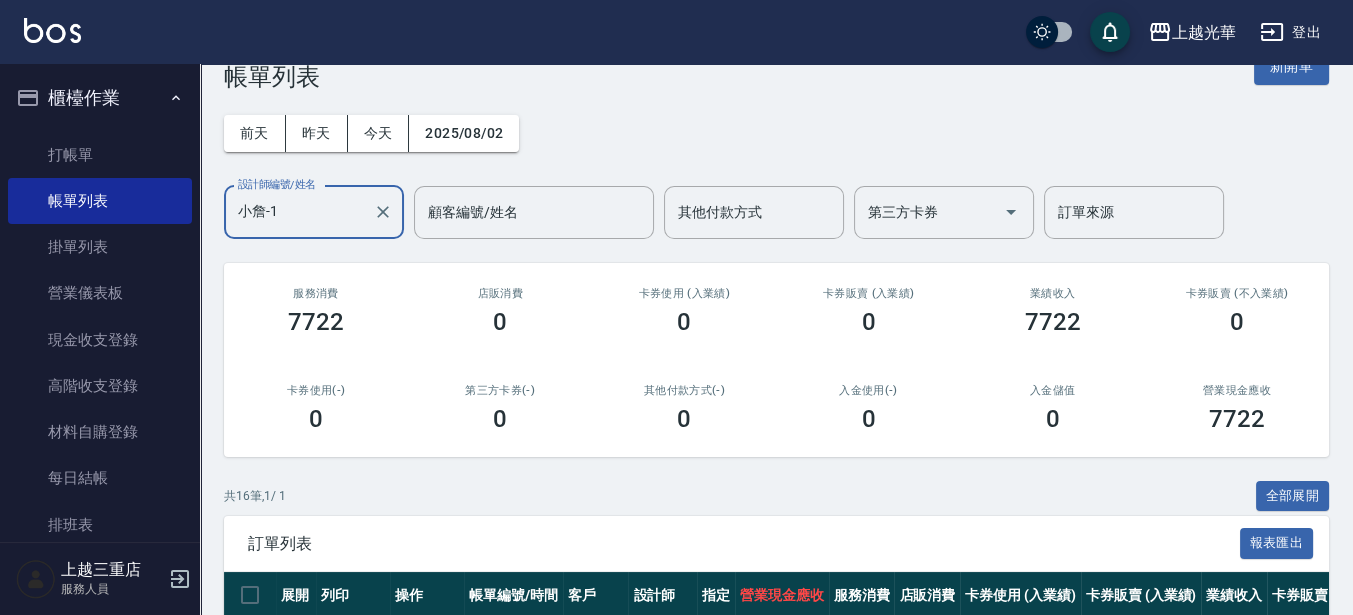 scroll, scrollTop: 125, scrollLeft: 0, axis: vertical 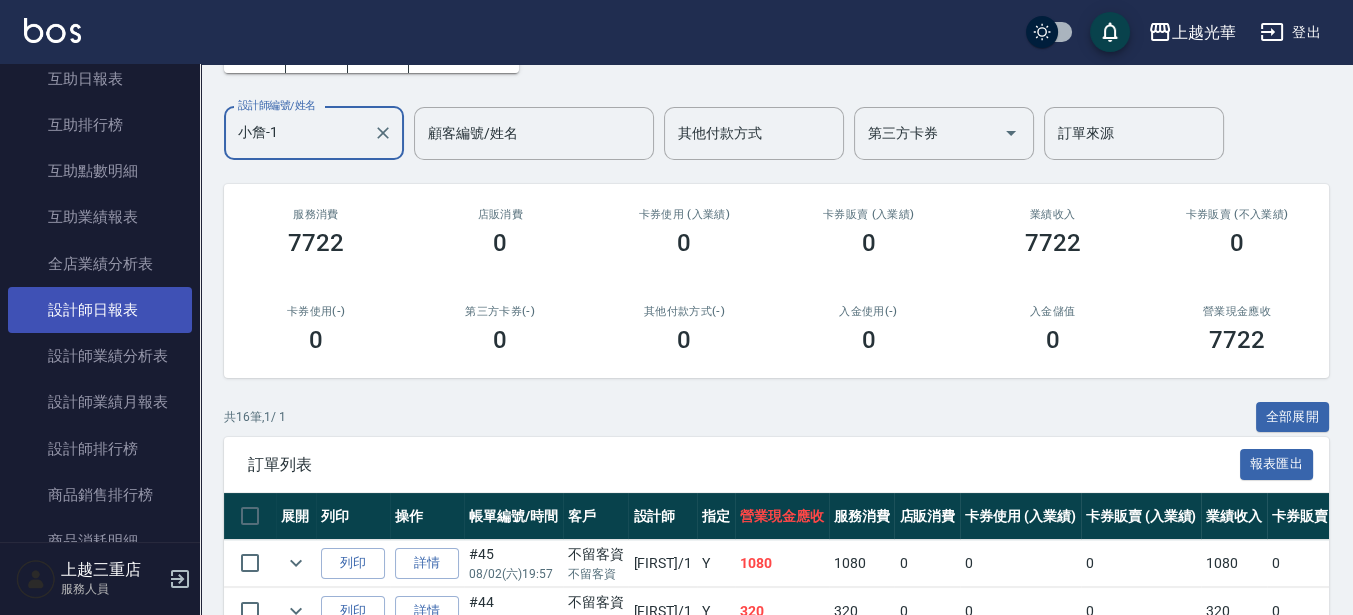 type on "小詹-1" 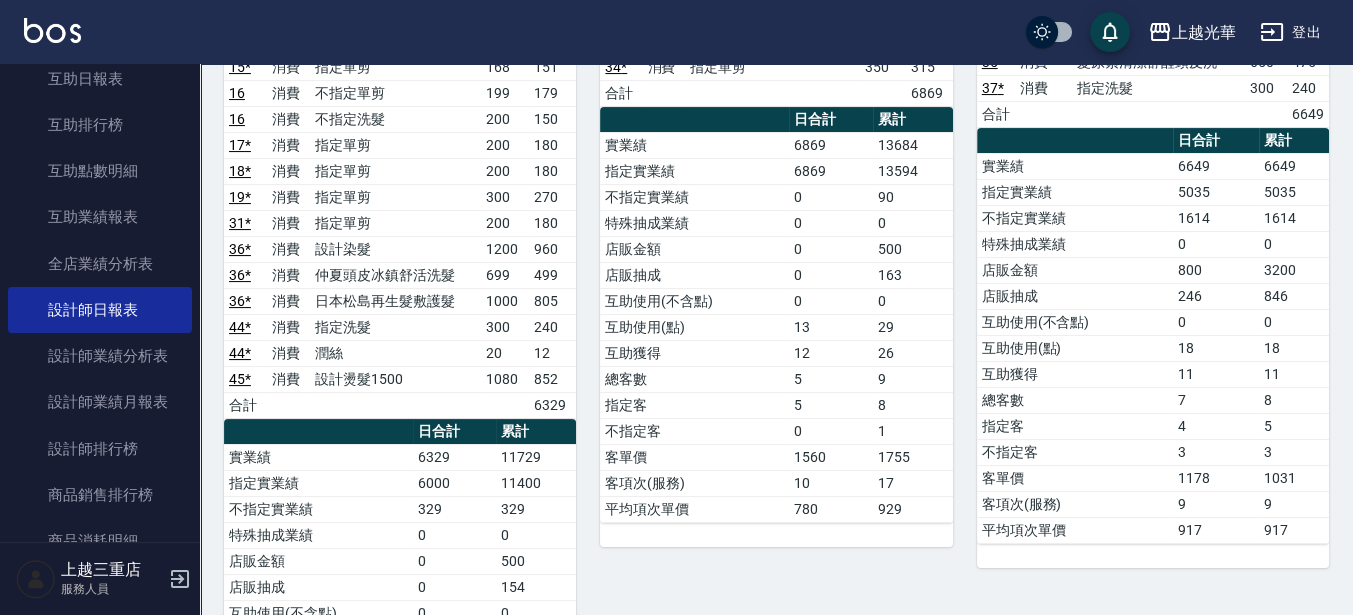 scroll, scrollTop: 0, scrollLeft: 0, axis: both 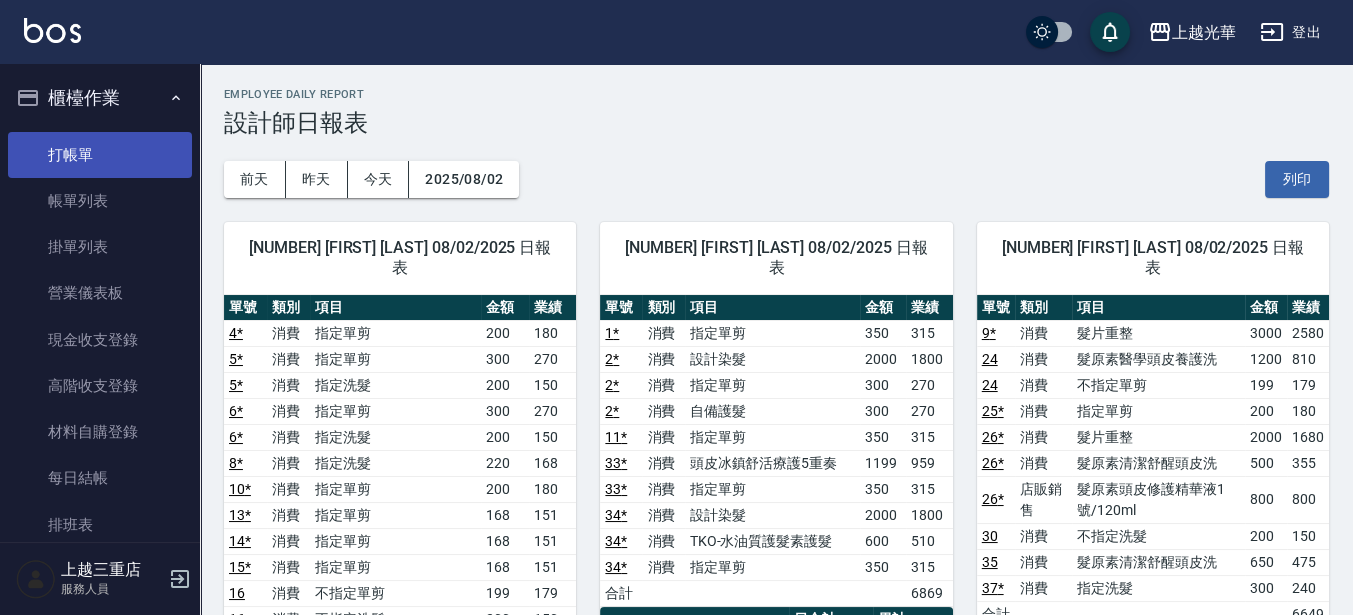 click on "打帳單" at bounding box center [100, 155] 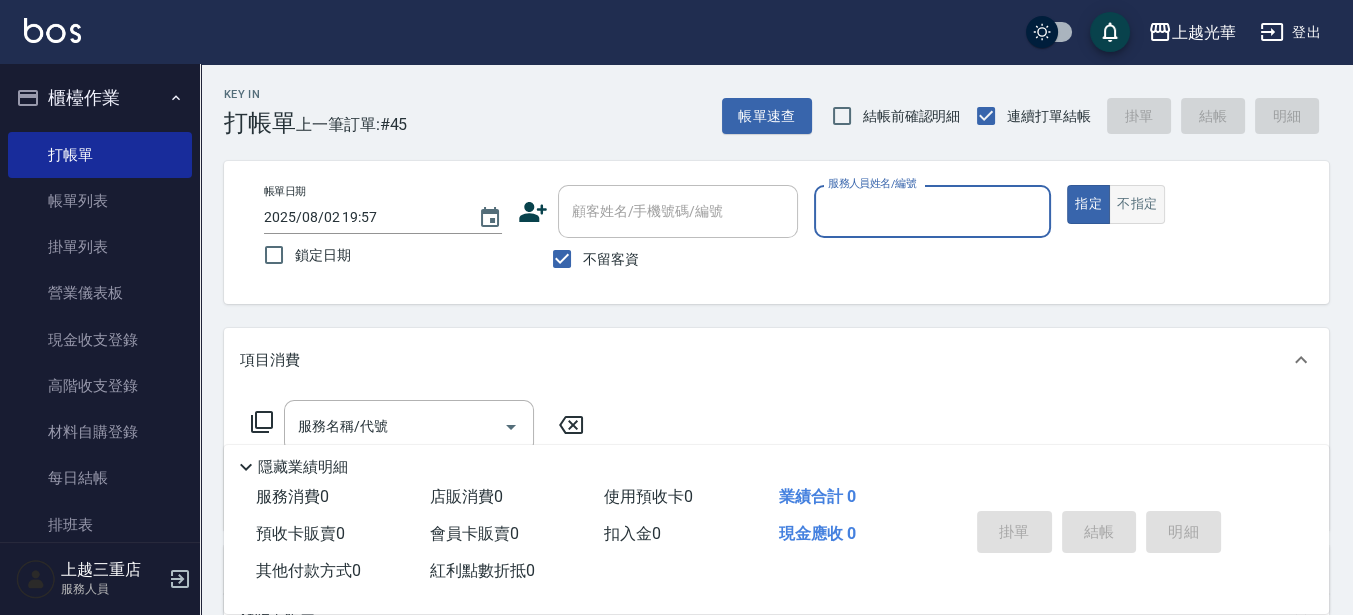 click on "不指定" at bounding box center (1137, 204) 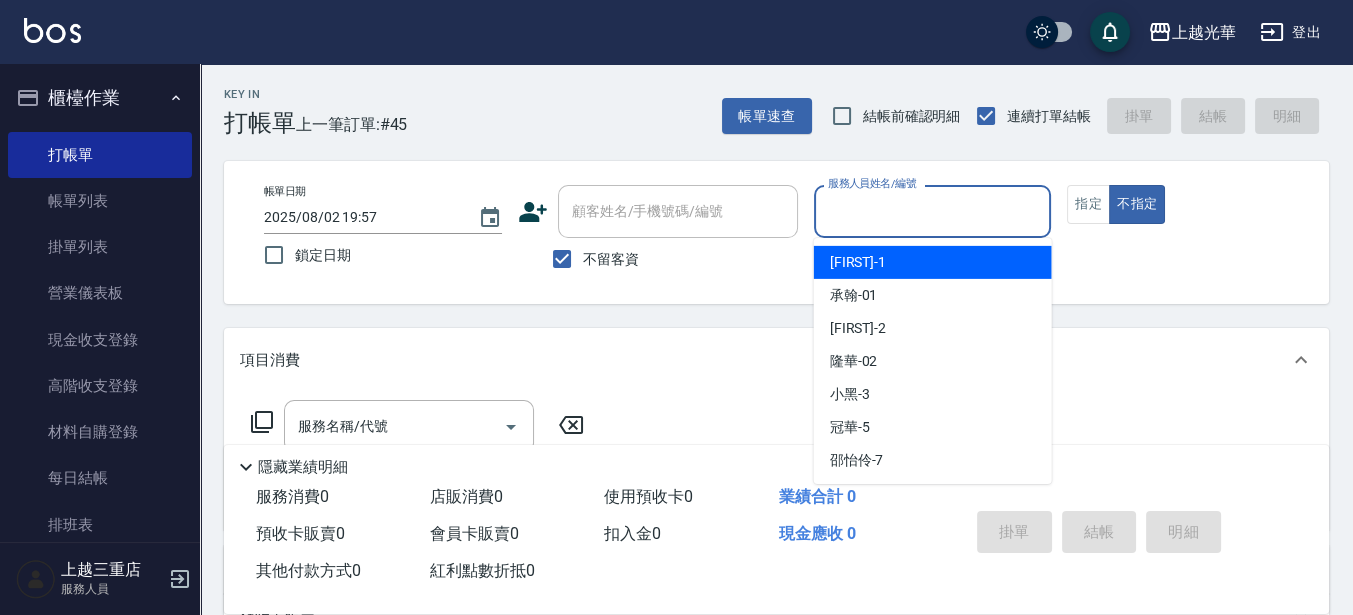 click on "服務人員姓名/編號" at bounding box center (933, 211) 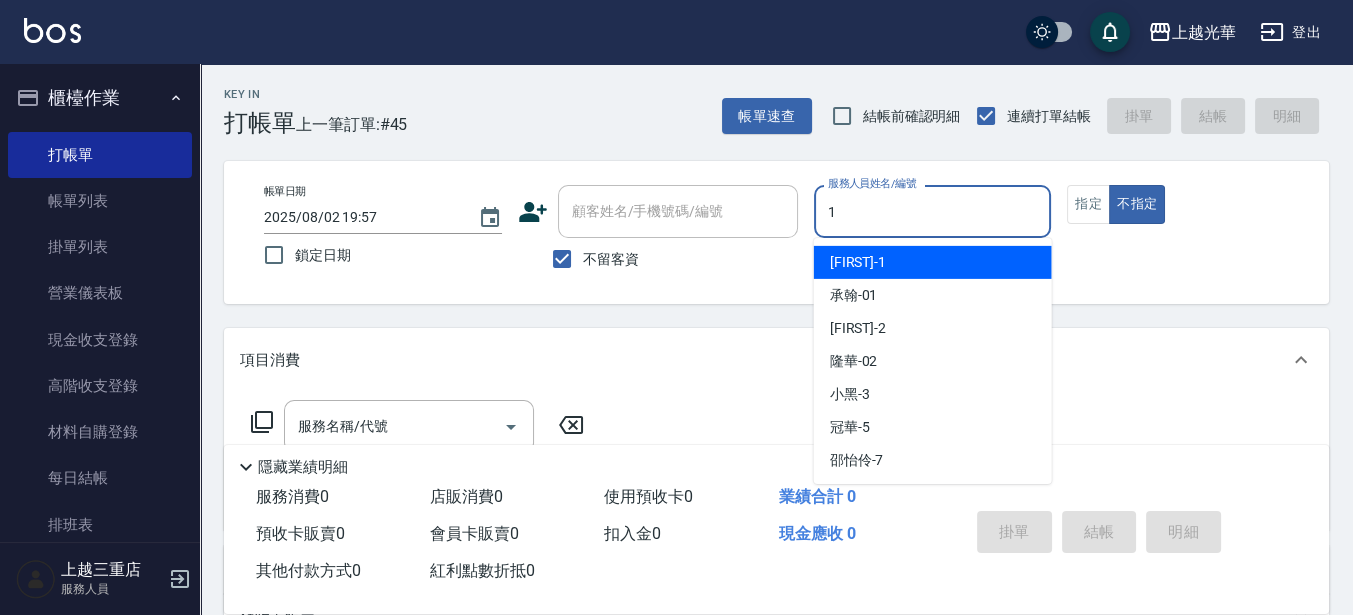 type on "1" 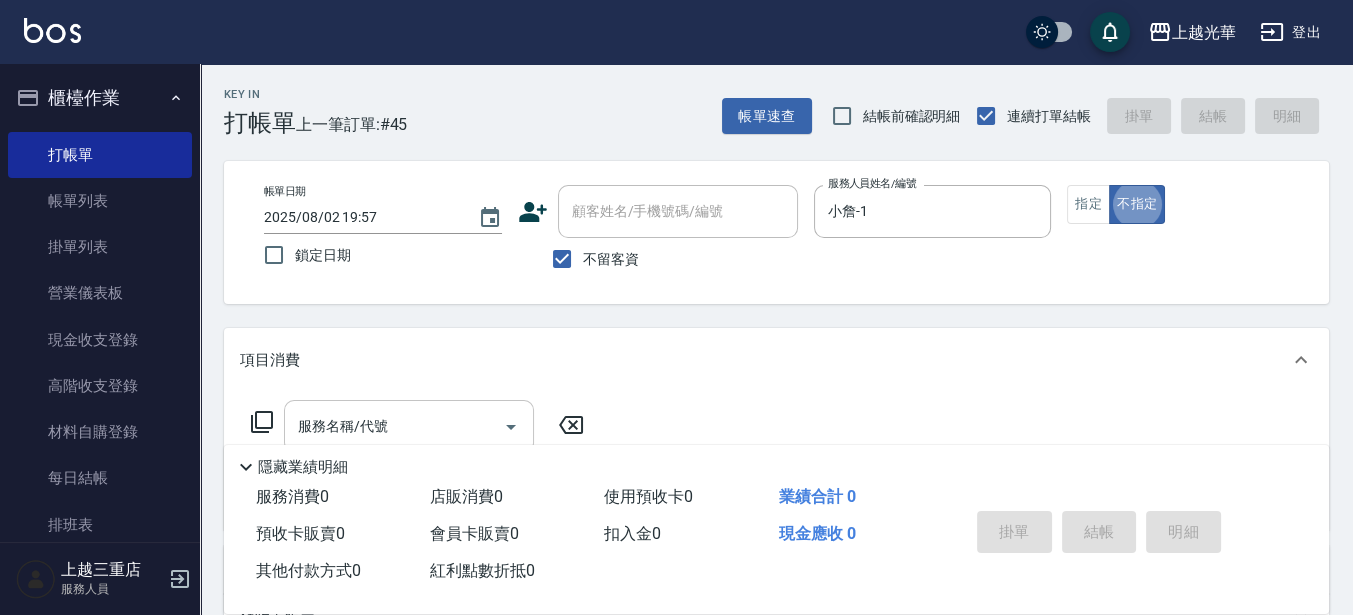 click on "服務名稱/代號" at bounding box center (394, 426) 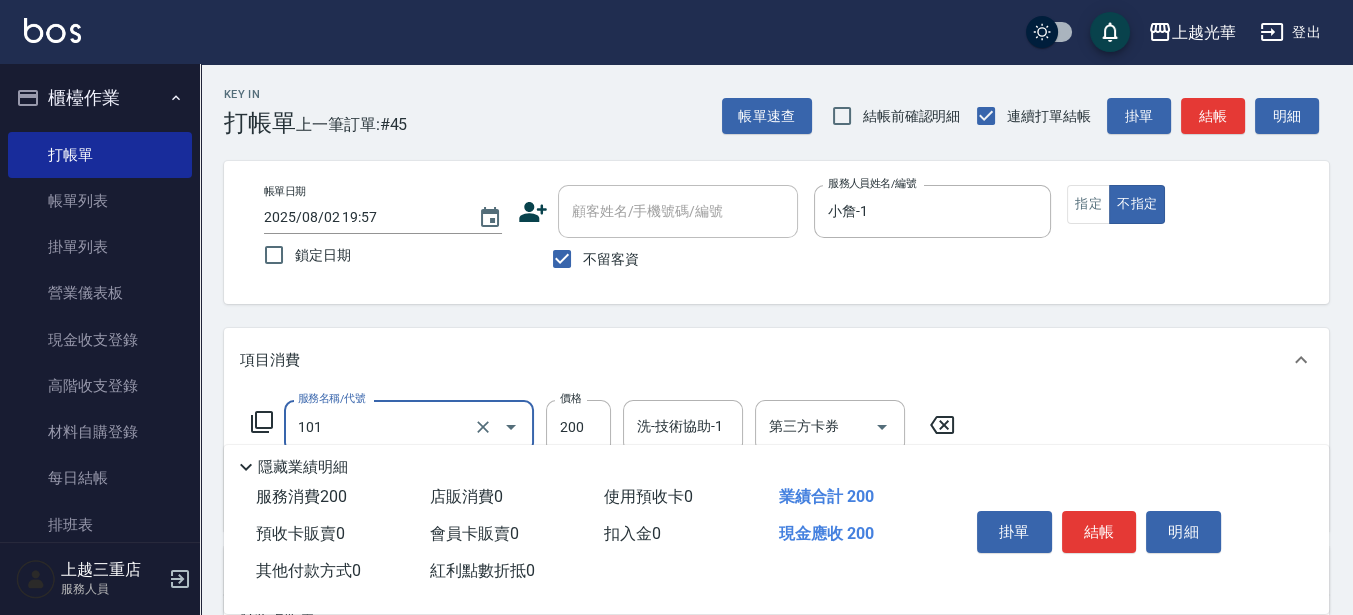 type on "不指定洗髮(101)" 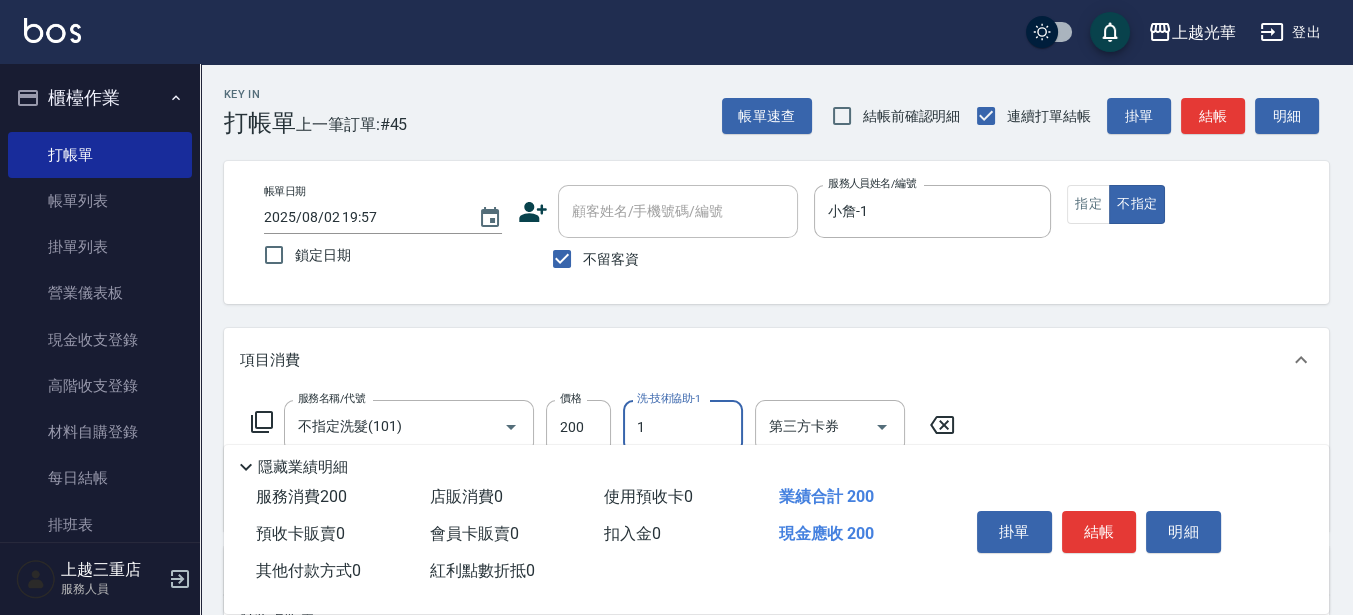 type on "小詹-1" 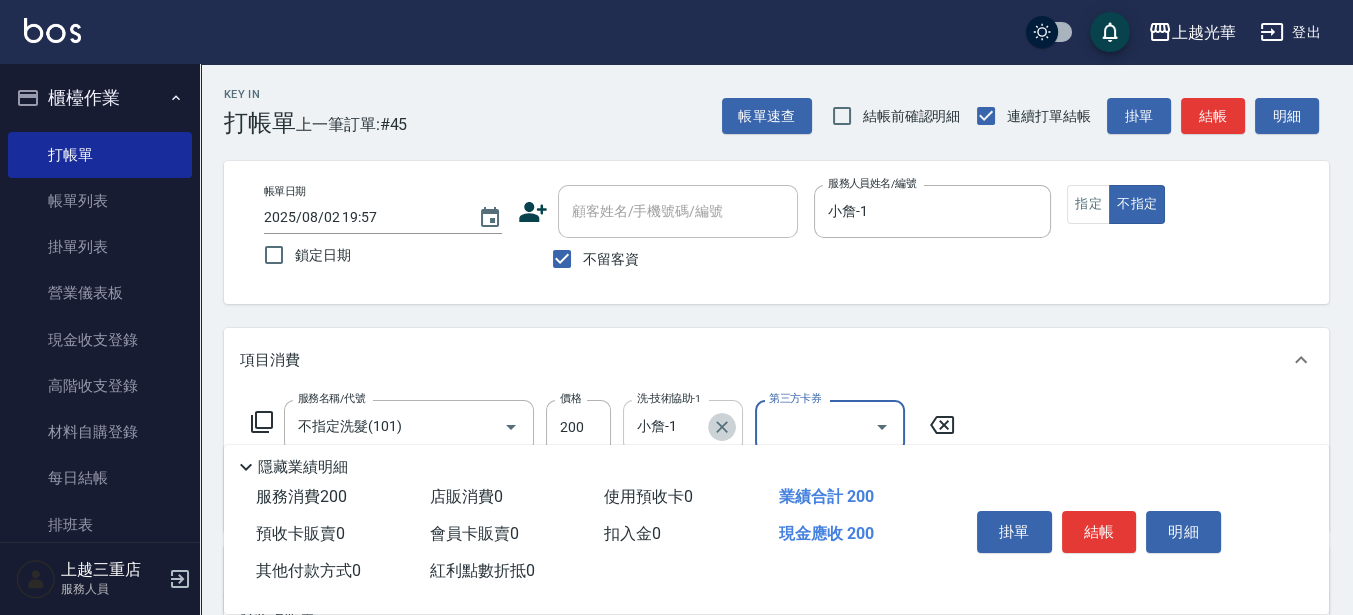 click 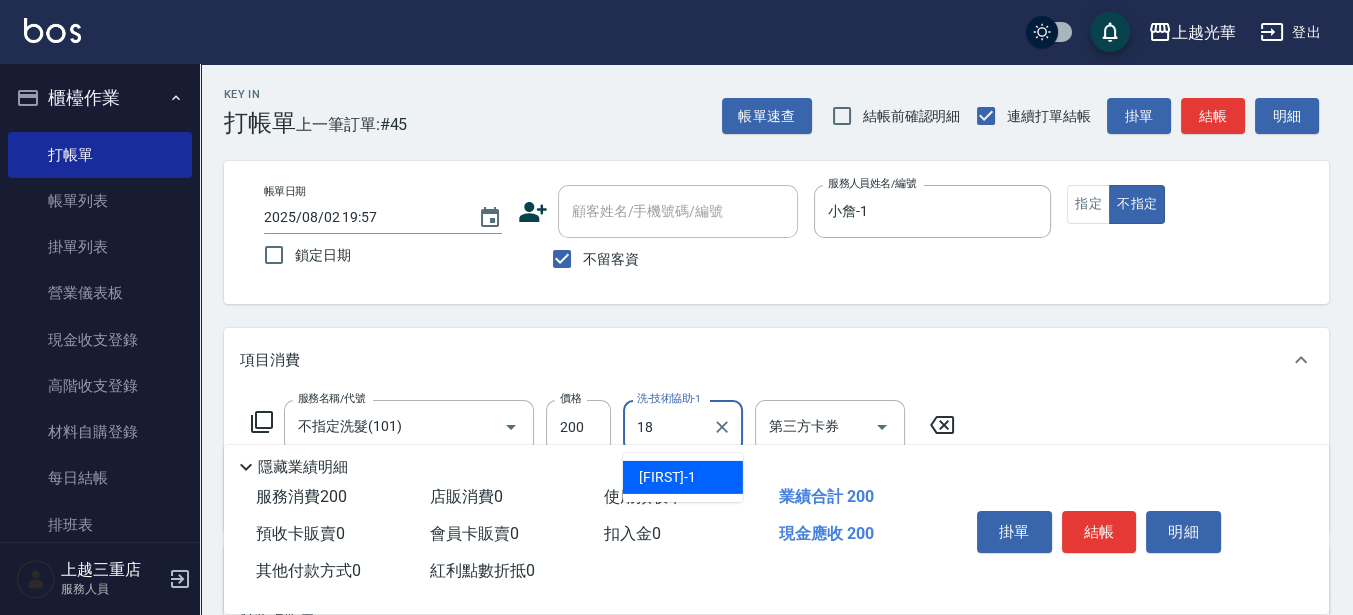 type on "[LAST]-[NUMBER]" 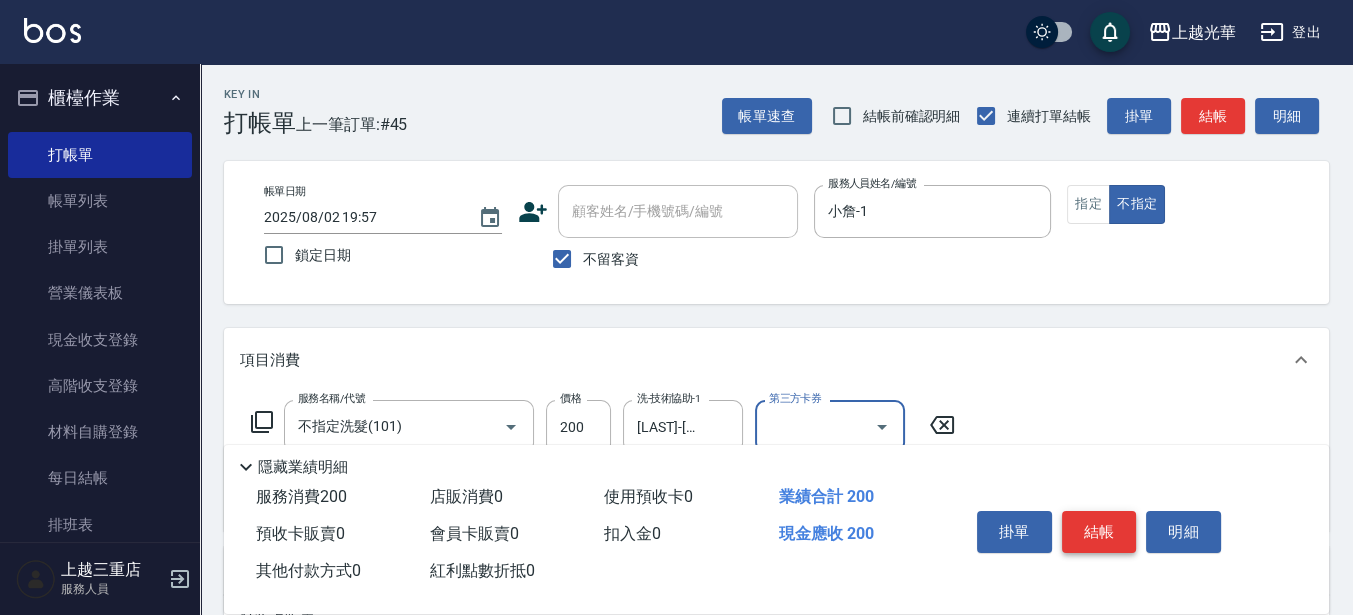 click on "結帳" at bounding box center (1099, 532) 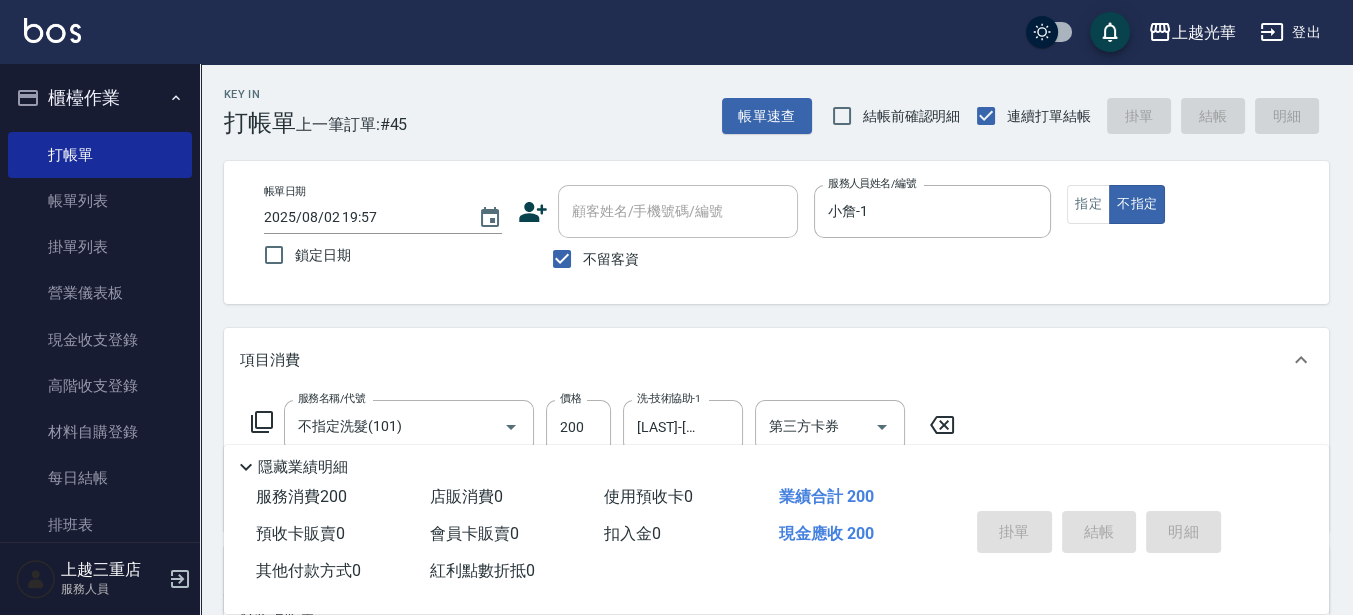 type 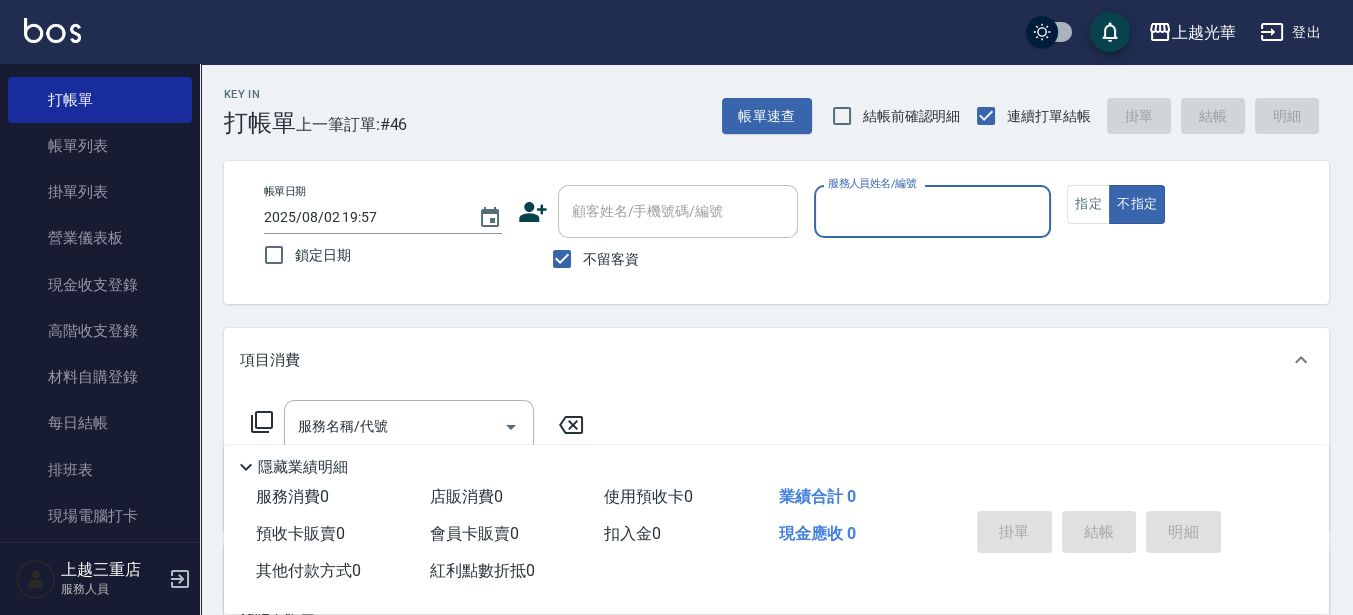 scroll, scrollTop: 375, scrollLeft: 0, axis: vertical 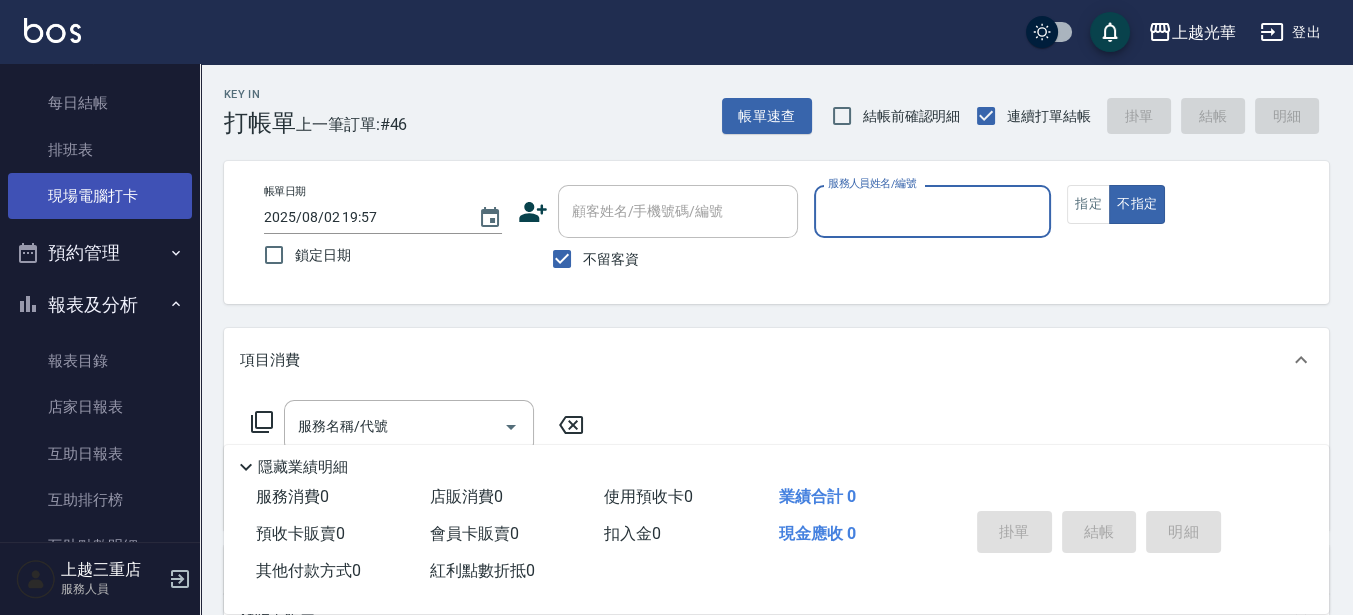 click on "現場電腦打卡" at bounding box center (100, 196) 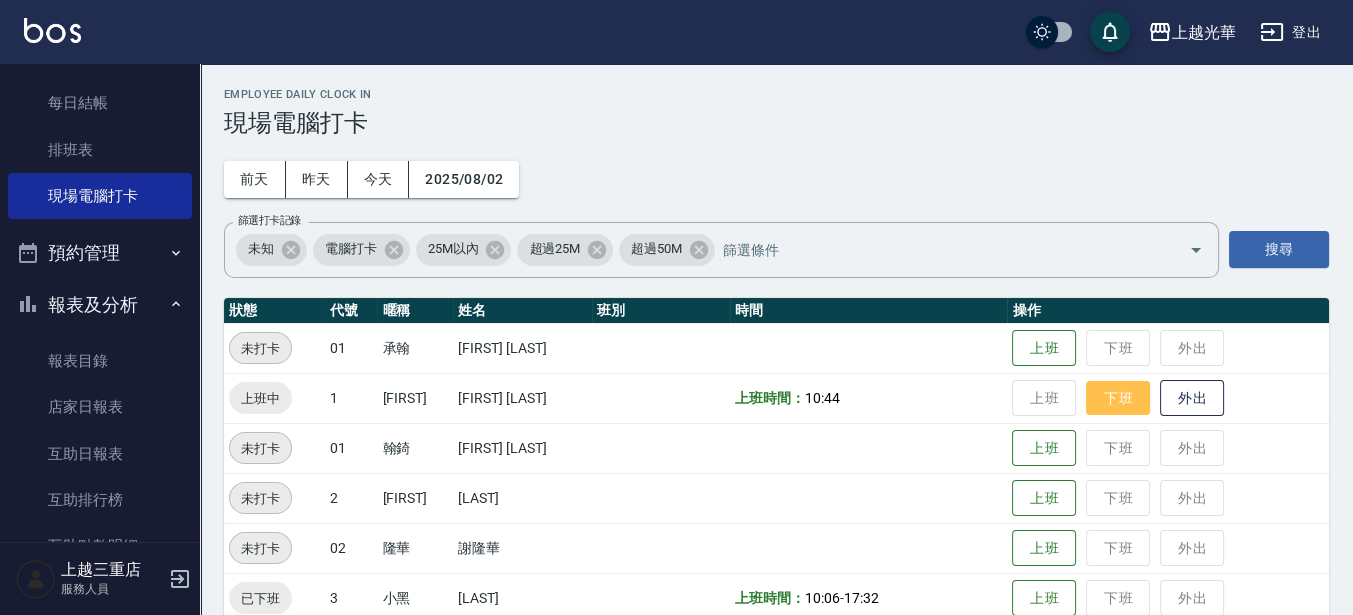 click on "下班" at bounding box center [1118, 398] 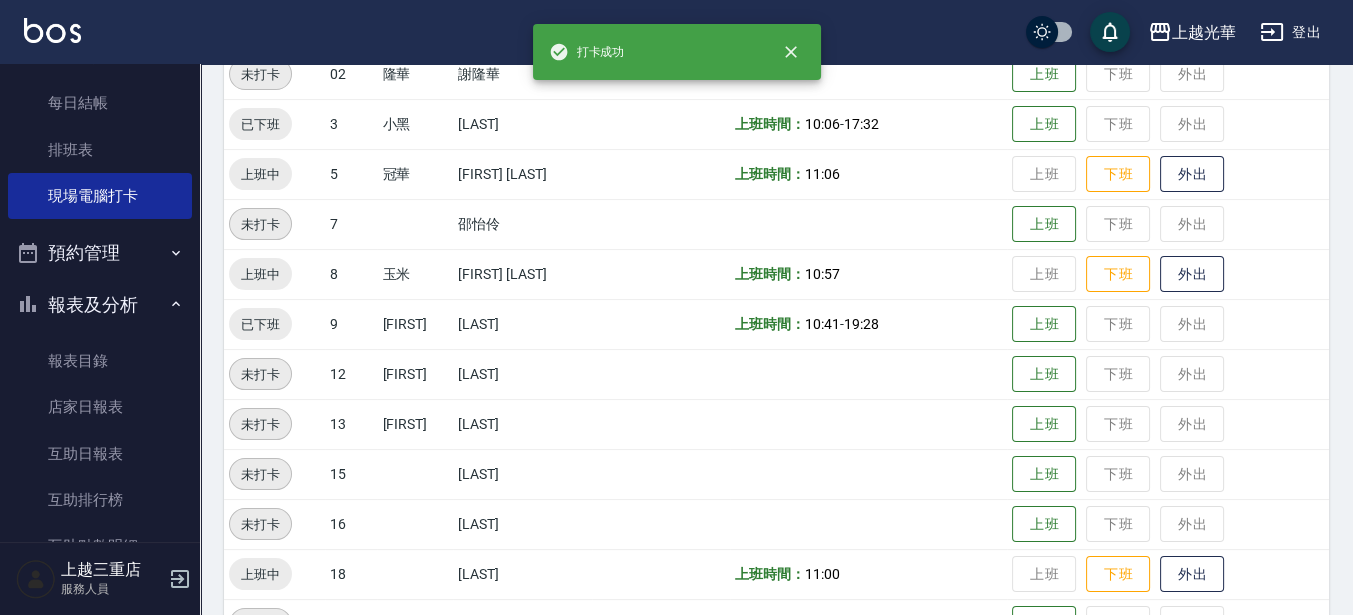 scroll, scrollTop: 582, scrollLeft: 0, axis: vertical 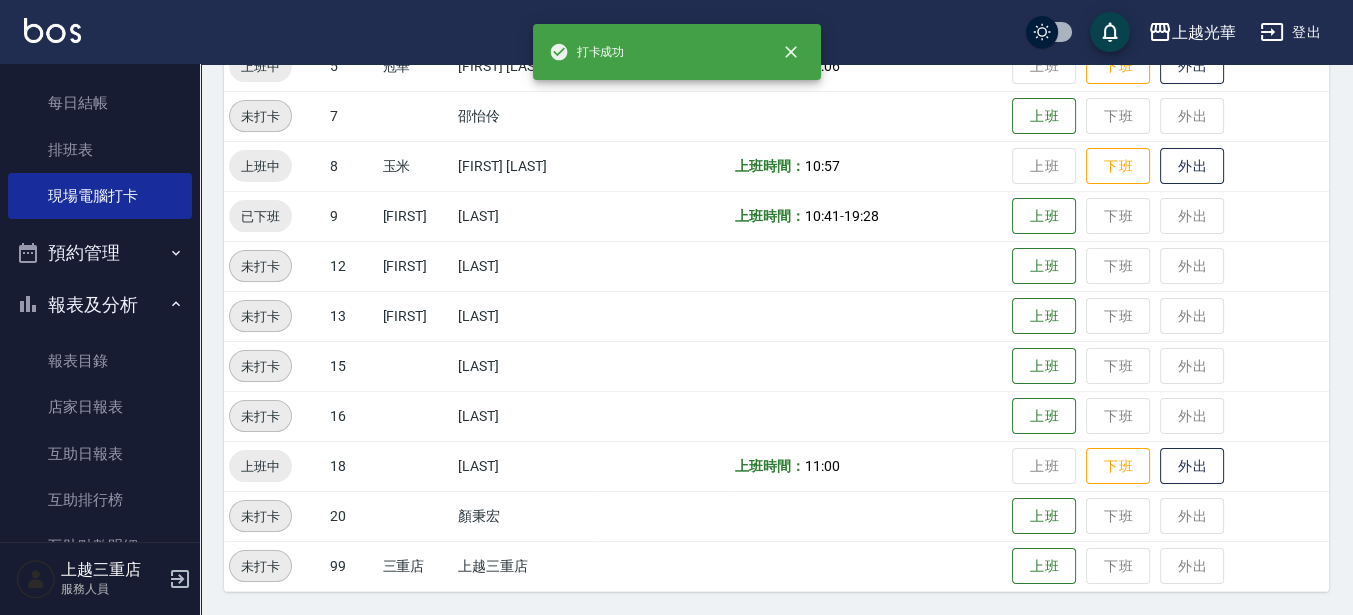 click on "上班 下班 外出" at bounding box center [1168, 166] 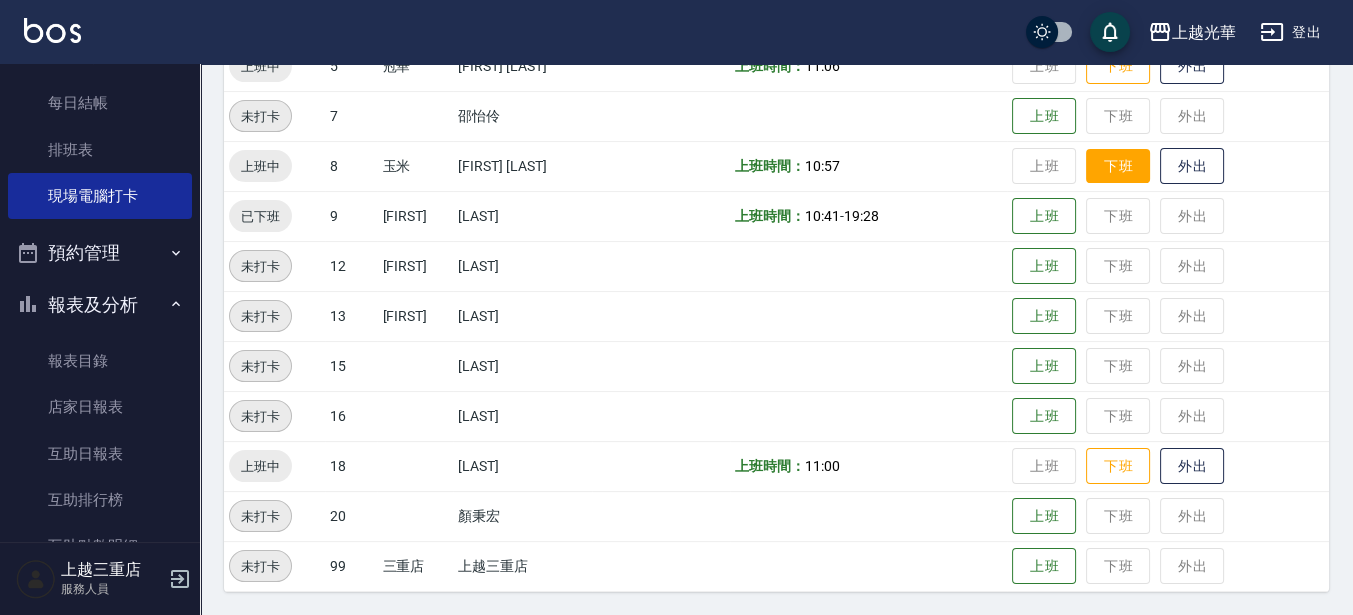 click on "下班" at bounding box center (1118, 166) 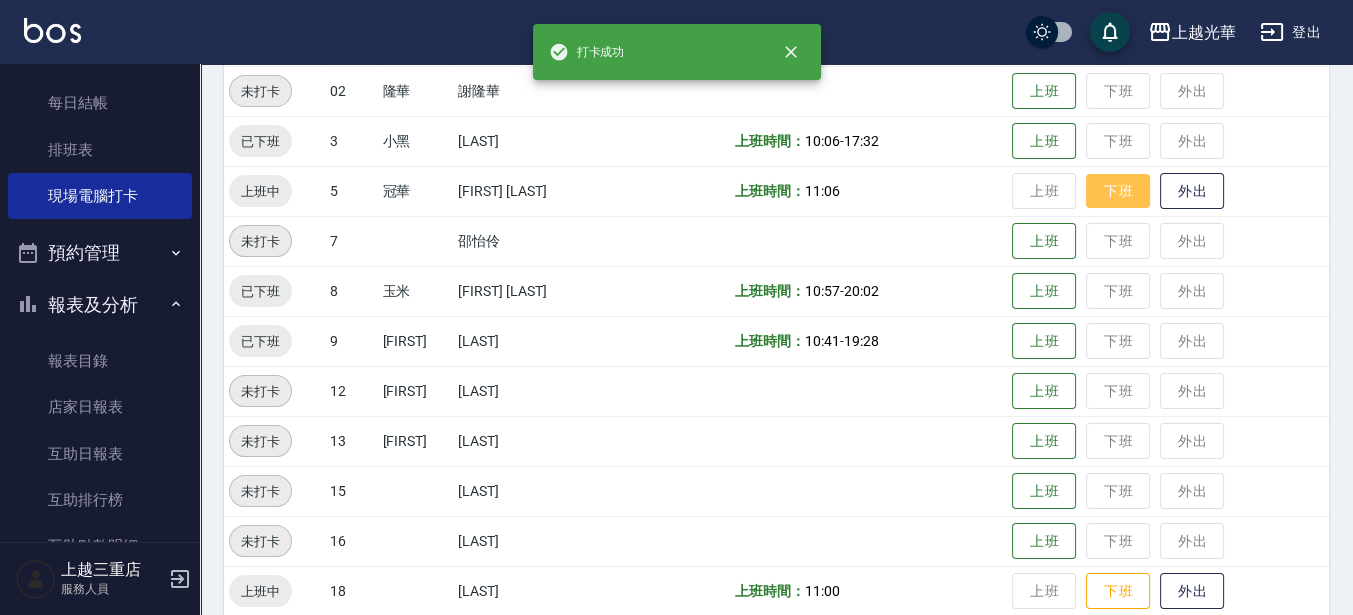 click on "下班" at bounding box center (1118, 191) 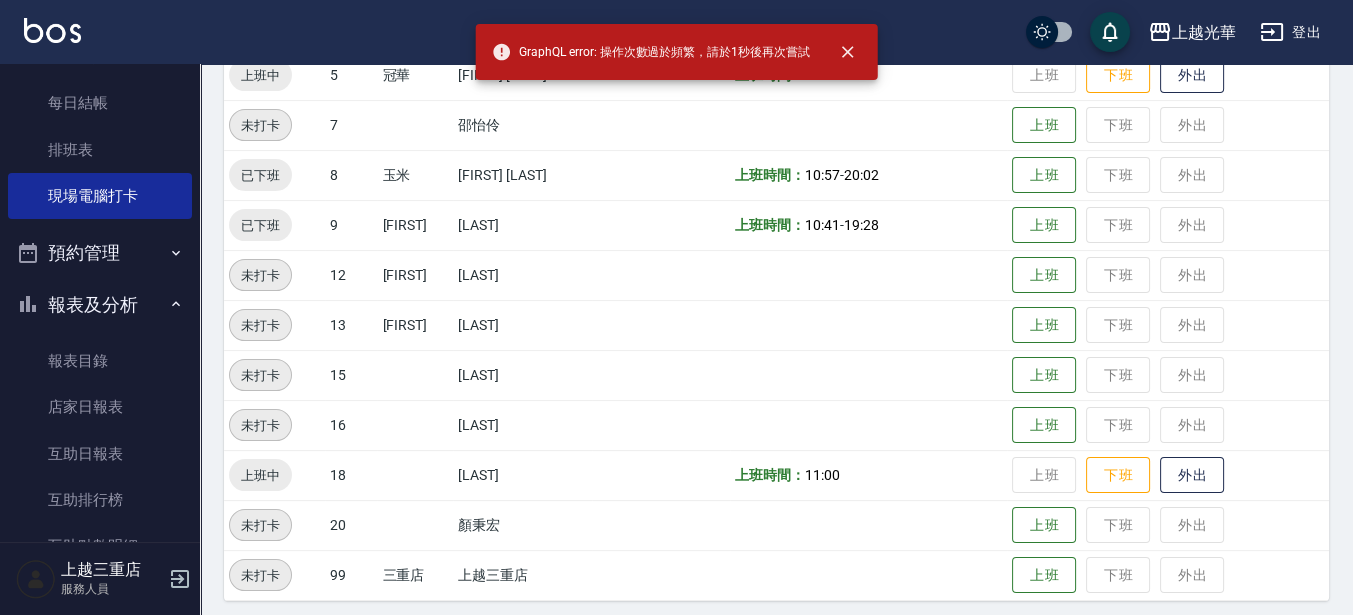 scroll, scrollTop: 332, scrollLeft: 0, axis: vertical 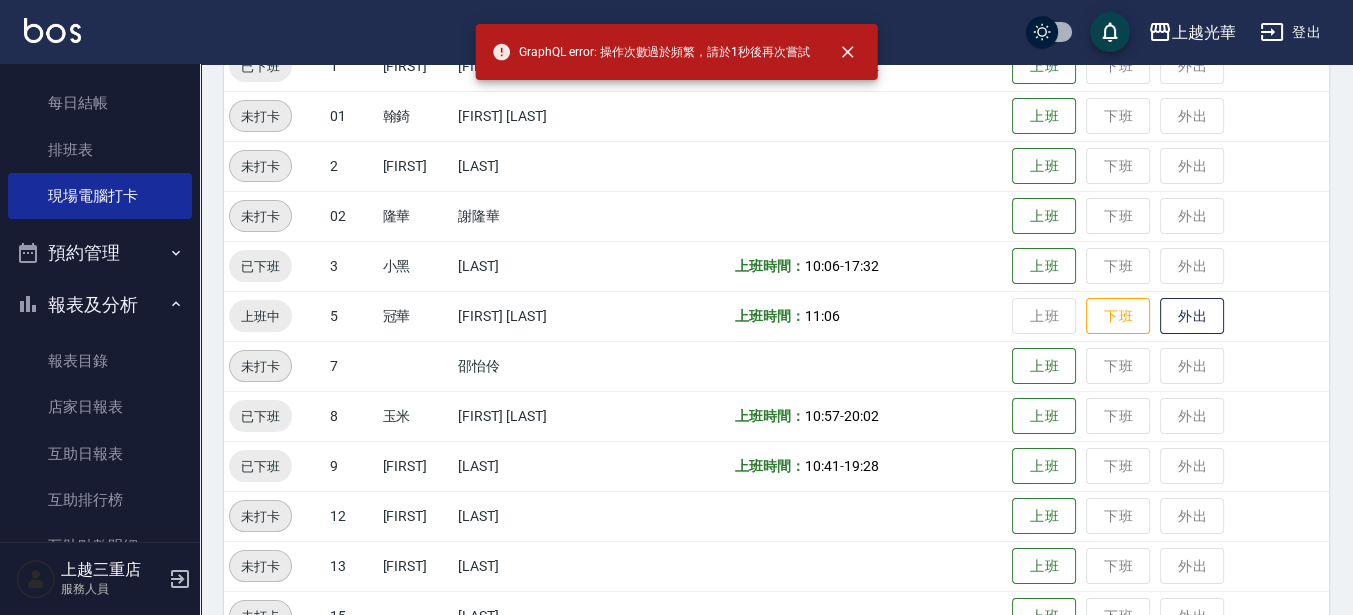 click on "上班 下班 外出" at bounding box center (1168, 316) 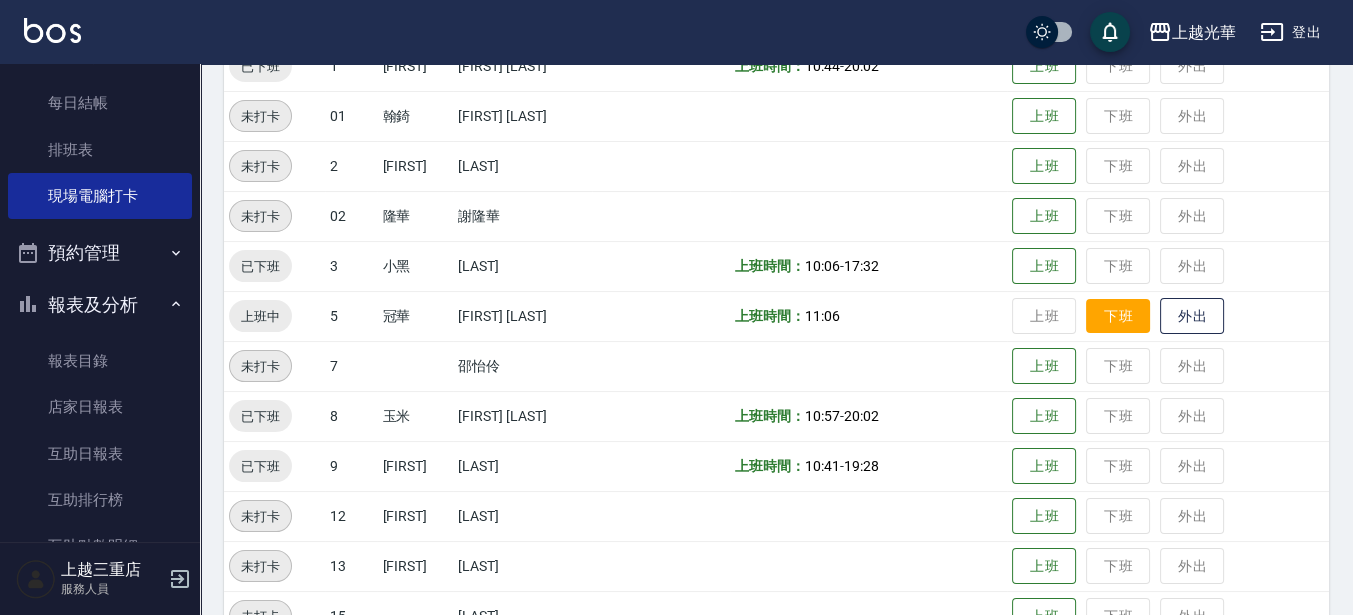 click on "上班 下班 外出" at bounding box center [1168, 316] 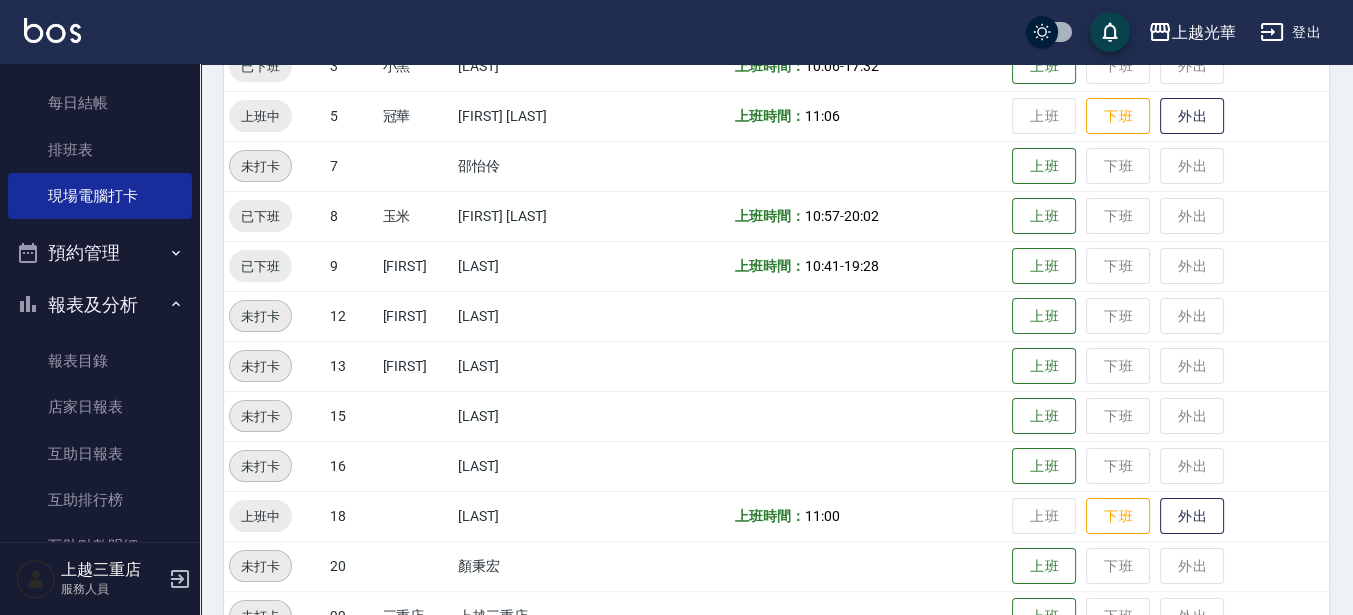 scroll, scrollTop: 582, scrollLeft: 0, axis: vertical 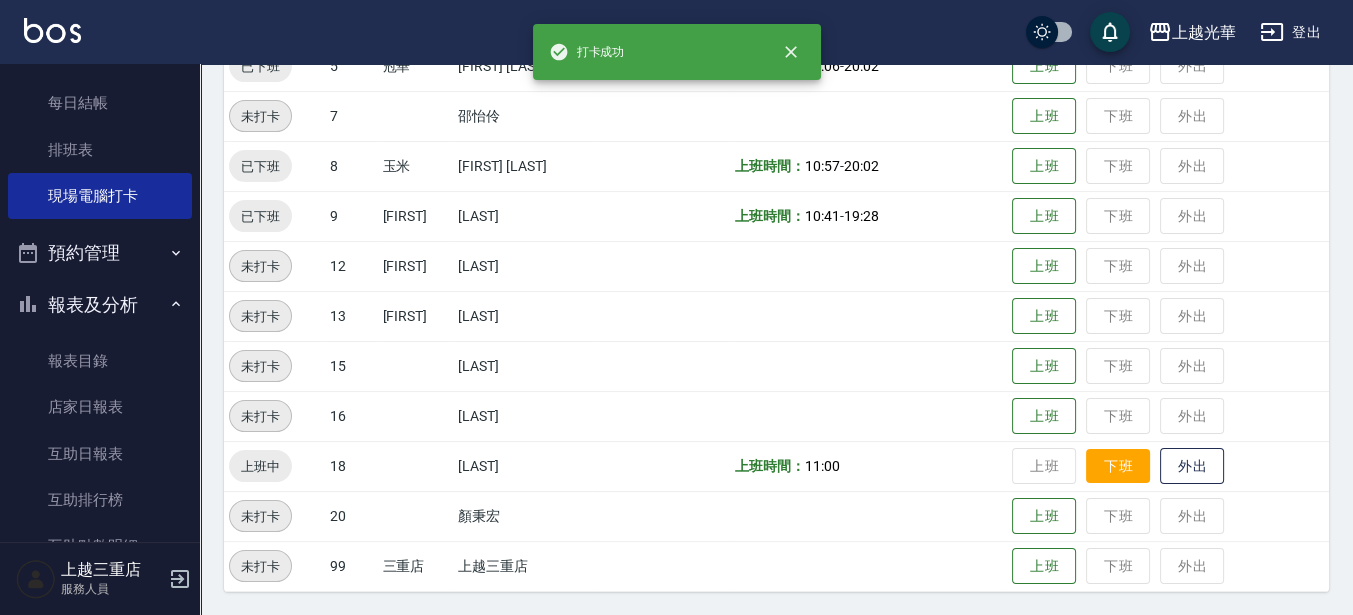 click on "下班" at bounding box center (1118, 466) 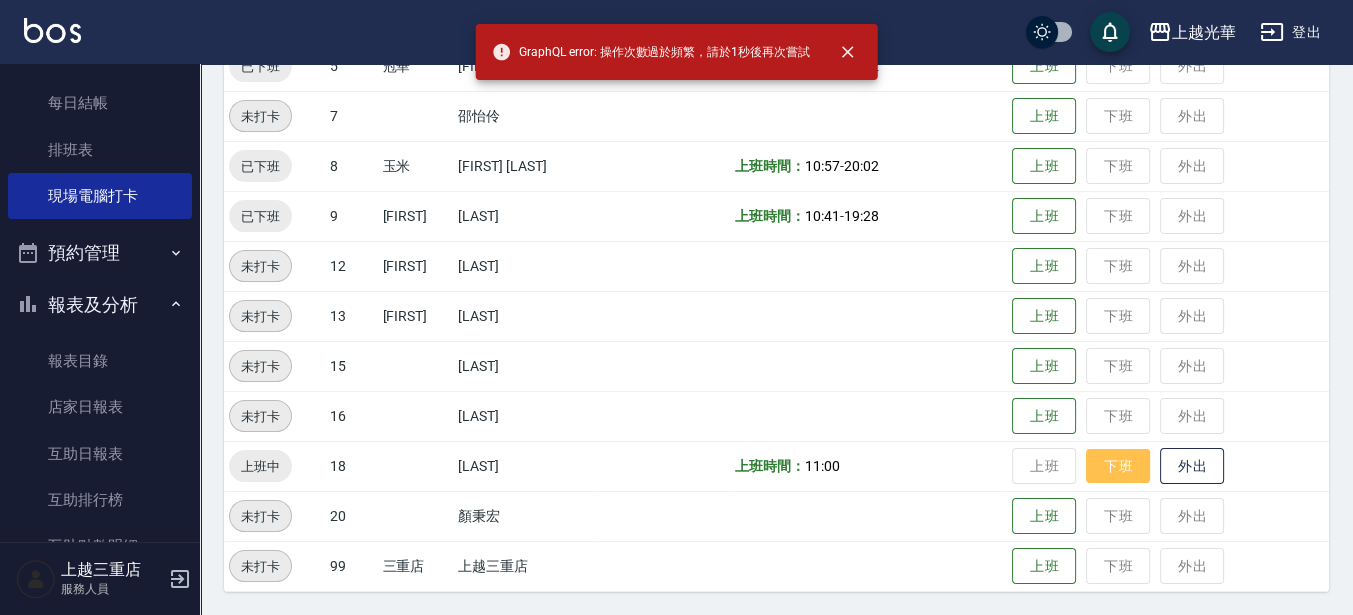 click on "下班" at bounding box center (1118, 466) 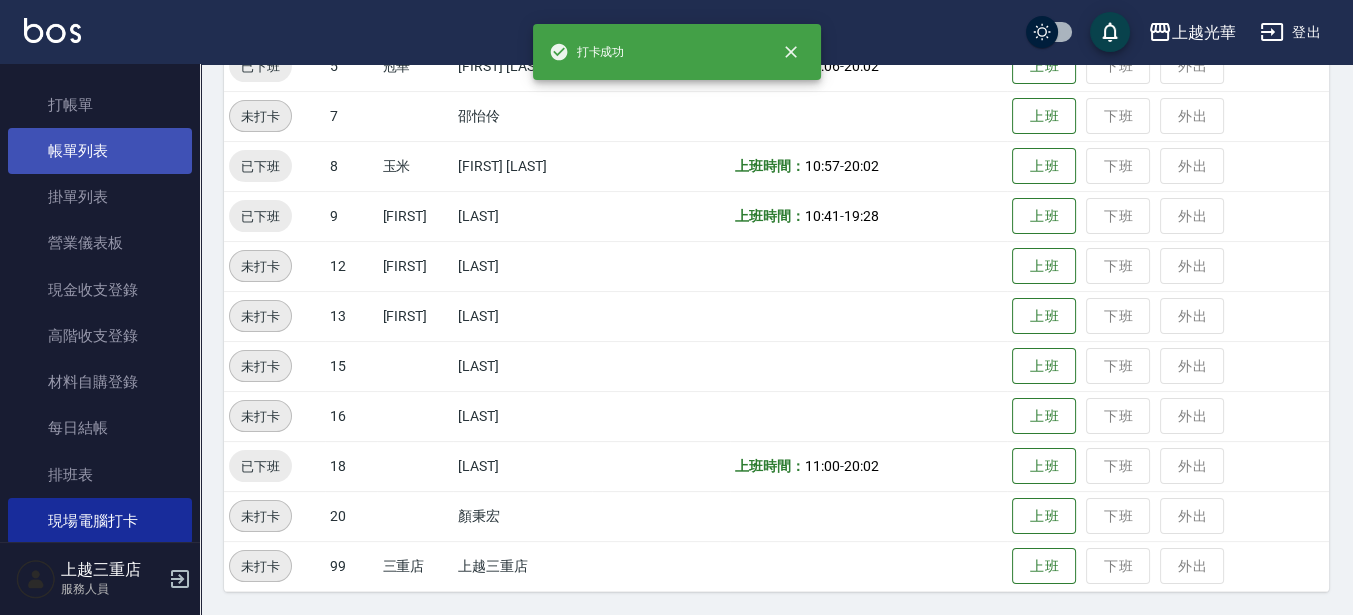 scroll, scrollTop: 0, scrollLeft: 0, axis: both 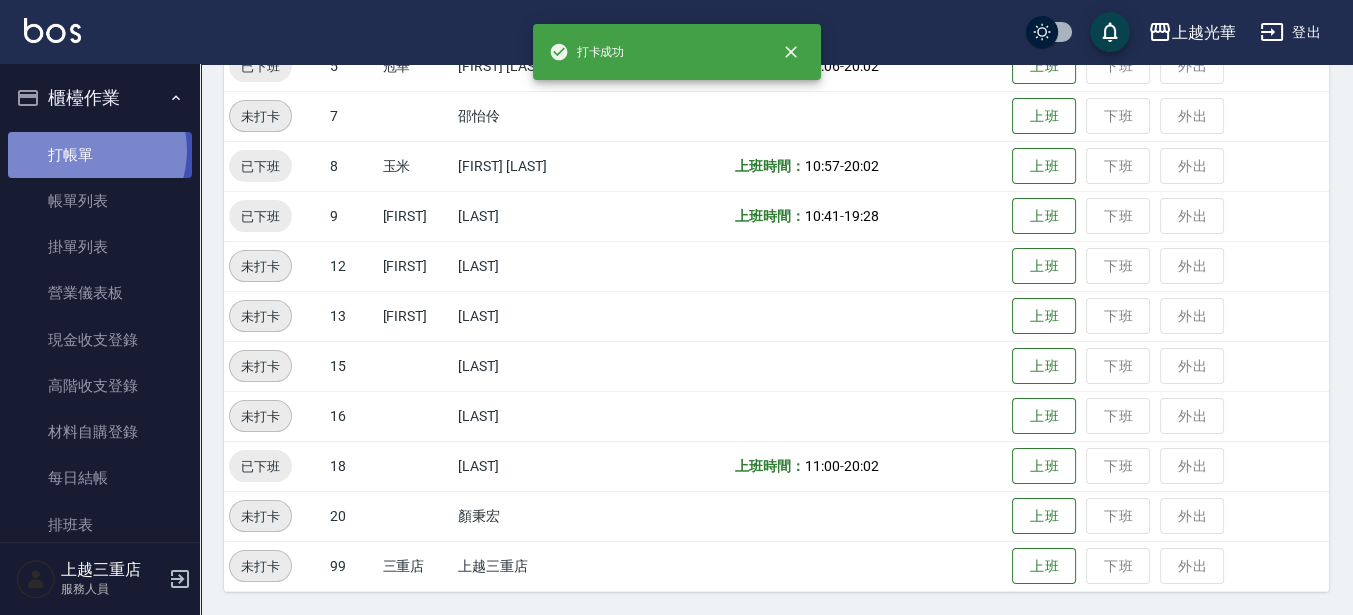 click on "打帳單" at bounding box center [100, 155] 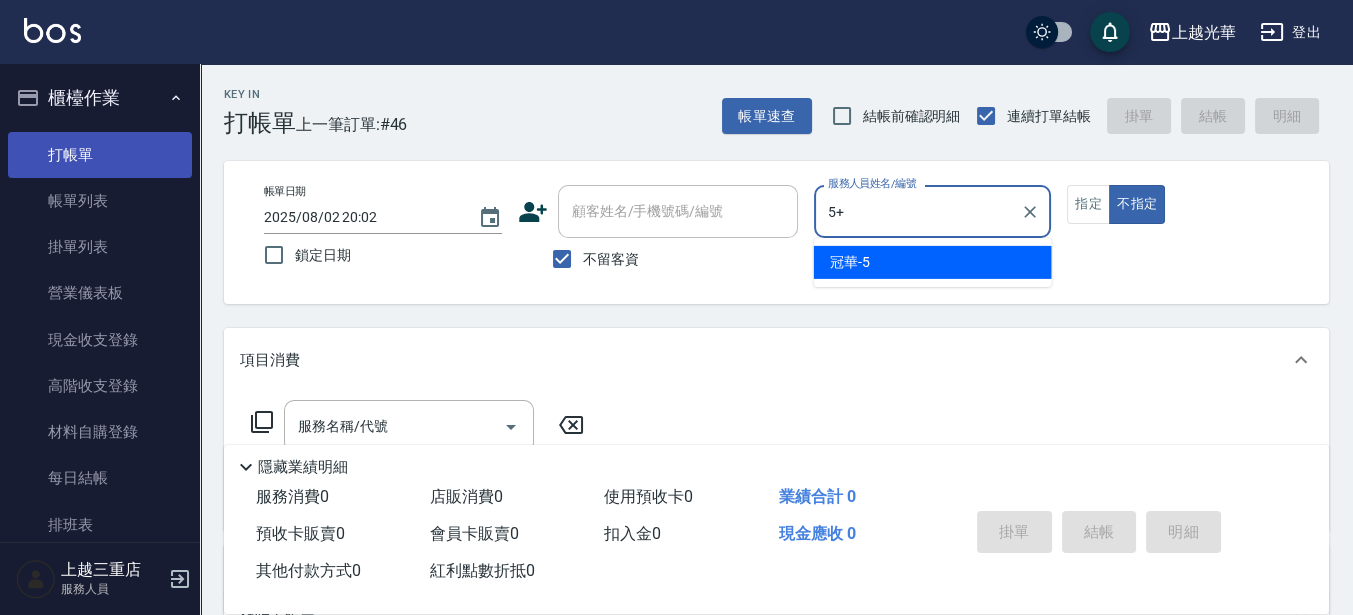type on "5+" 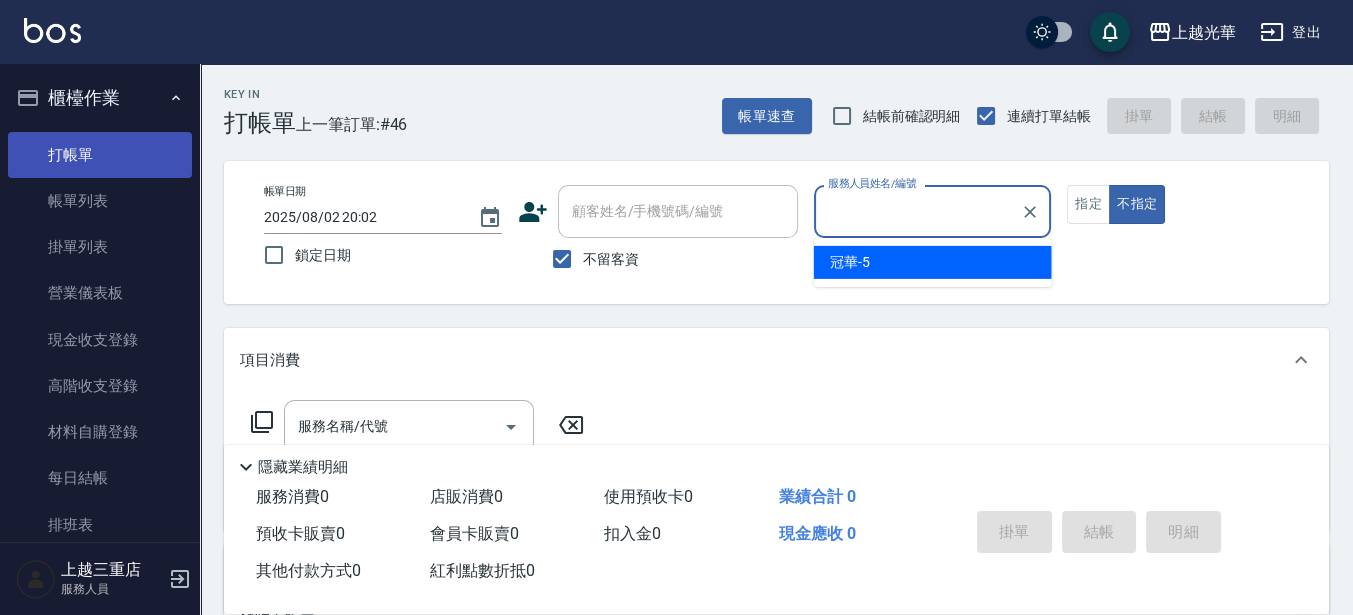 type on "false" 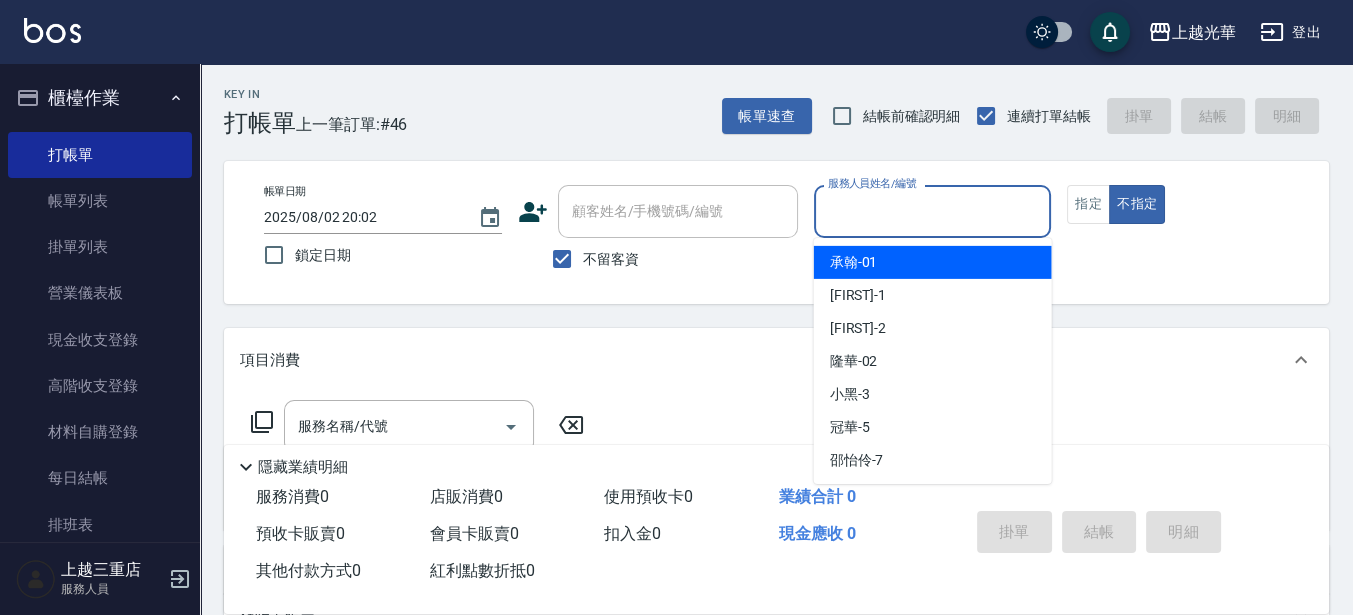 click on "服務人員姓名/編號" at bounding box center (933, 211) 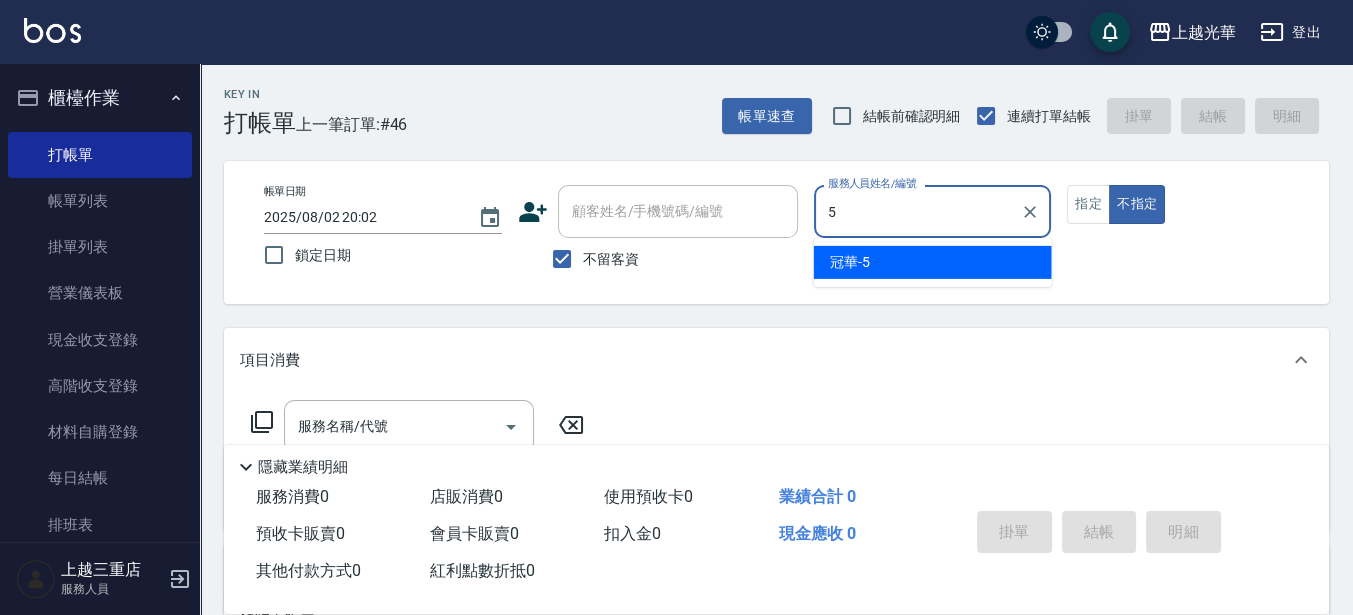 type on "[FIRST]-[NUMBER]" 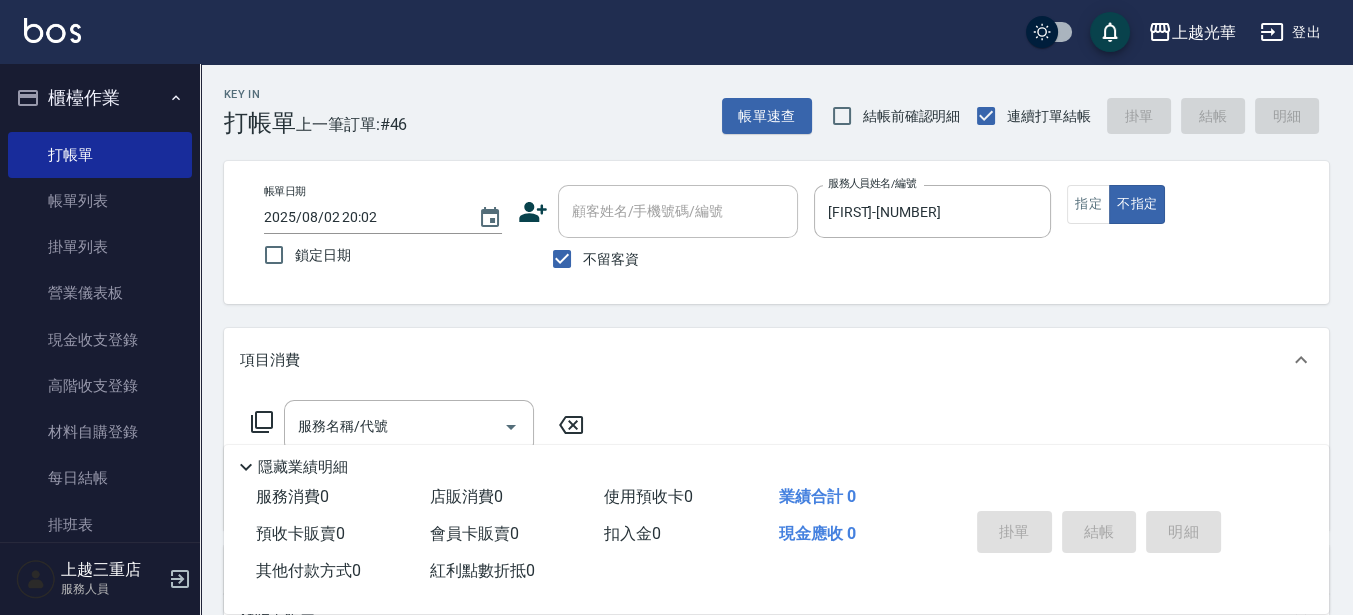 drag, startPoint x: 740, startPoint y: 286, endPoint x: 727, endPoint y: 283, distance: 13.341664 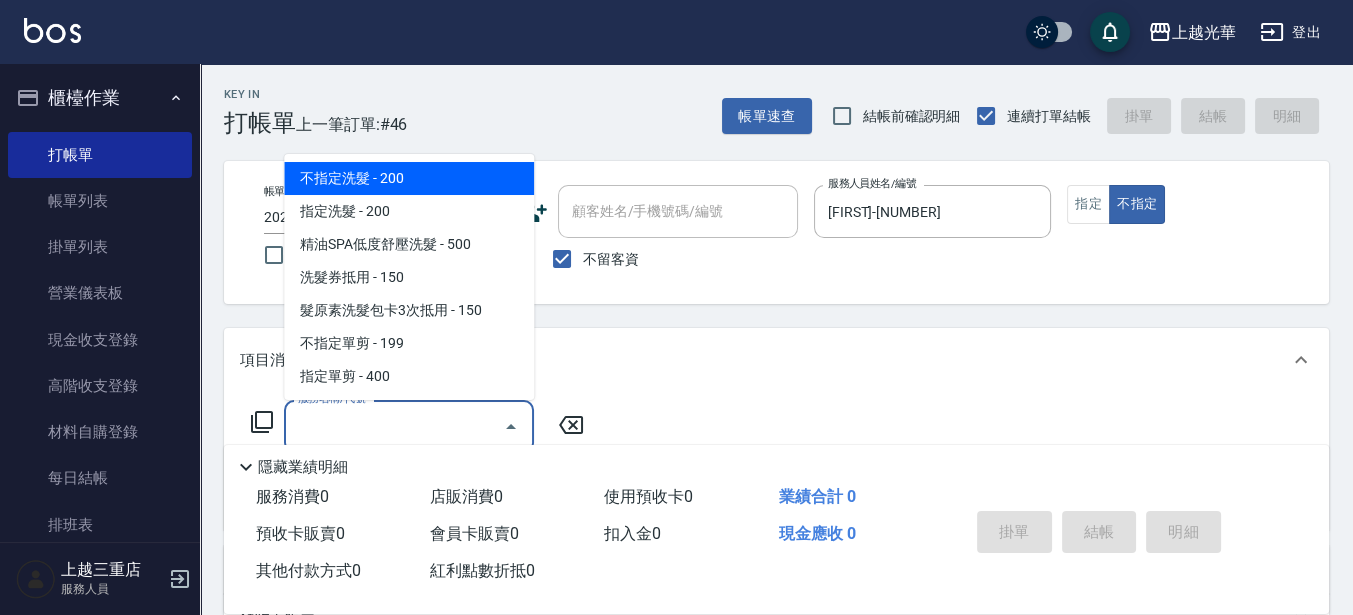 click on "服務名稱/代號" at bounding box center (394, 426) 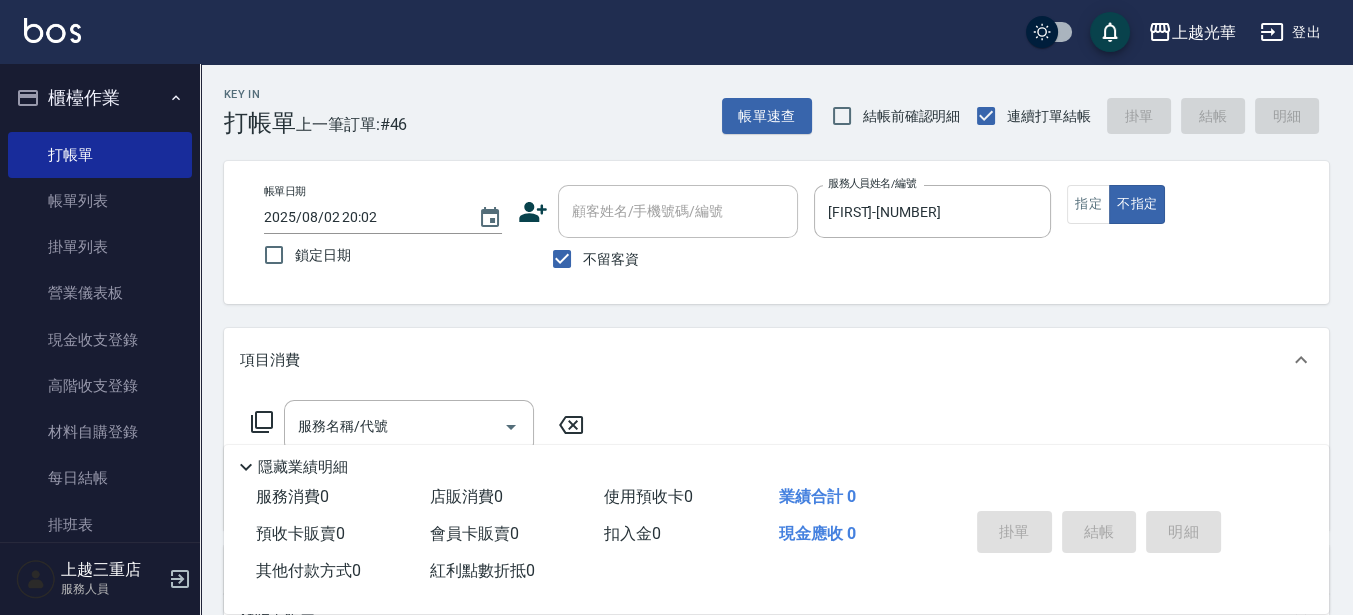 click on "不留客資" at bounding box center [658, 259] 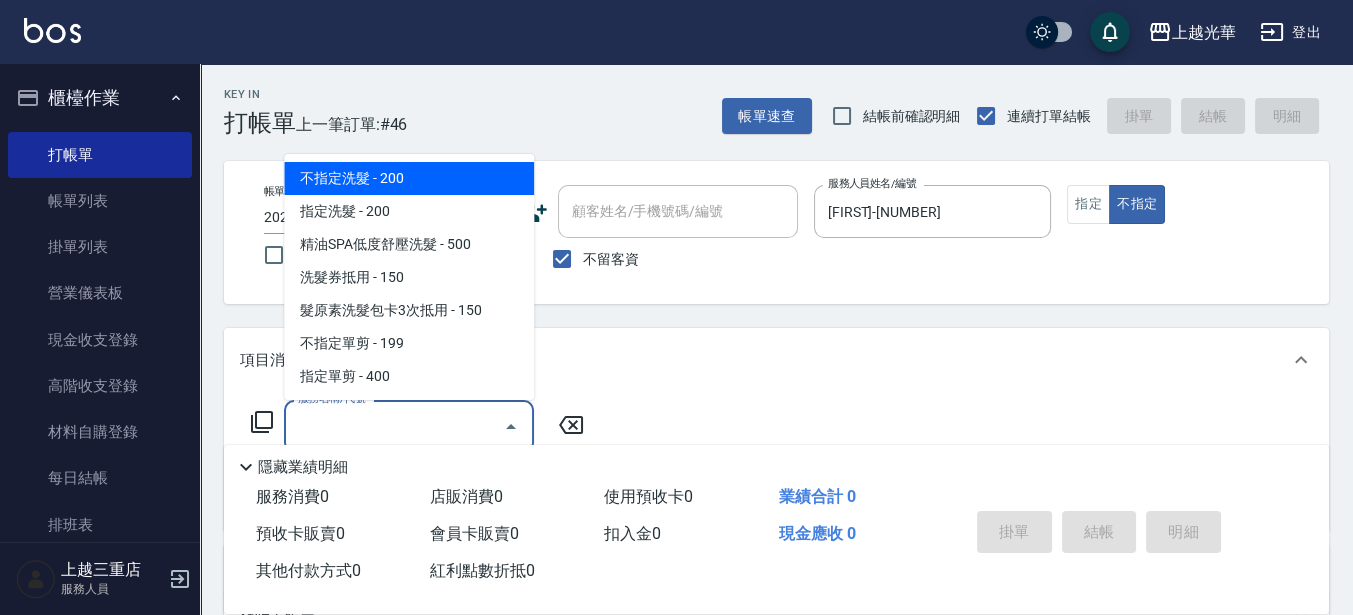 click on "服務名稱/代號" at bounding box center [394, 426] 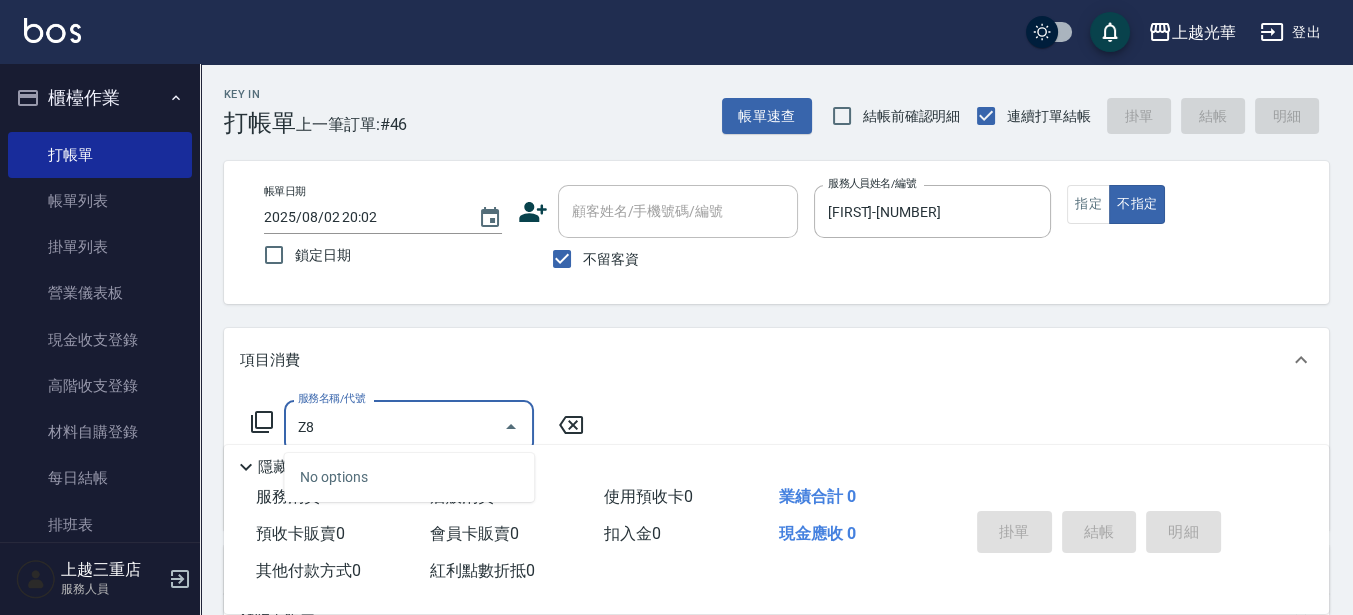 type on "Z" 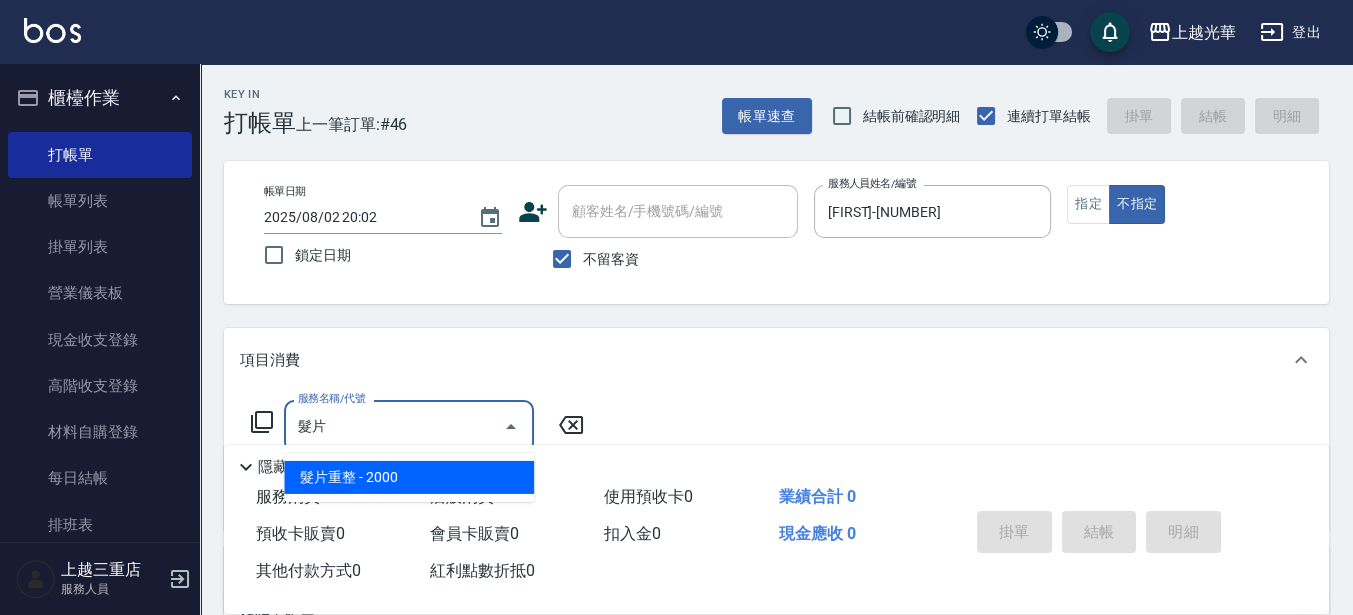 click on "髮片重整 - 2000" at bounding box center [409, 477] 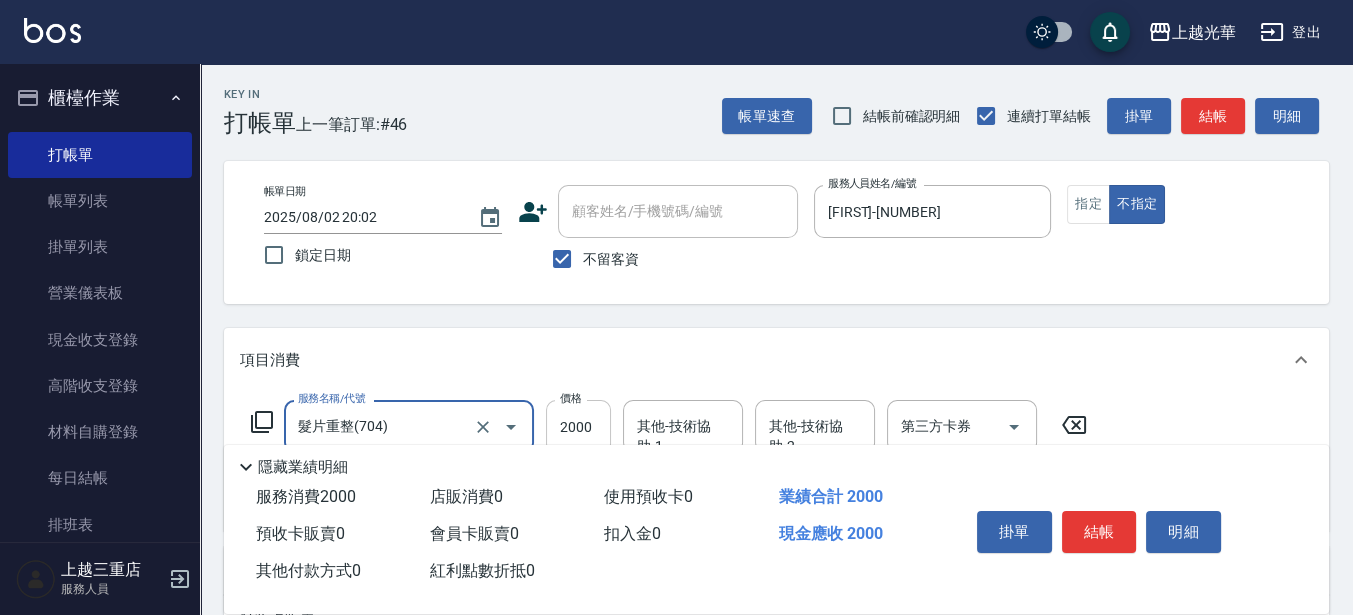 type on "髮片重整(704)" 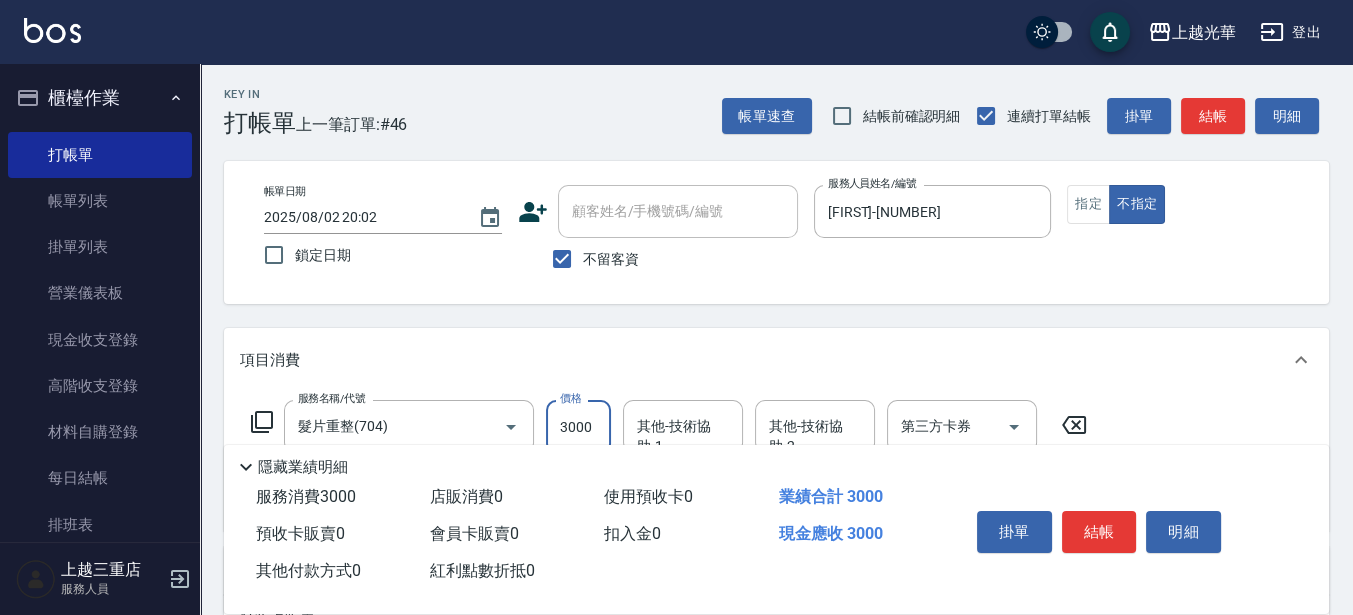 type on "3000" 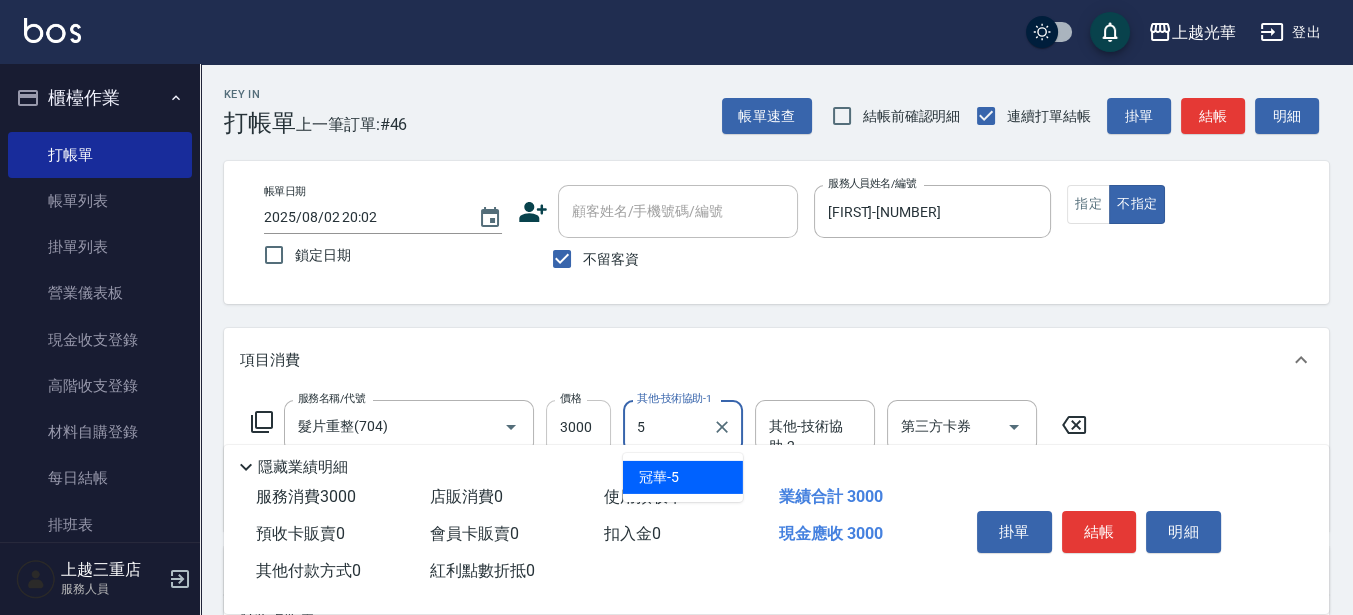 type on "[FIRST]-[NUMBER]" 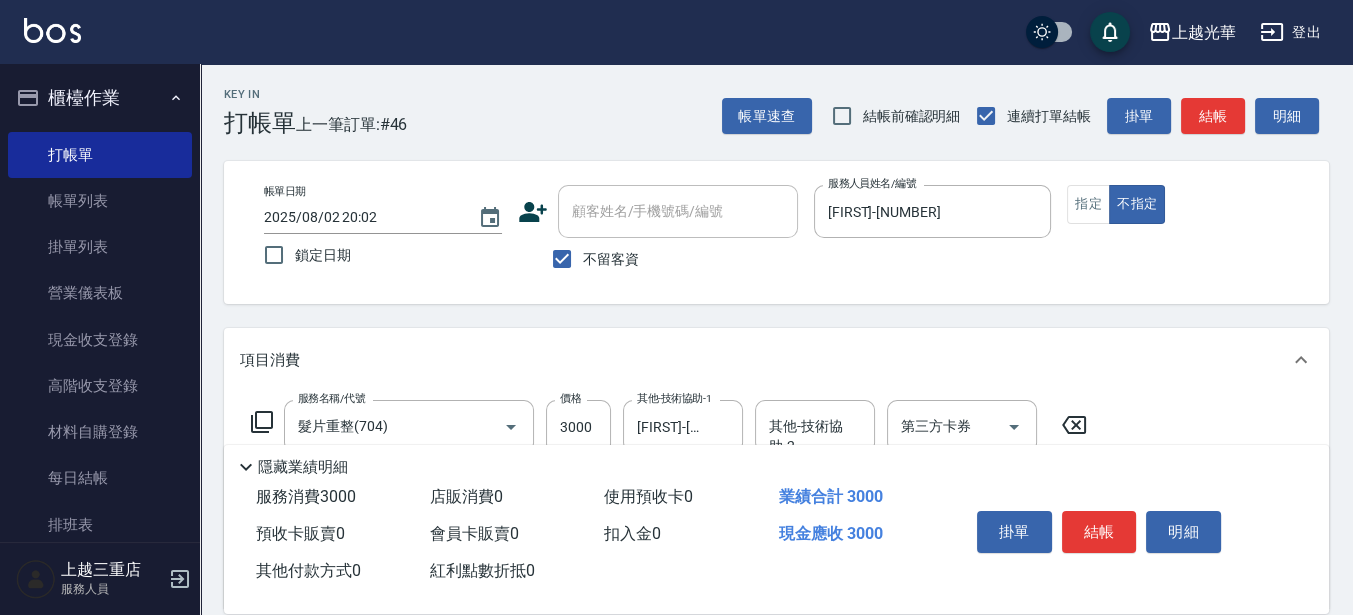 click on "帳單日期 2025/08/02 20:02 鎖定日期 顧客姓名/手機號碼/編號 顧客姓名/手機號碼/編號 不留客資 服務人員姓名/編號 [FIRST]-[NUMBER] 服務人員姓名/編號 指定 不指定" at bounding box center (776, 232) 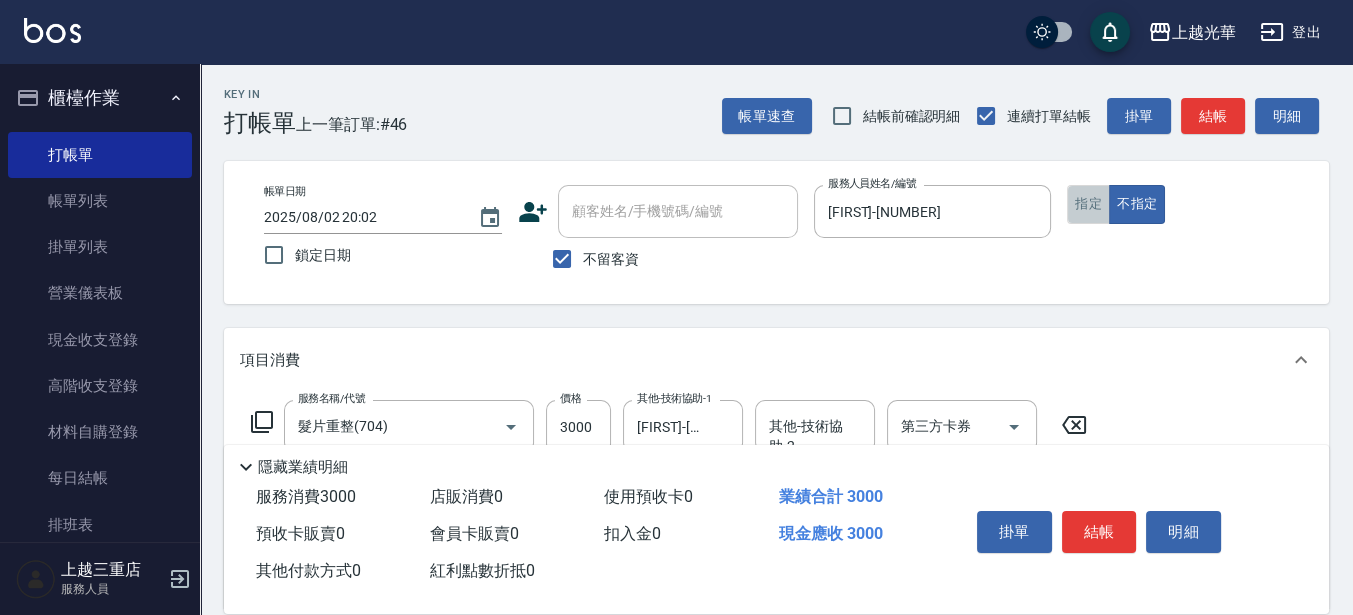click on "指定" at bounding box center [1088, 204] 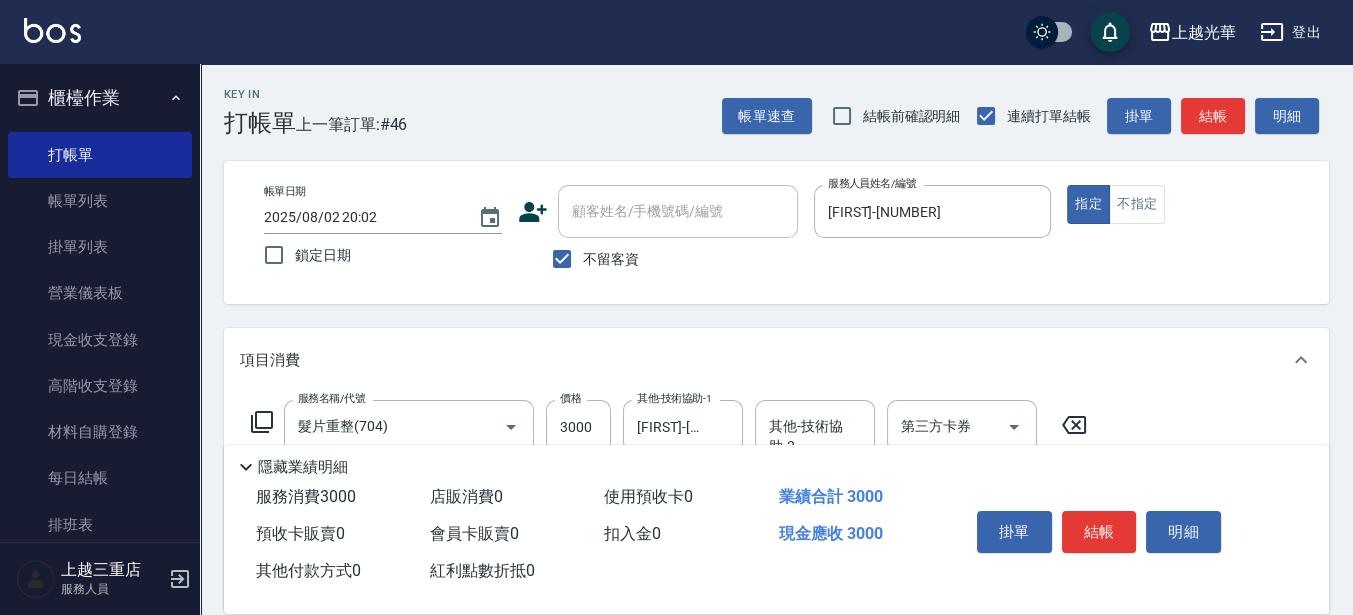 click on "結帳" at bounding box center [1213, 116] 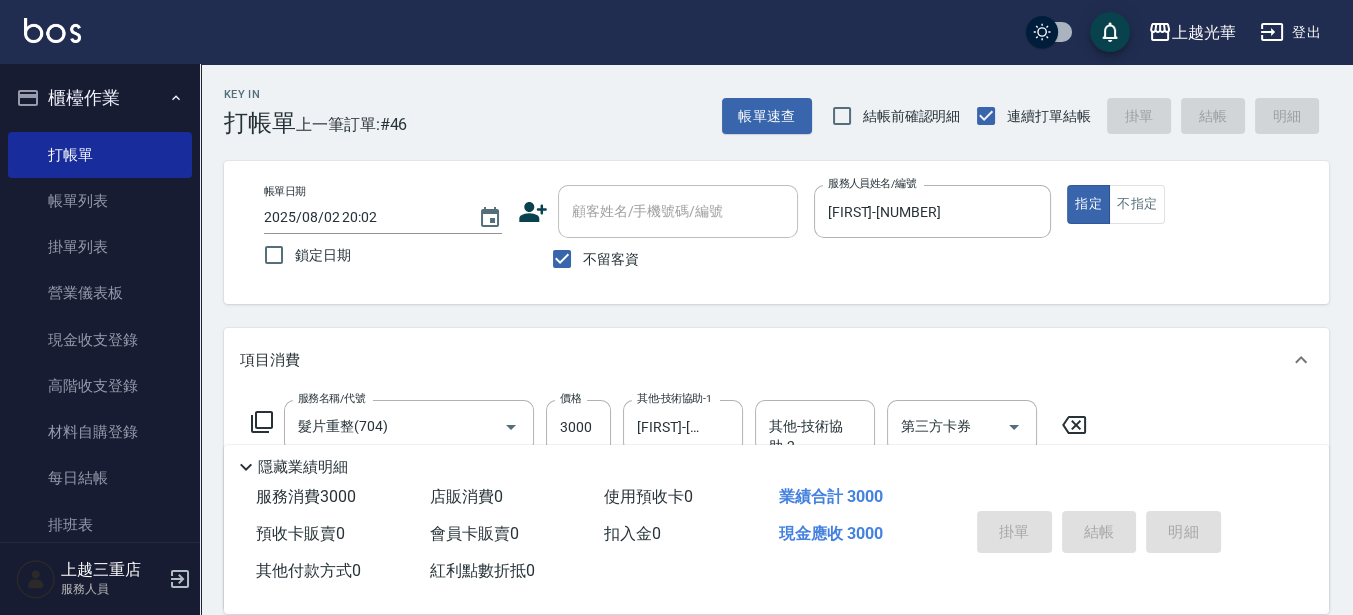 type on "2025/08/02 20:03" 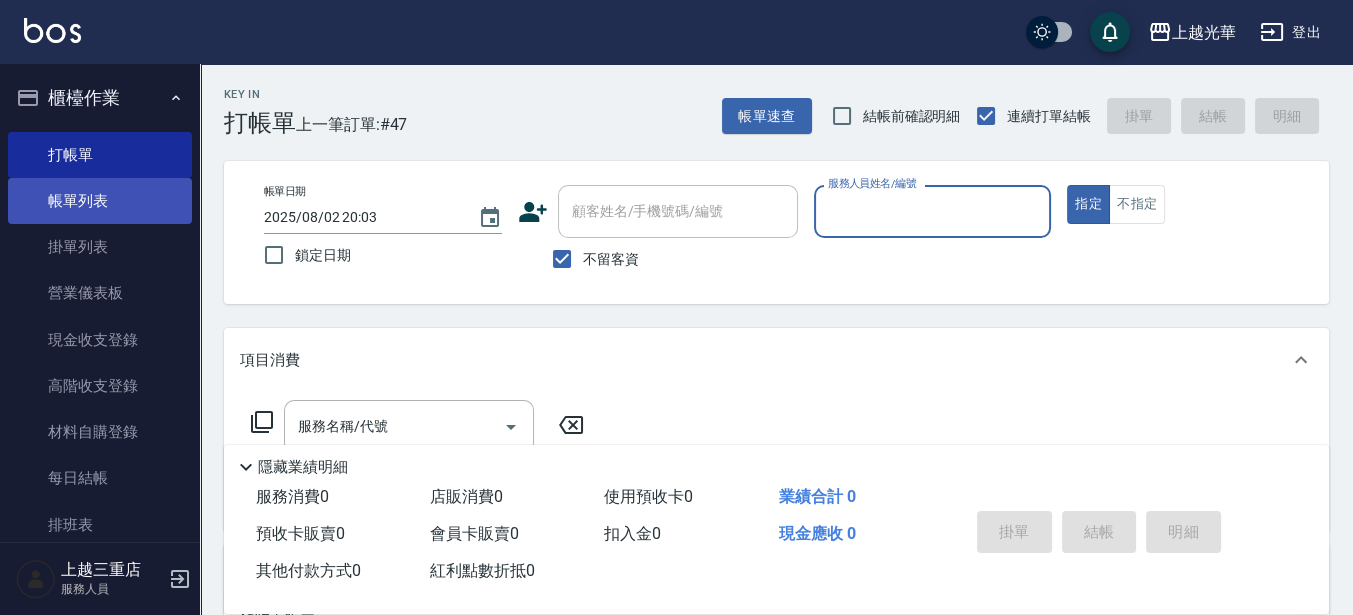 drag, startPoint x: 67, startPoint y: 206, endPoint x: 165, endPoint y: 220, distance: 98.99495 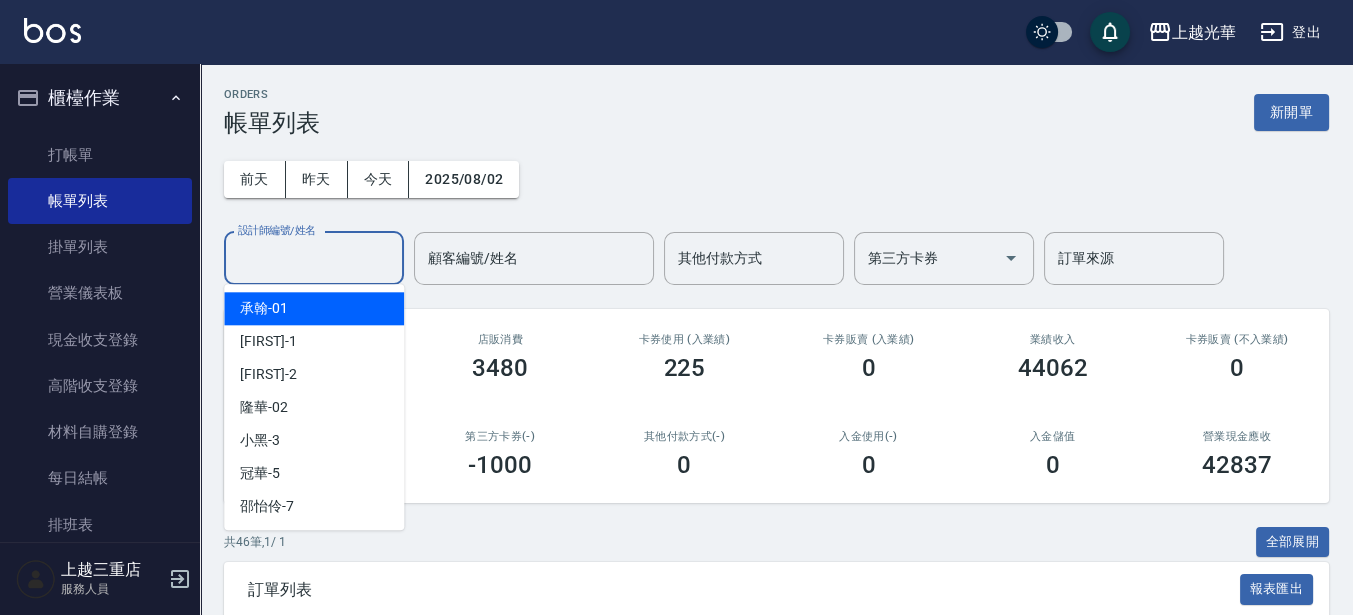 click on "設計師編號/姓名" at bounding box center [314, 258] 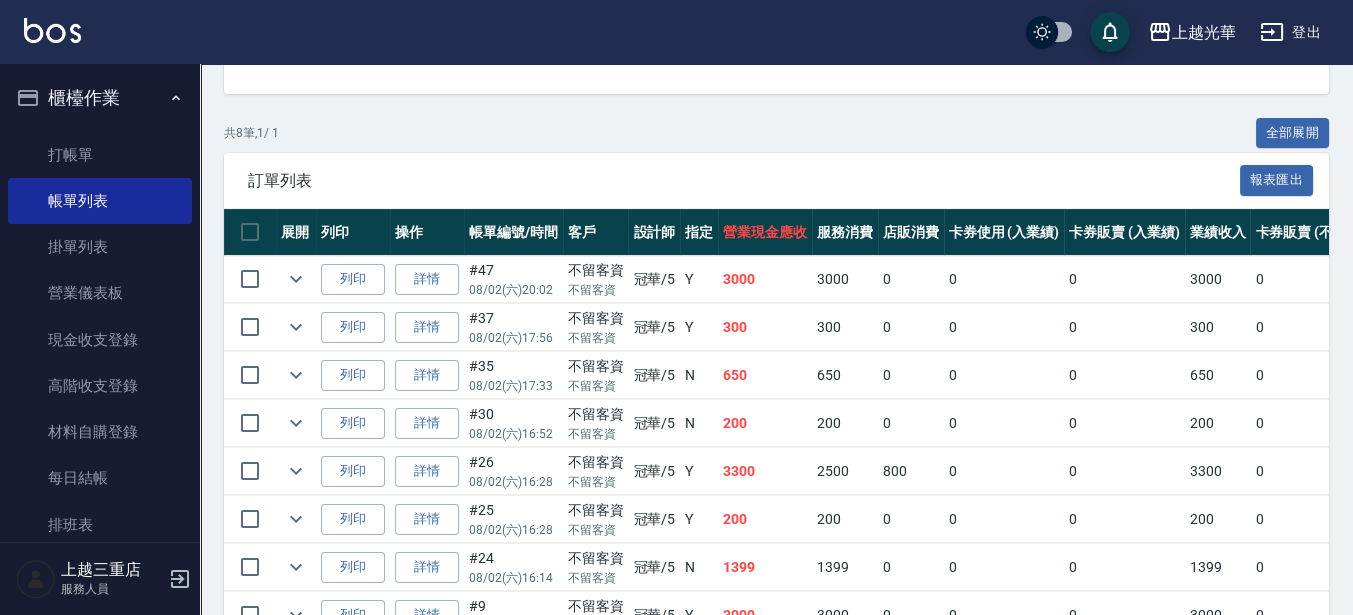 scroll, scrollTop: 375, scrollLeft: 0, axis: vertical 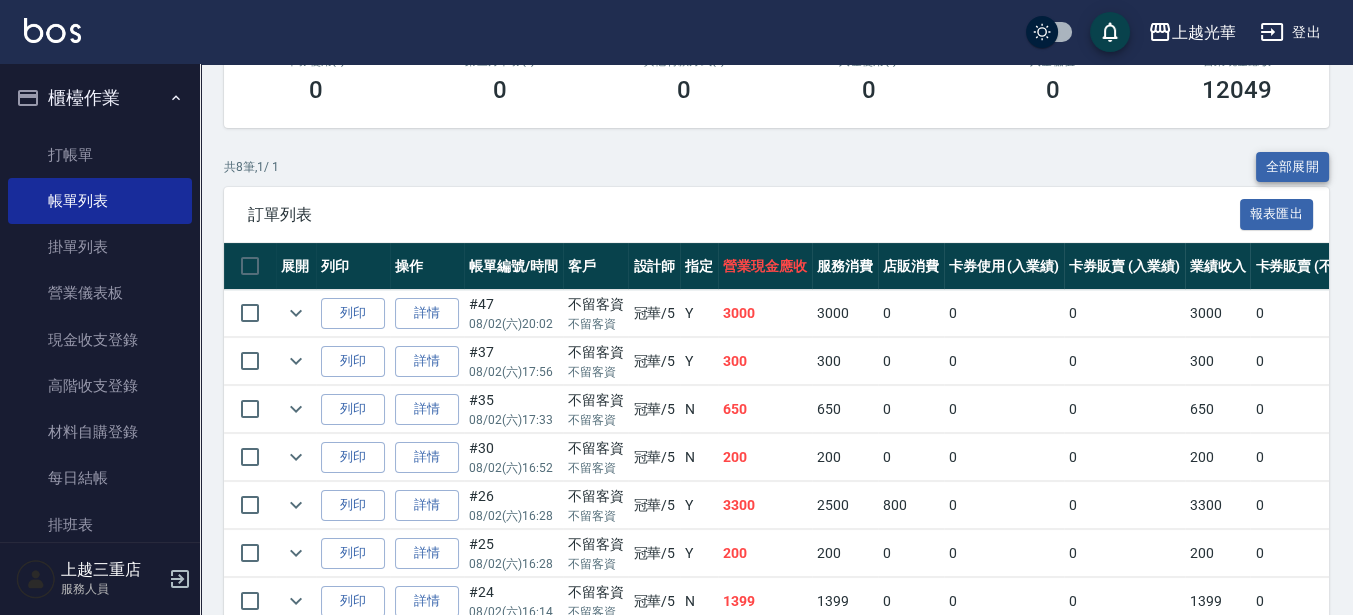 type on "[FIRST]-[NUMBER]" 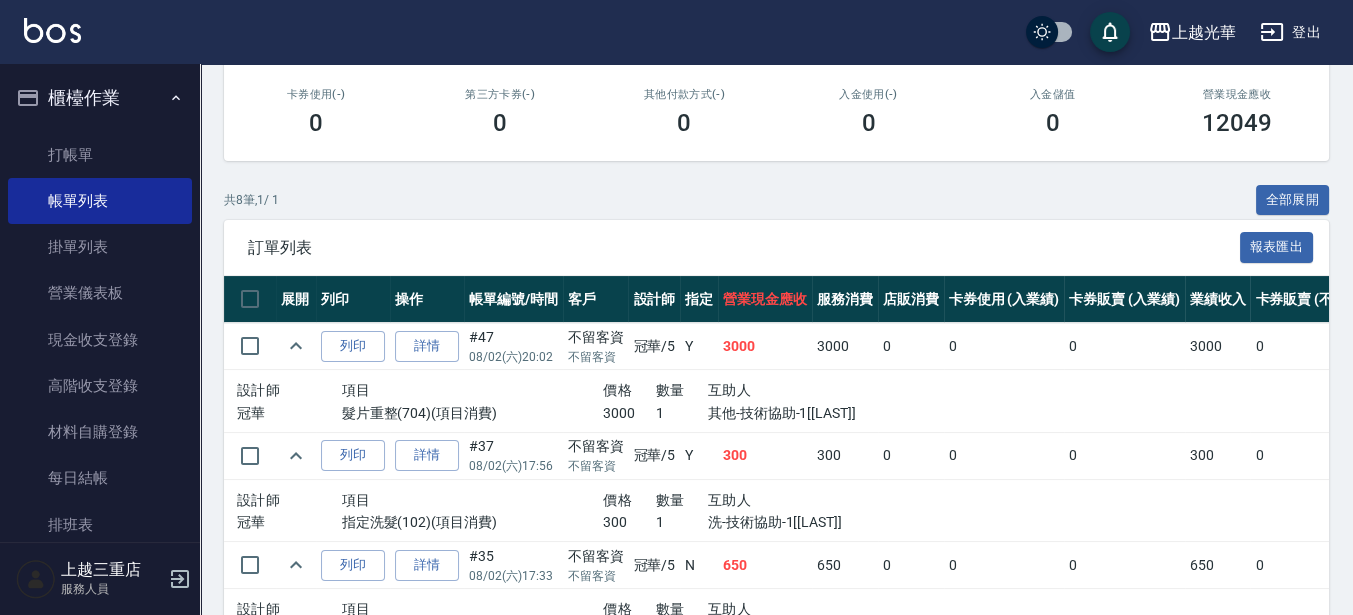 scroll, scrollTop: 375, scrollLeft: 0, axis: vertical 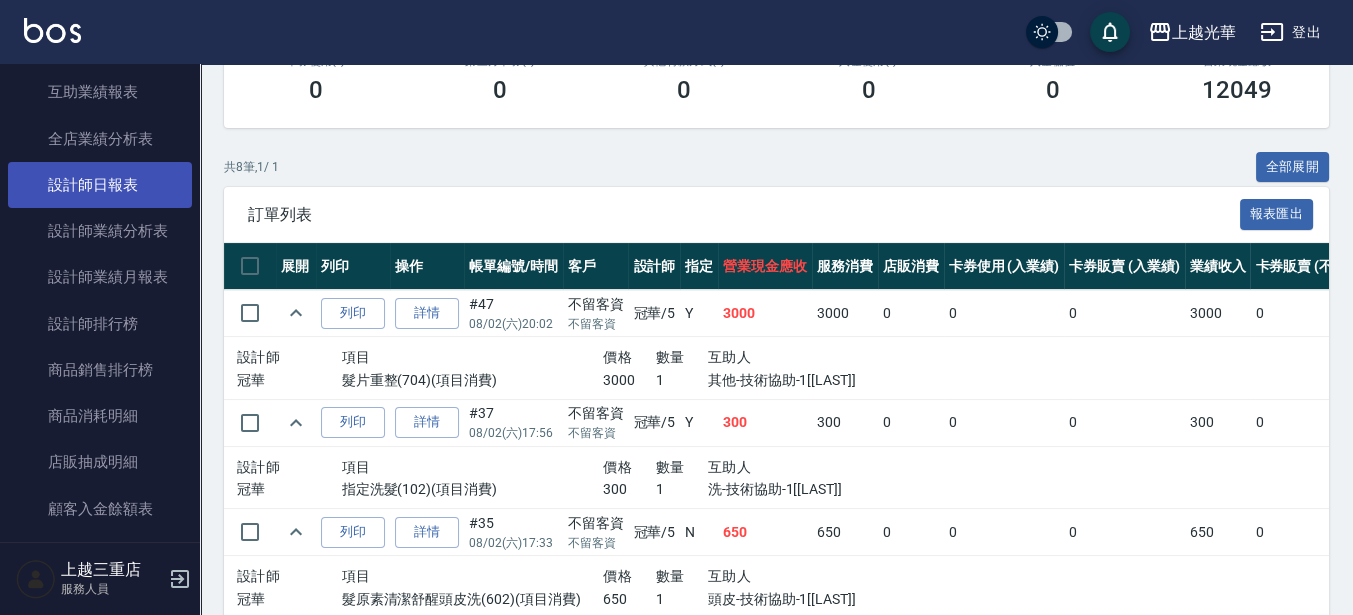 click on "設計師日報表" at bounding box center [100, 185] 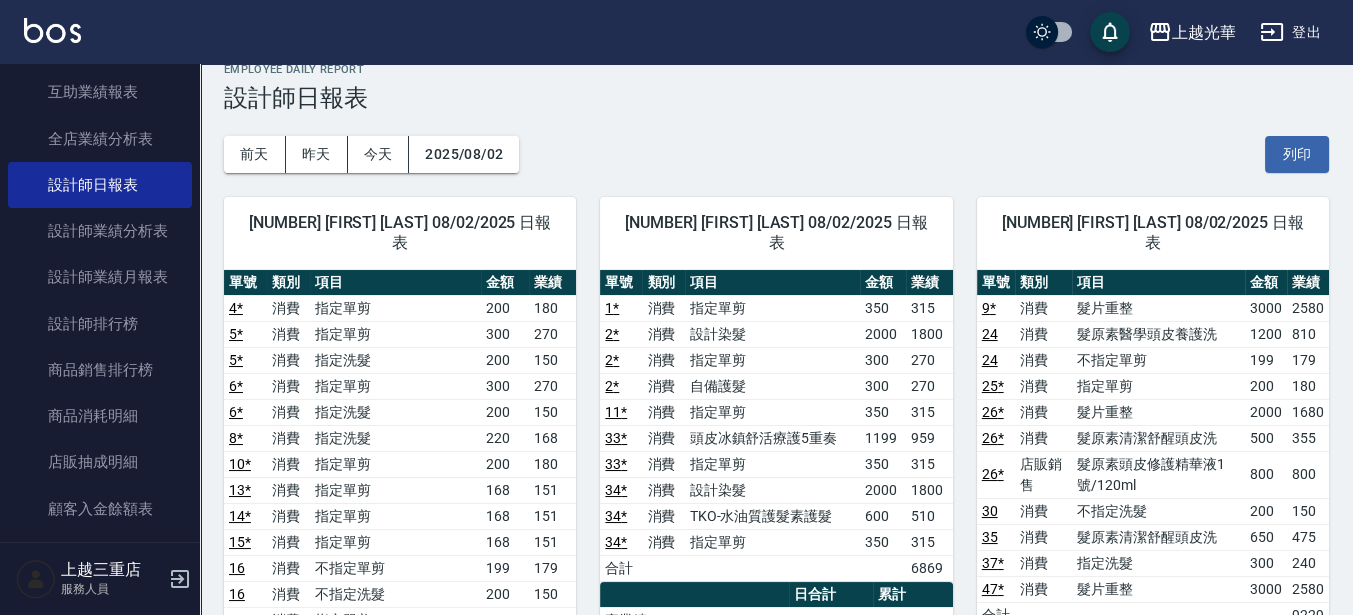 scroll, scrollTop: 0, scrollLeft: 0, axis: both 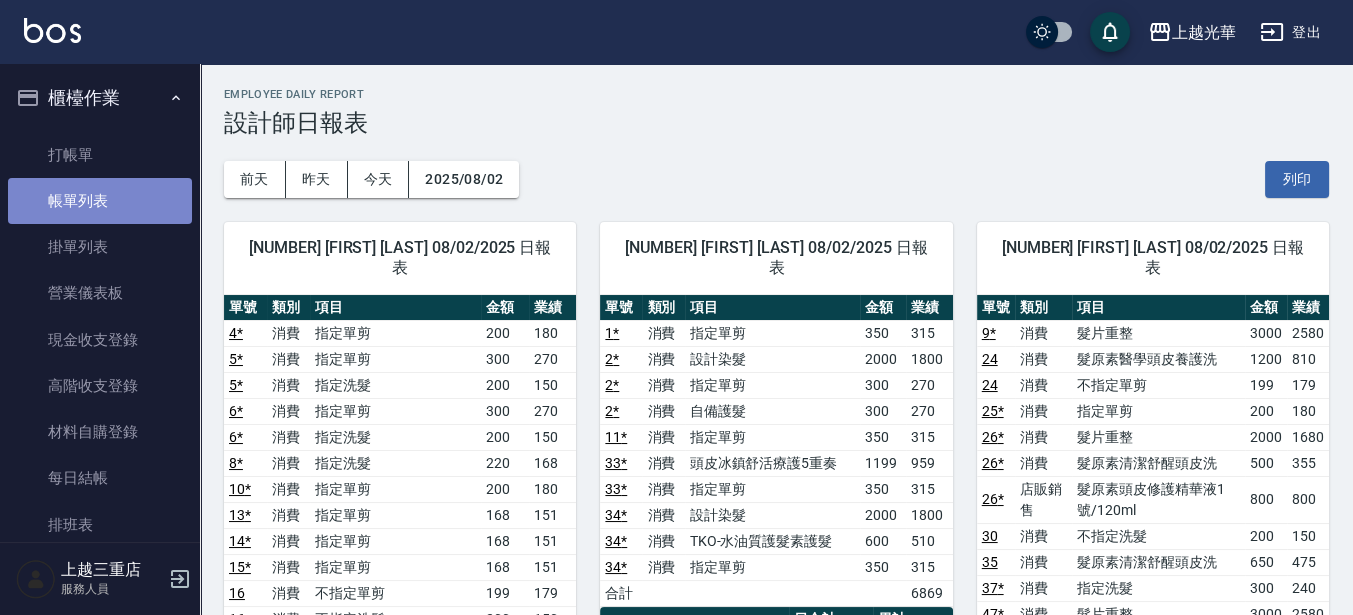 click on "帳單列表" at bounding box center (100, 201) 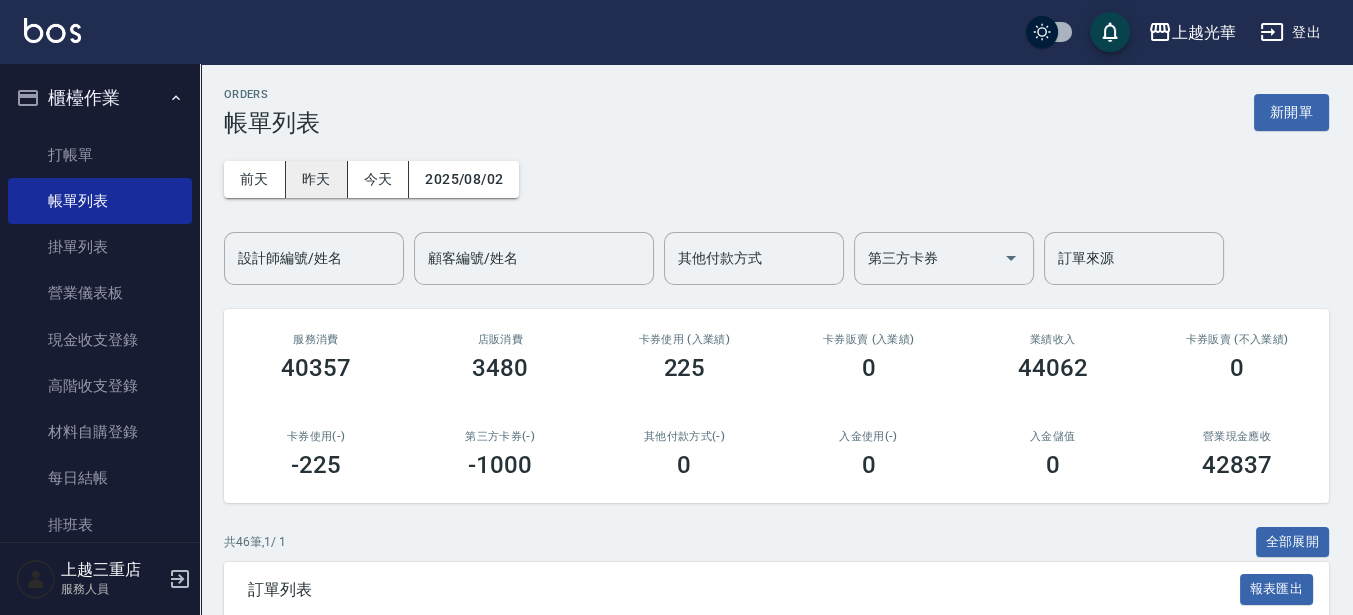 click on "昨天" at bounding box center [317, 179] 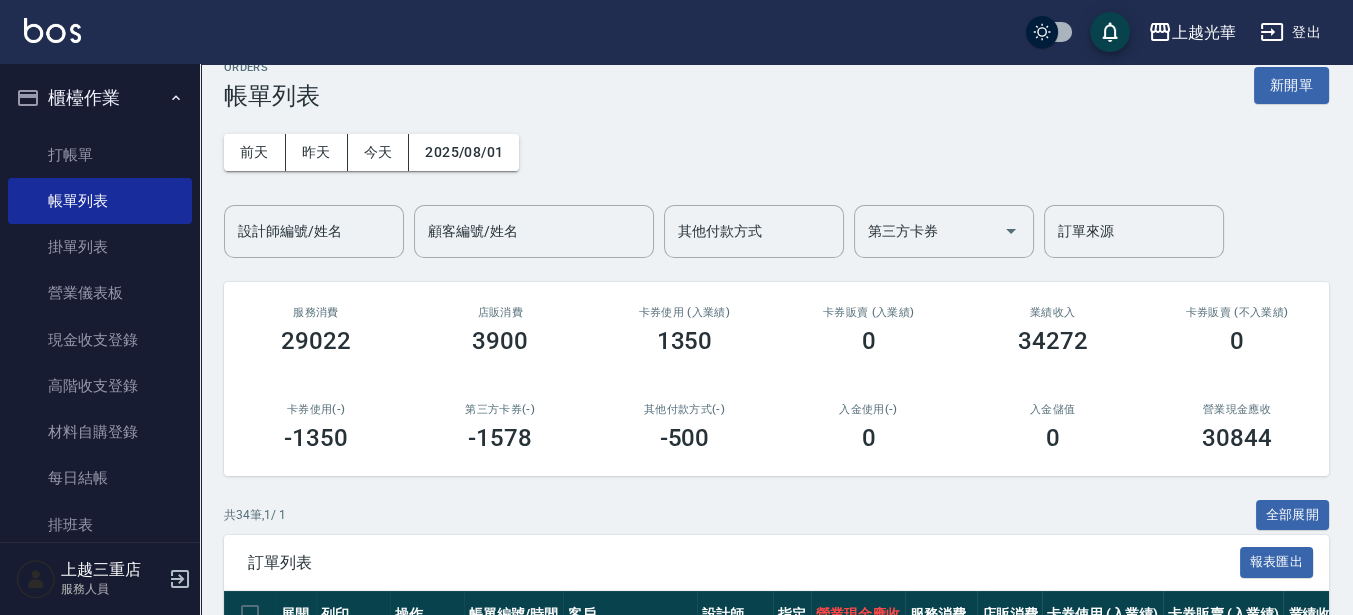 scroll, scrollTop: 0, scrollLeft: 0, axis: both 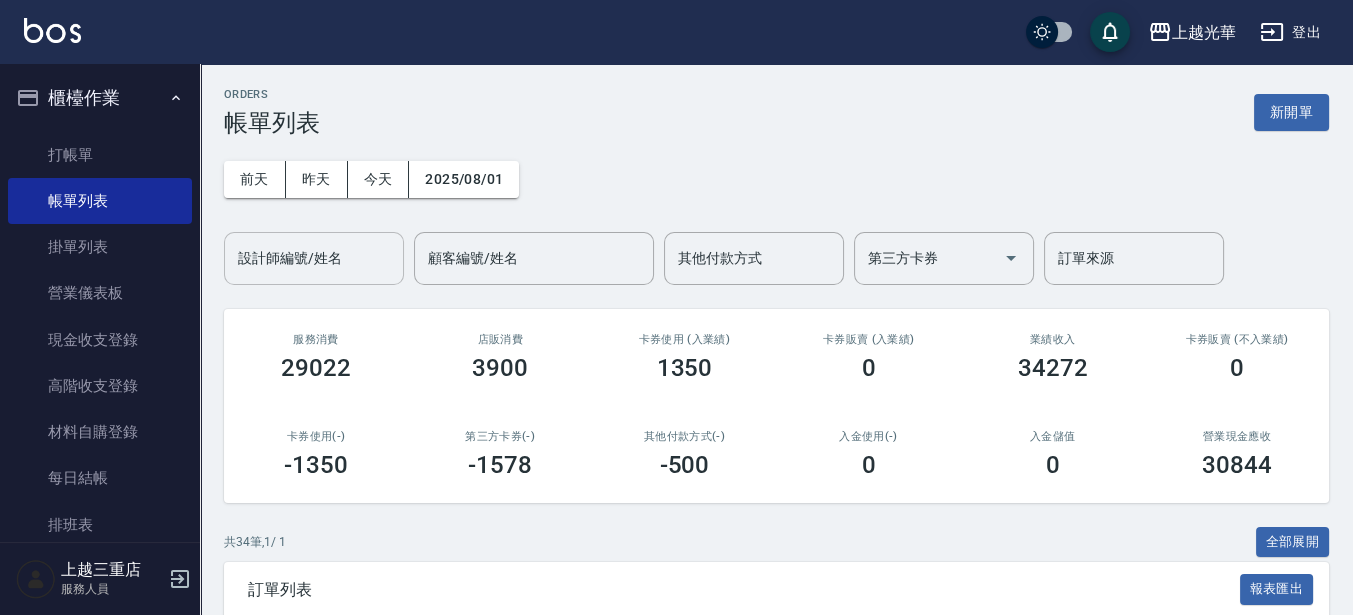 click on "設計師編號/姓名" at bounding box center [314, 258] 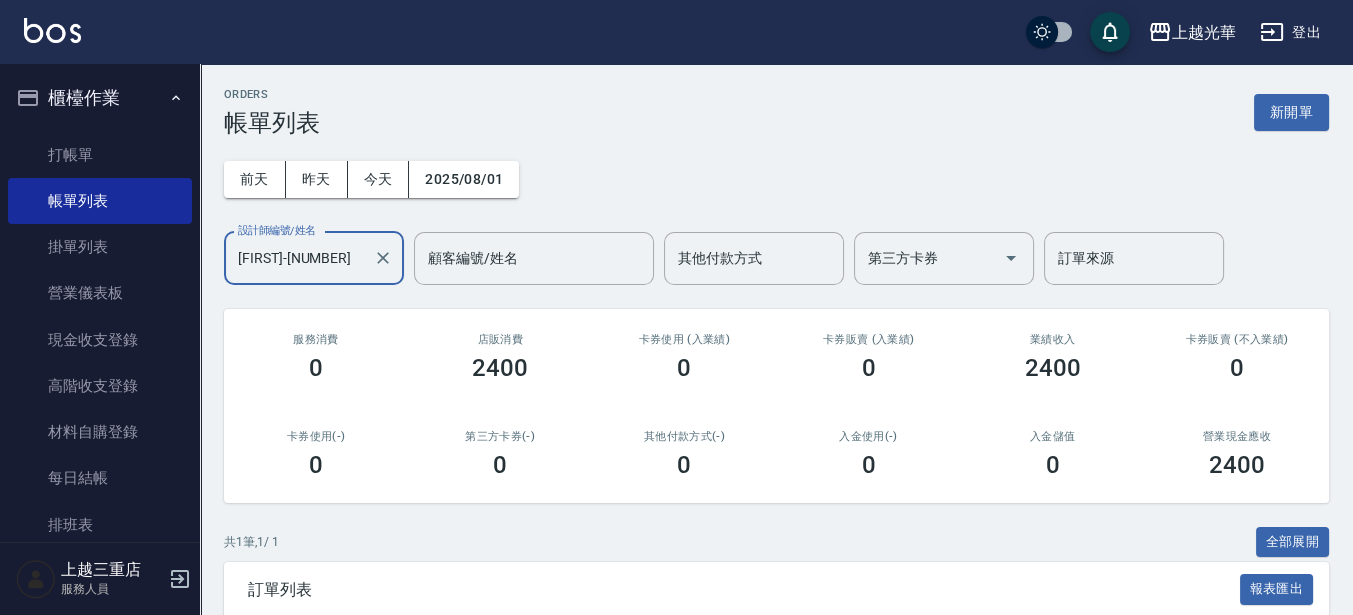 scroll, scrollTop: 193, scrollLeft: 0, axis: vertical 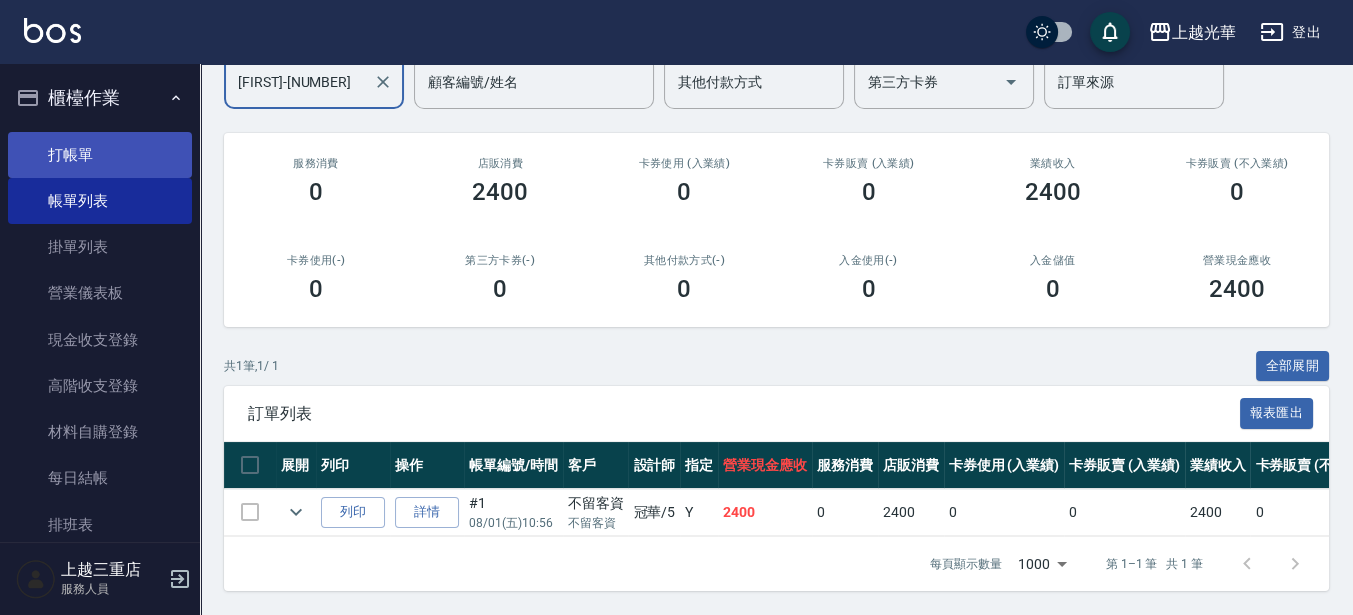 type on "[FIRST]-[NUMBER]" 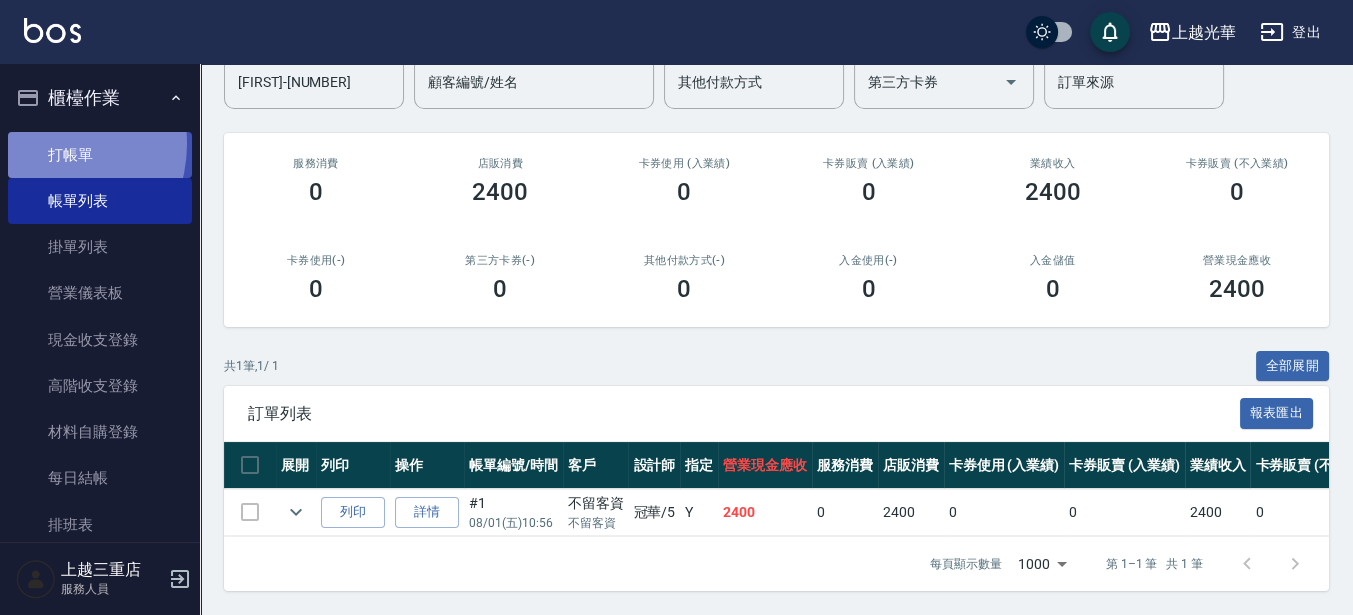click on "打帳單" at bounding box center (100, 155) 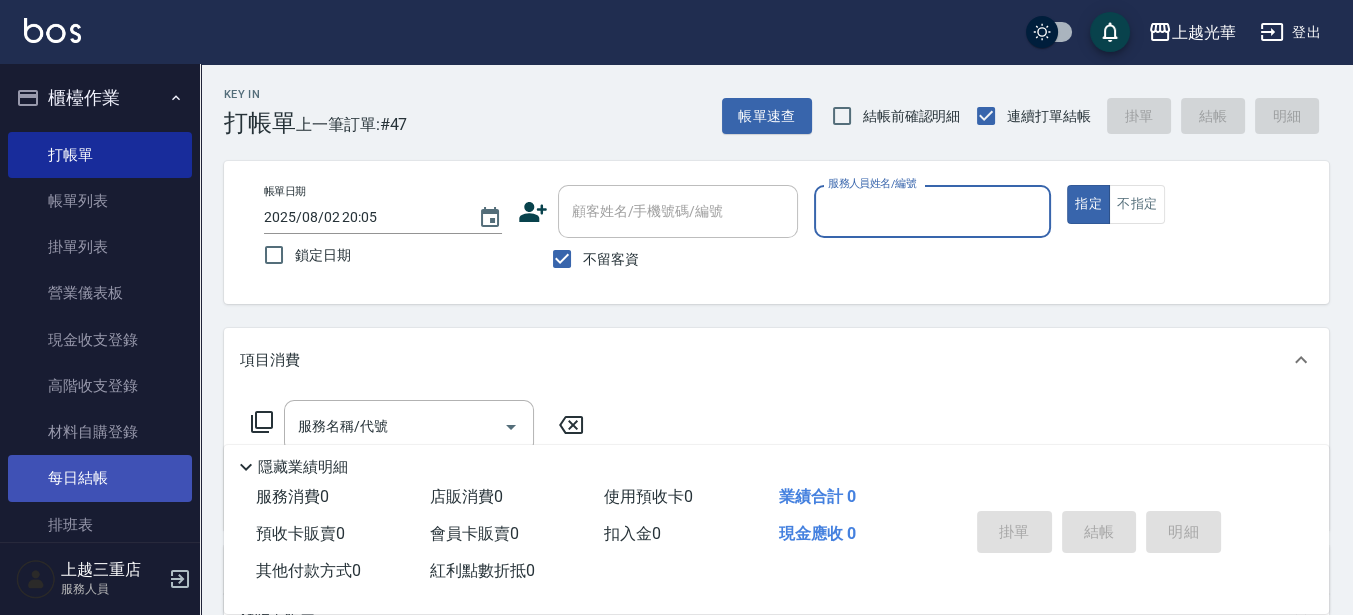 click on "每日結帳" at bounding box center [100, 478] 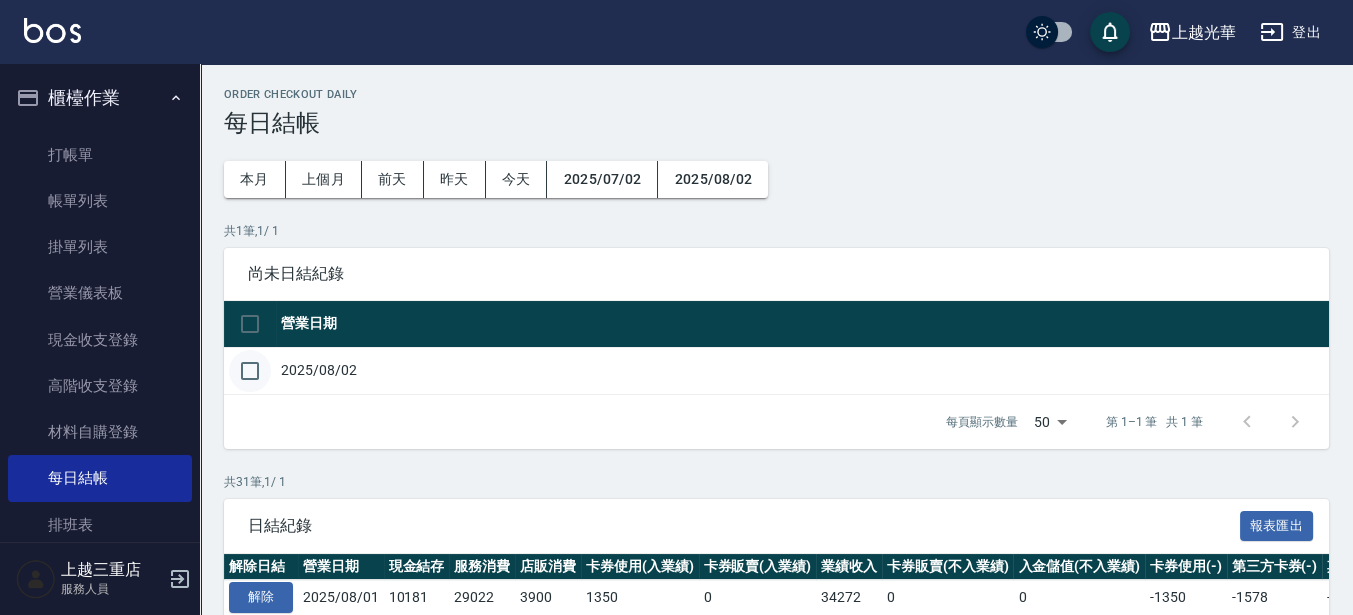 click at bounding box center (250, 371) 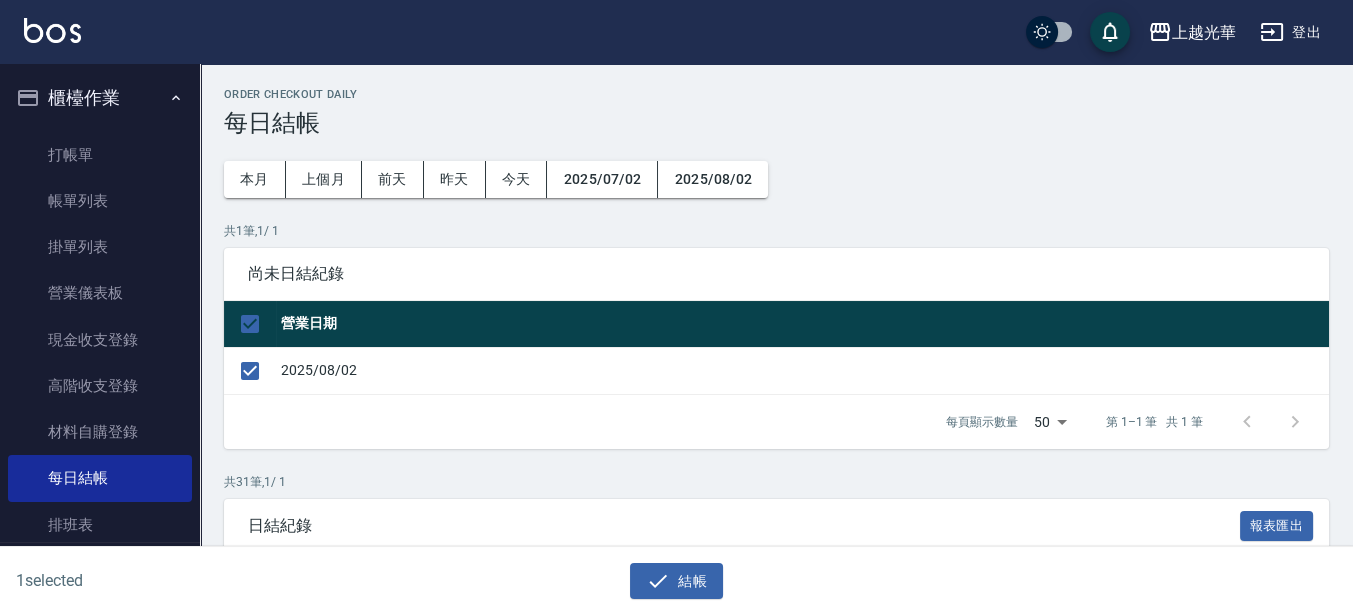 click on "結帳" at bounding box center (668, 573) 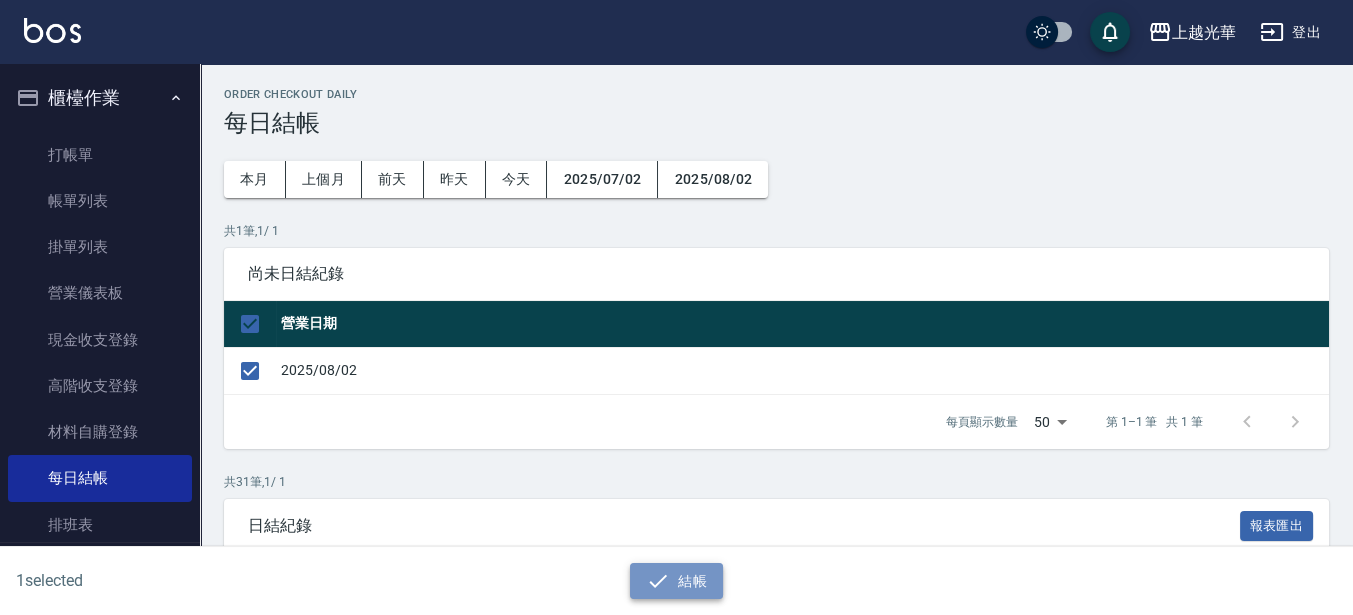 click on "結帳" at bounding box center (676, 581) 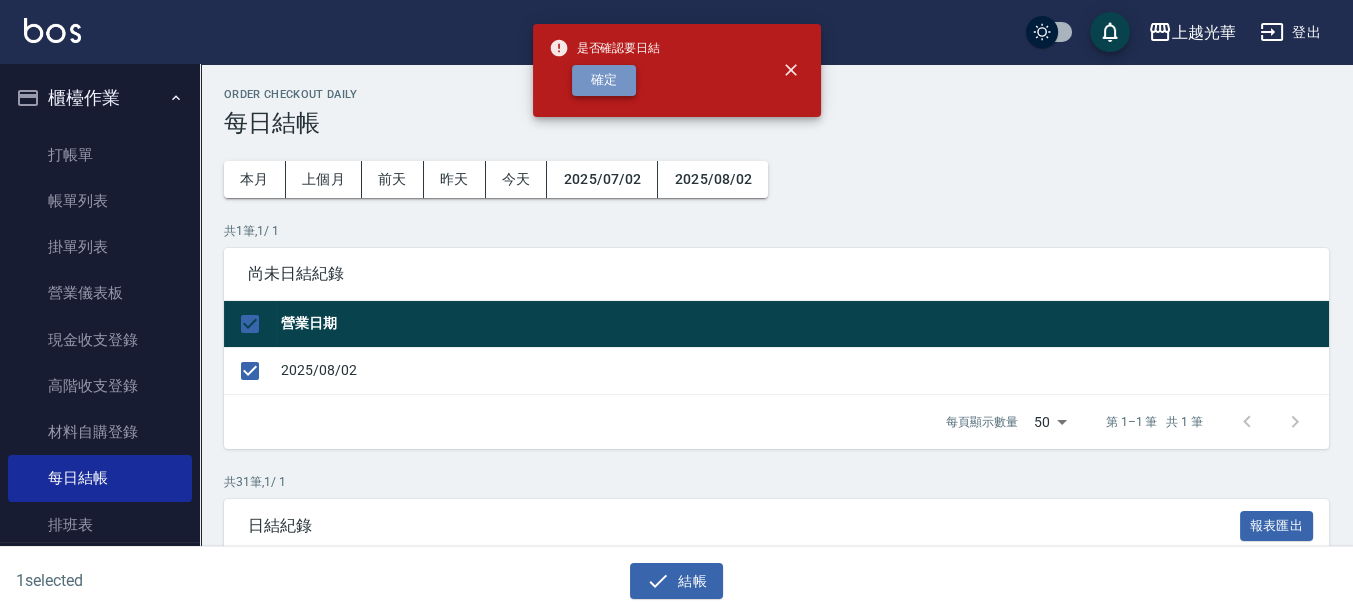 click on "確定" at bounding box center [604, 80] 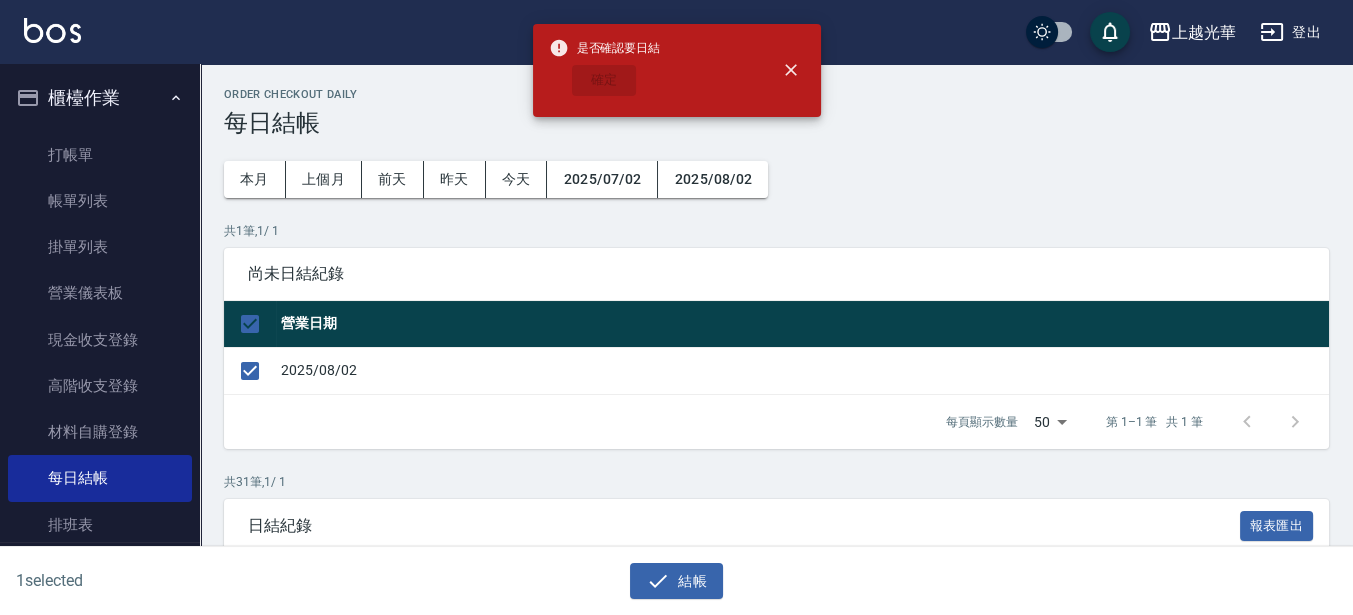 checkbox on "false" 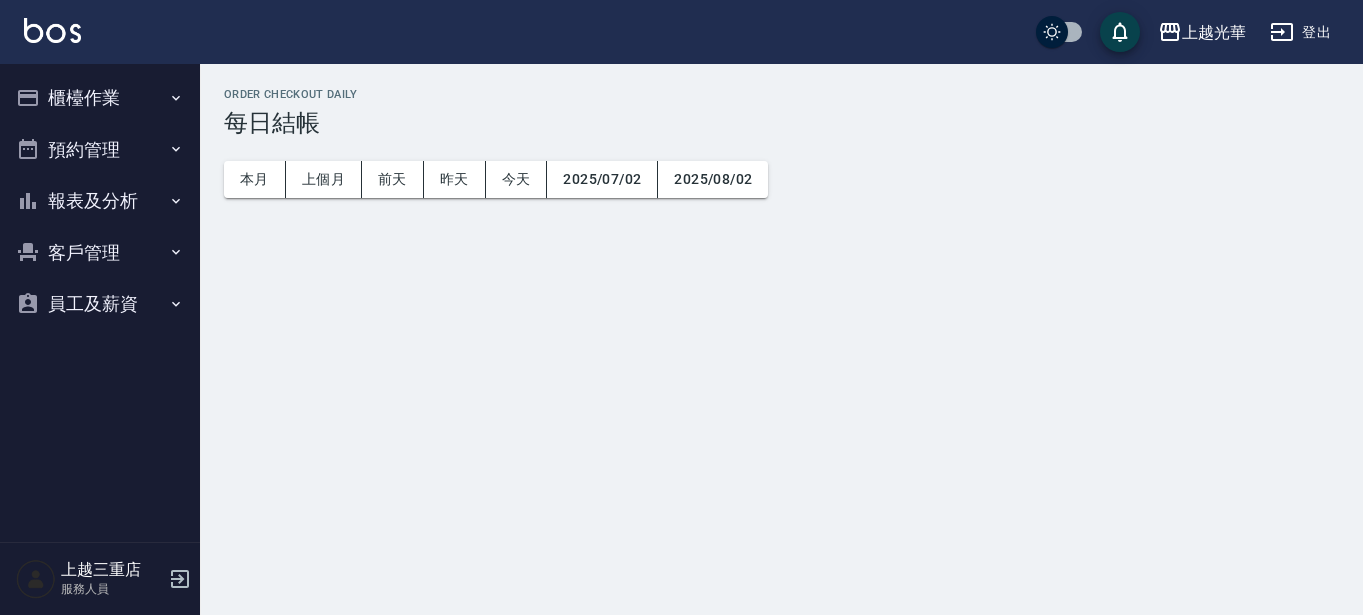 scroll, scrollTop: 0, scrollLeft: 0, axis: both 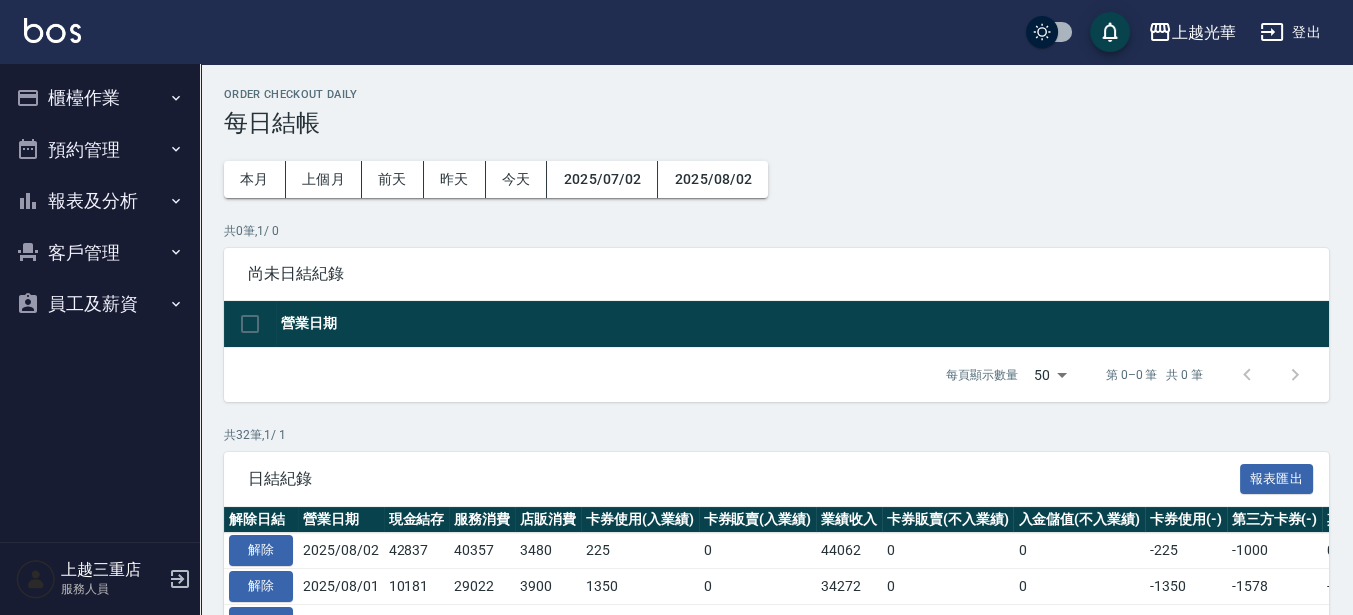 click on "報表及分析" at bounding box center [100, 201] 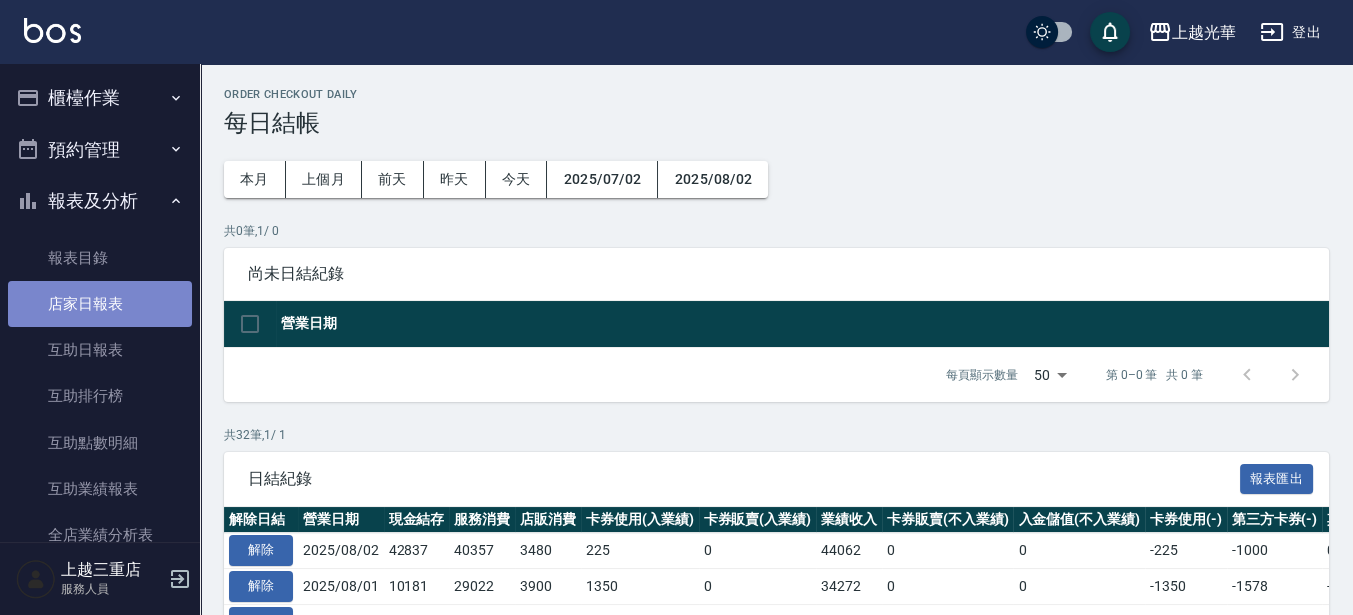 click on "店家日報表" at bounding box center [100, 304] 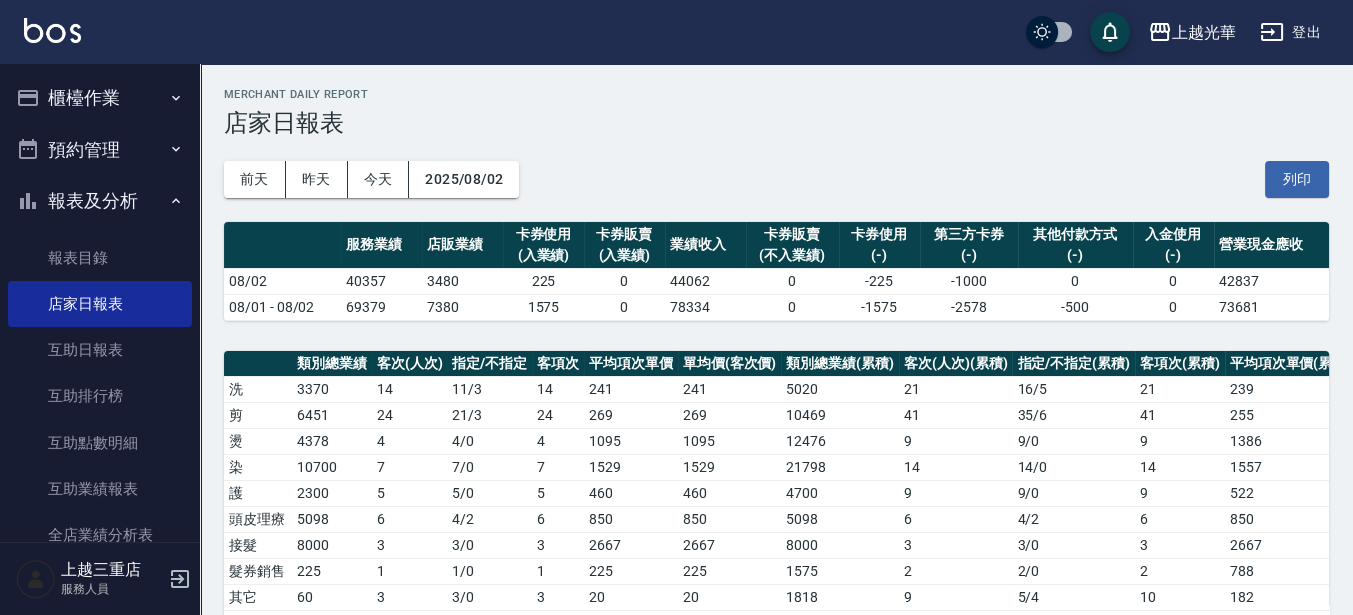 click on "櫃檯作業" at bounding box center (100, 98) 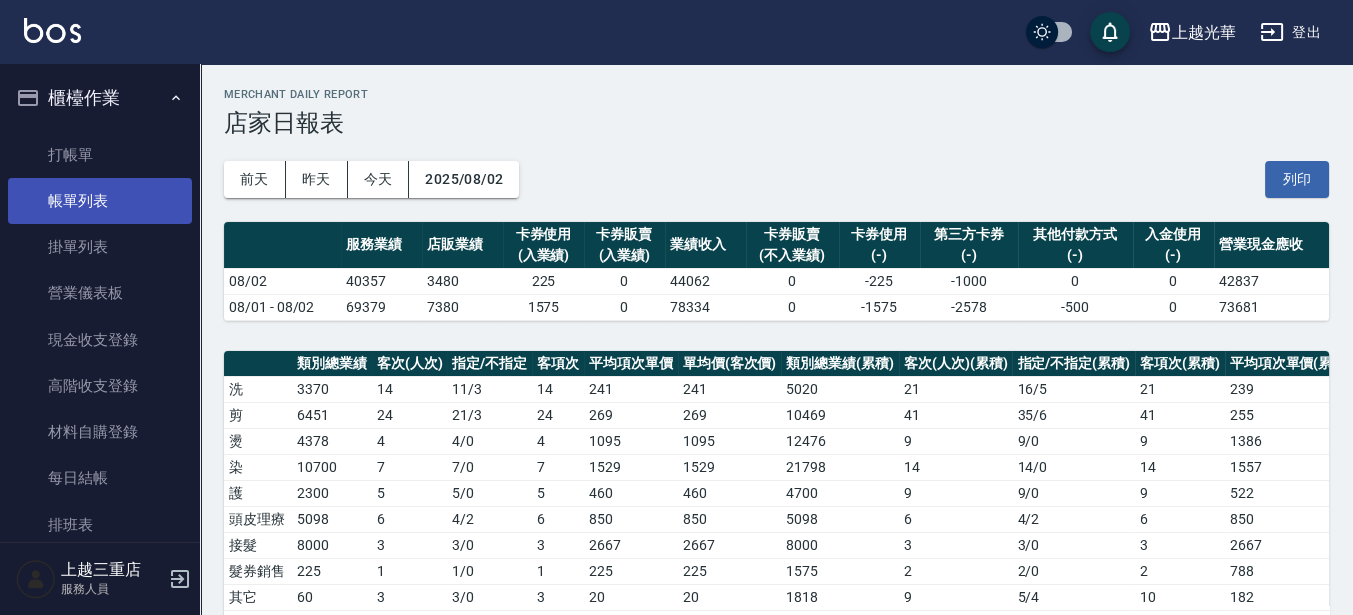 click on "帳單列表" at bounding box center (100, 201) 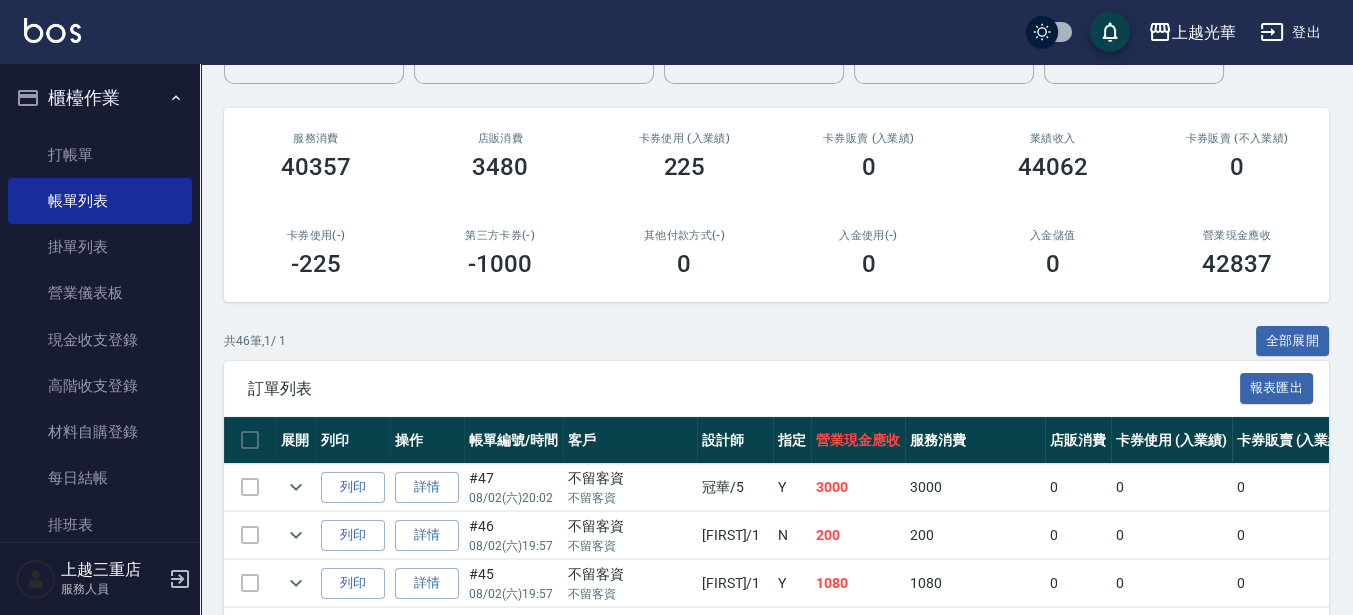 scroll, scrollTop: 250, scrollLeft: 0, axis: vertical 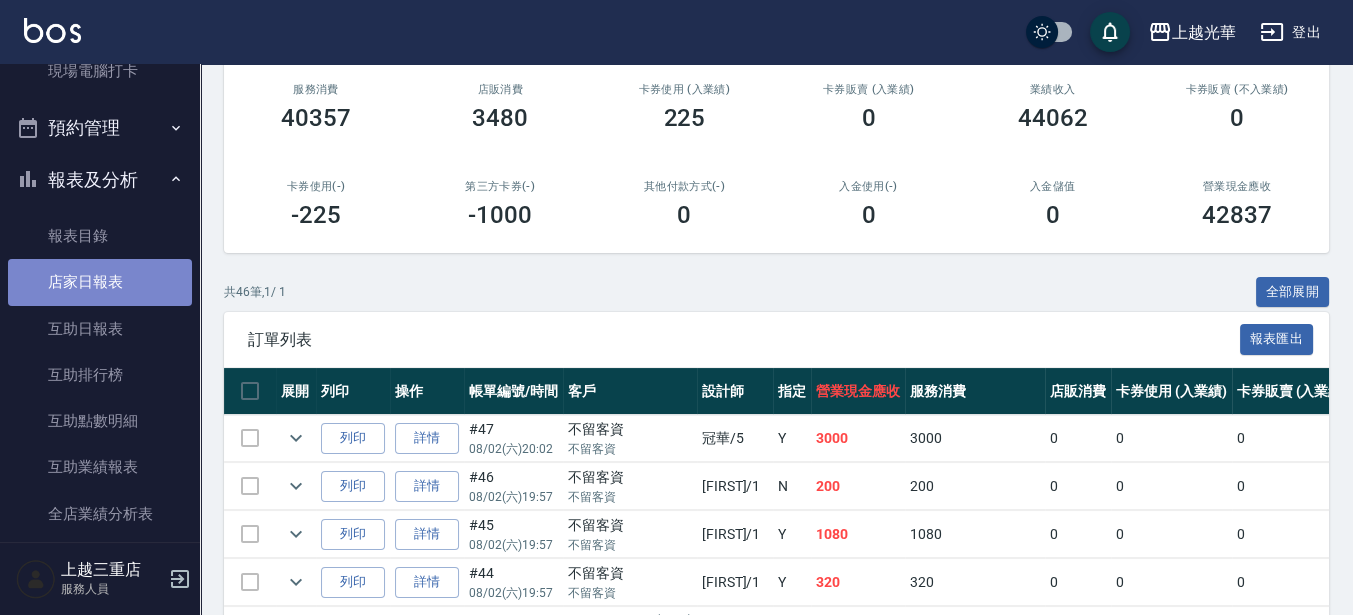 click on "店家日報表" at bounding box center (100, 282) 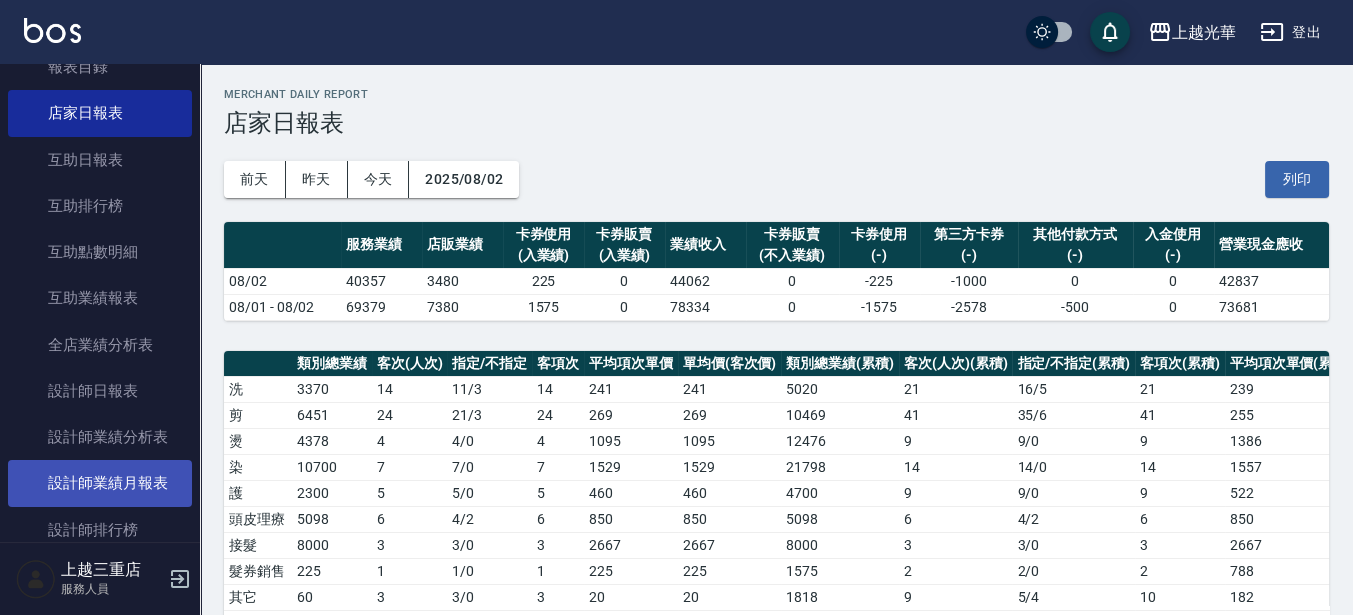 scroll, scrollTop: 875, scrollLeft: 0, axis: vertical 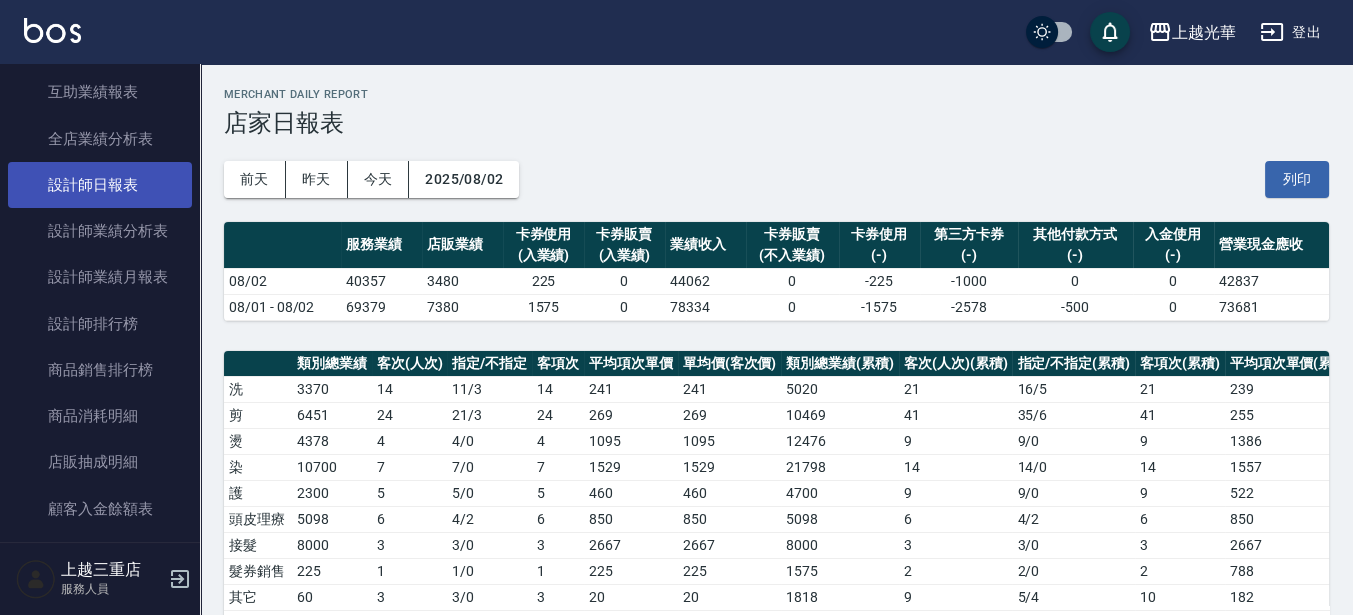 click on "設計師日報表" at bounding box center [100, 185] 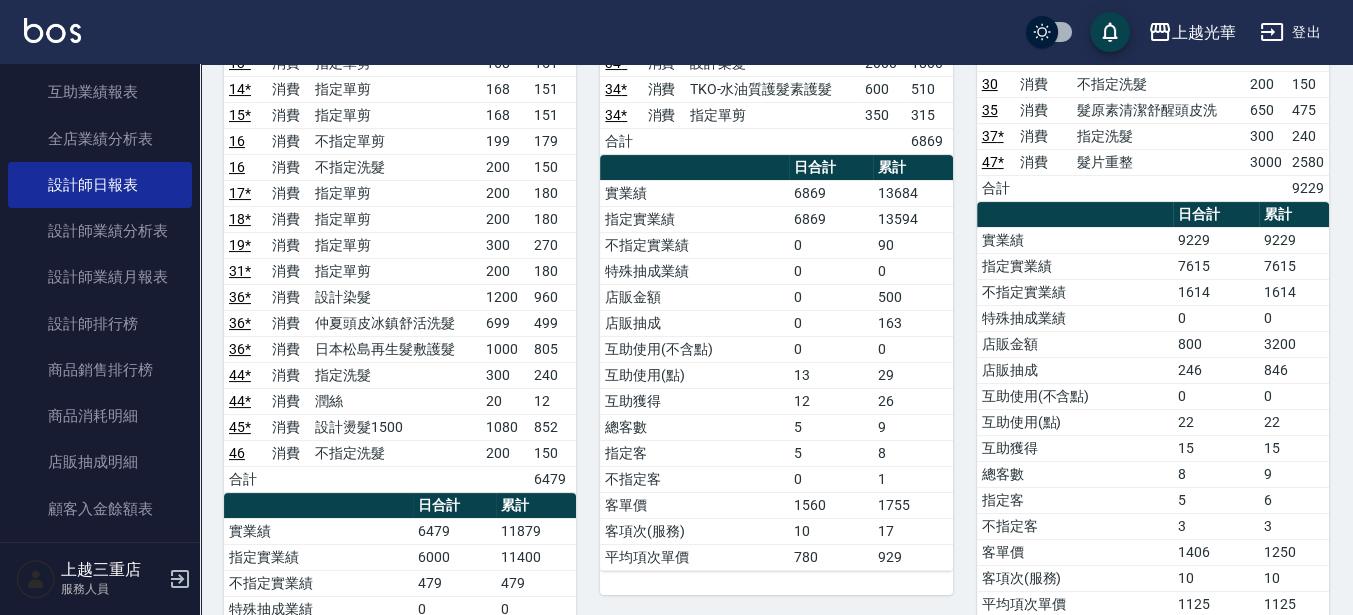 scroll, scrollTop: 500, scrollLeft: 0, axis: vertical 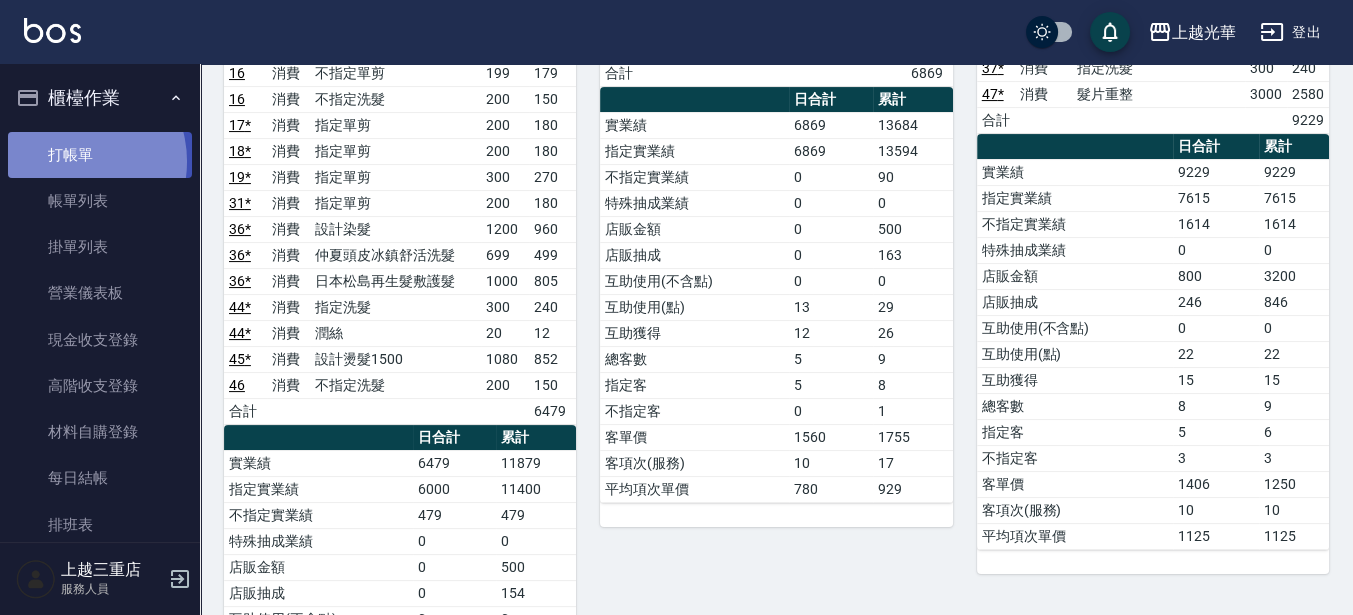 click on "打帳單" at bounding box center (100, 155) 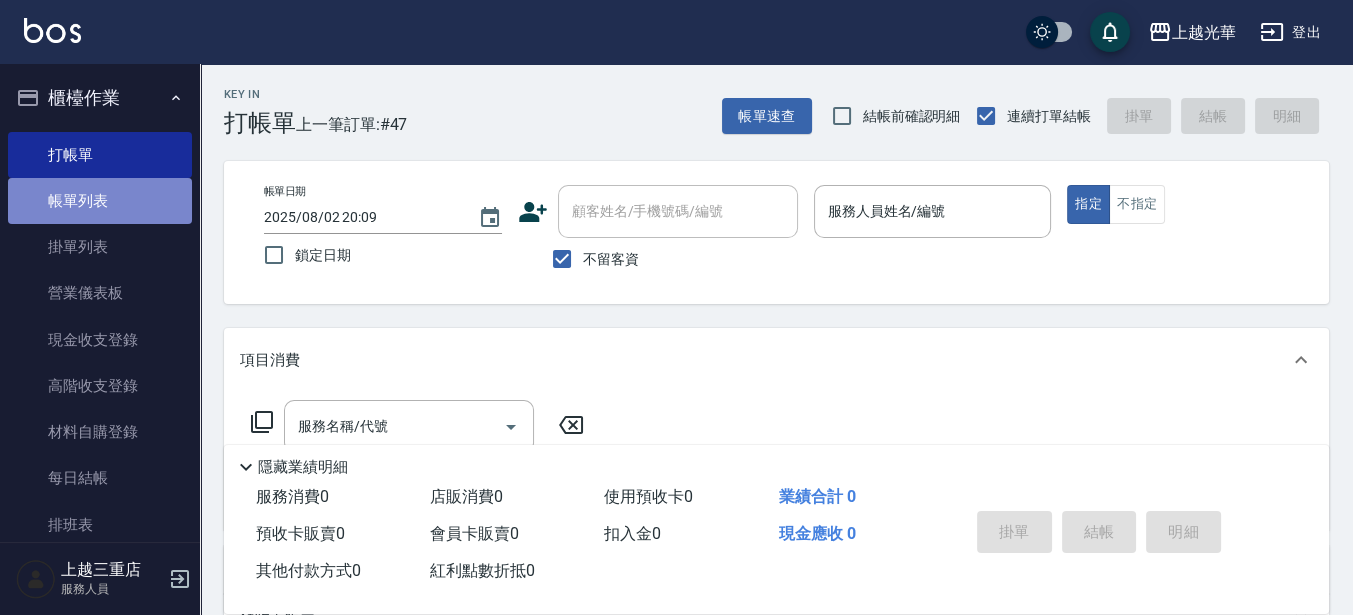 click on "帳單列表" at bounding box center [100, 201] 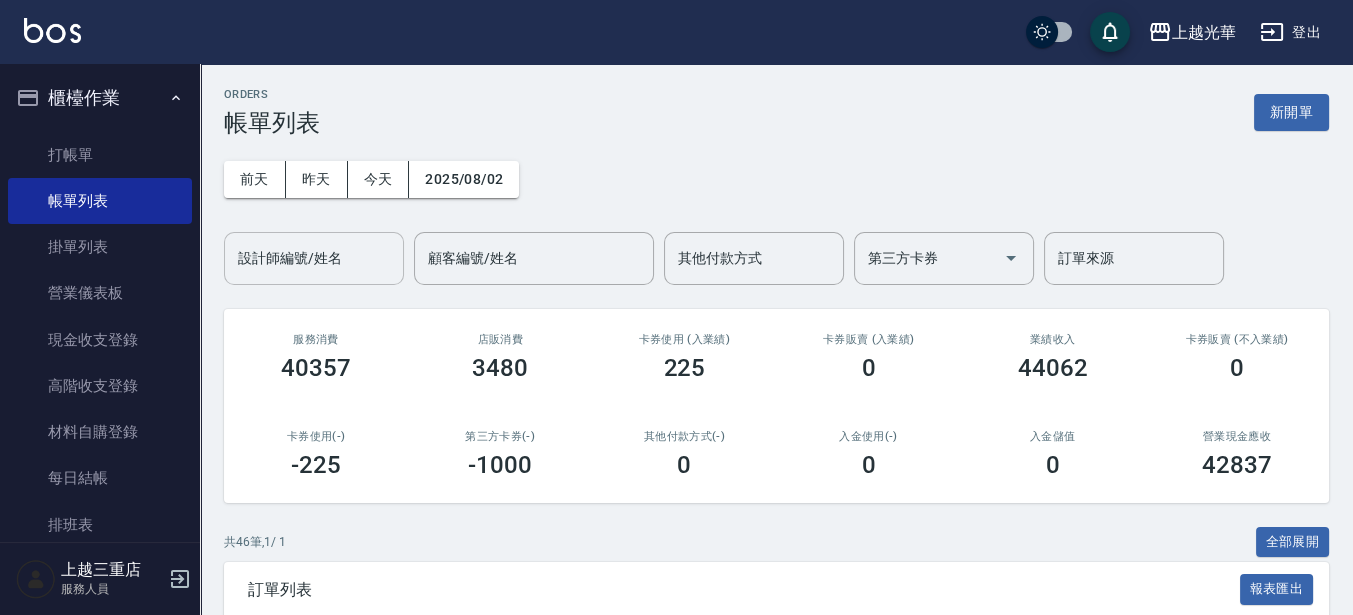 click on "設計師編號/姓名" at bounding box center (314, 258) 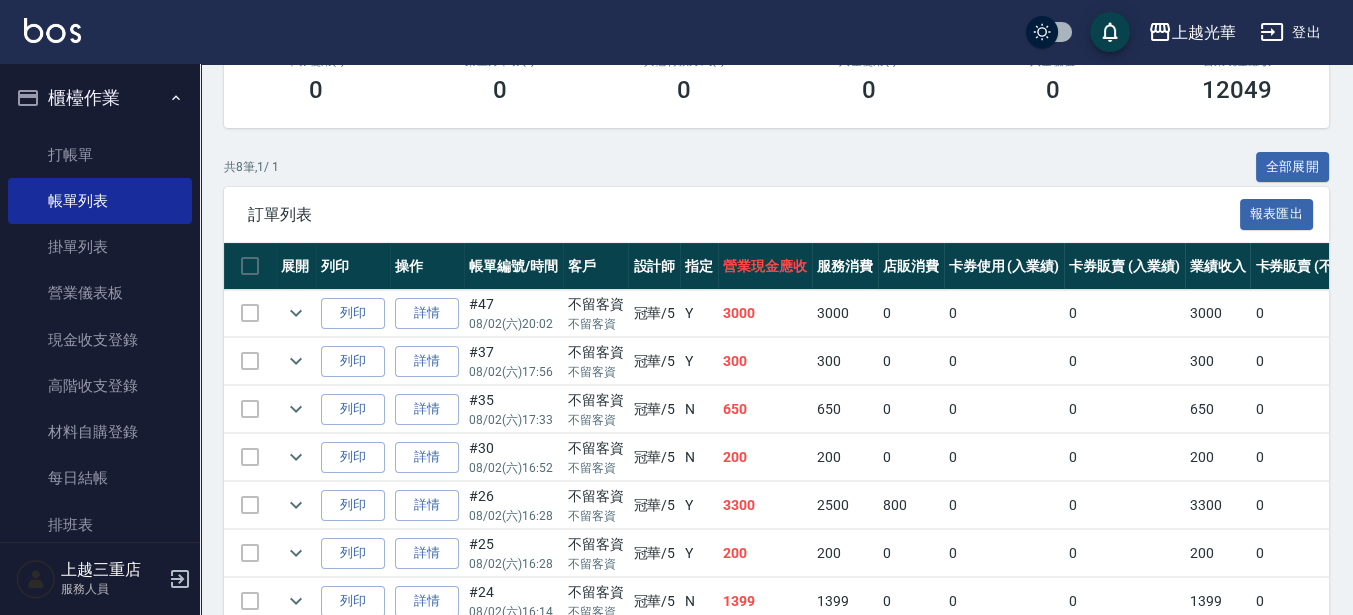 scroll, scrollTop: 525, scrollLeft: 0, axis: vertical 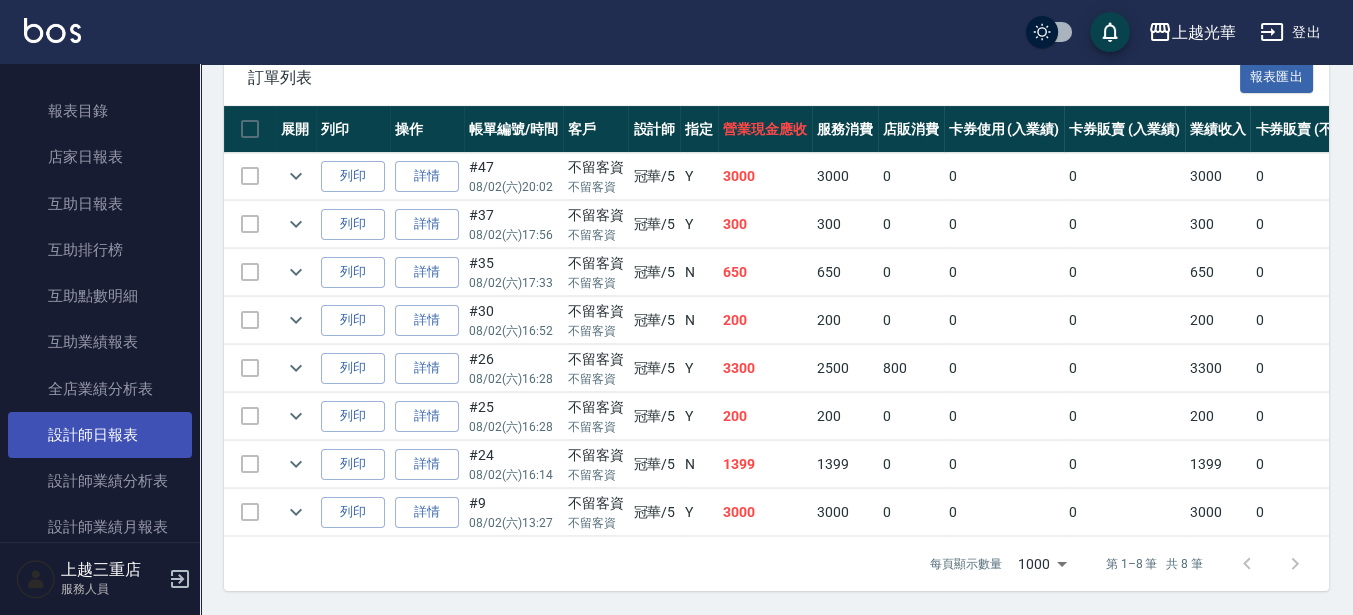 type on "[FIRST]-[NUMBER]" 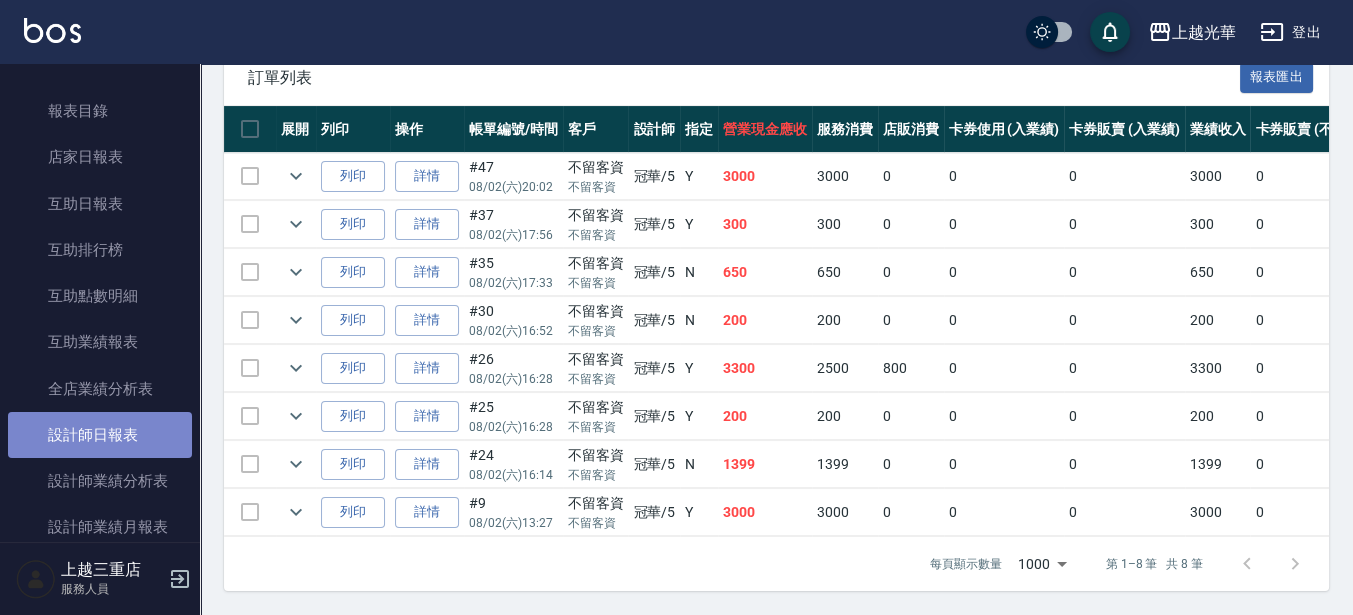 click on "設計師日報表" at bounding box center (100, 435) 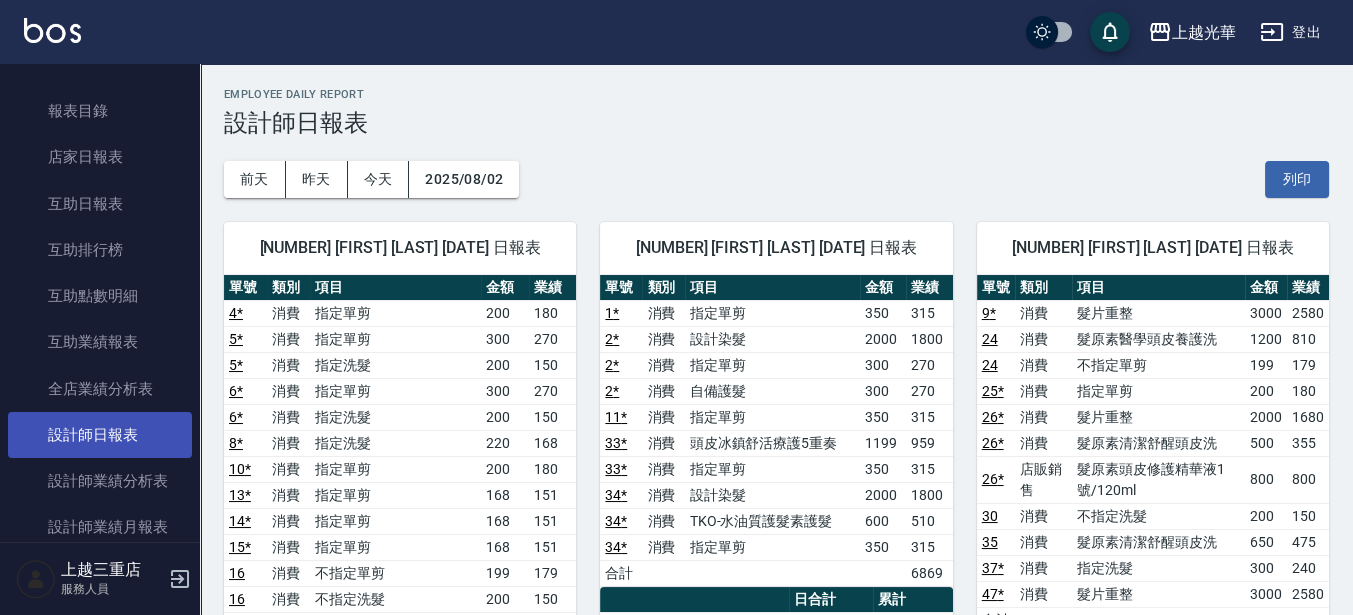 scroll, scrollTop: 875, scrollLeft: 0, axis: vertical 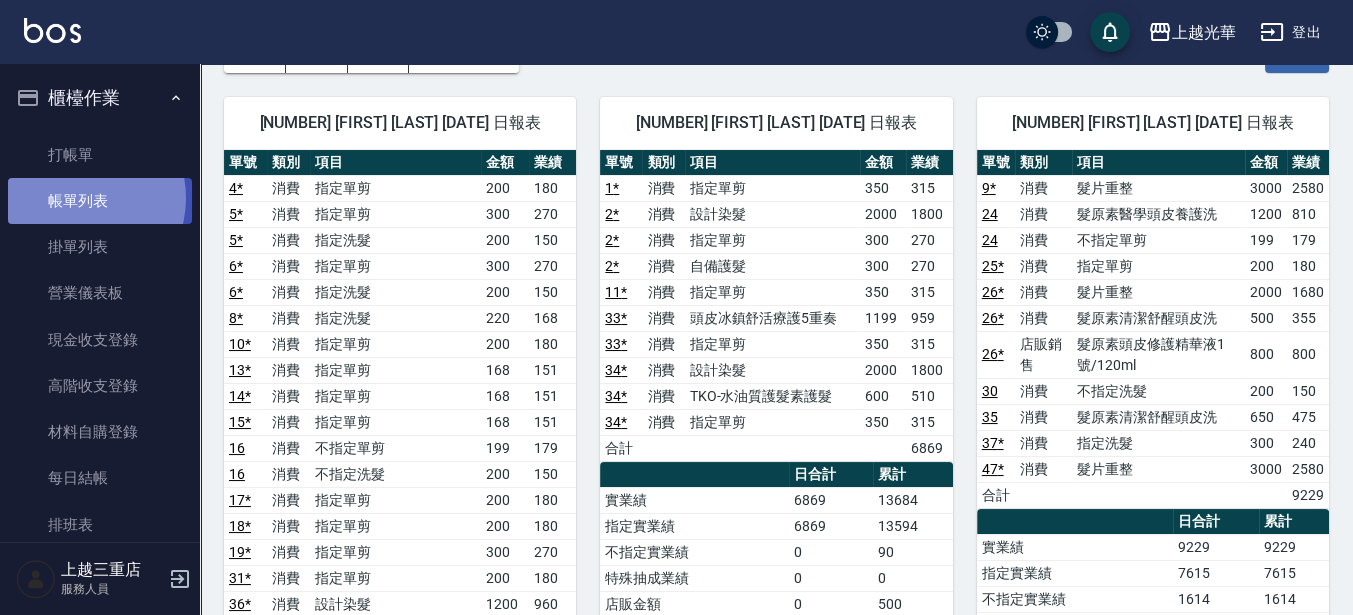 click on "帳單列表" at bounding box center (100, 201) 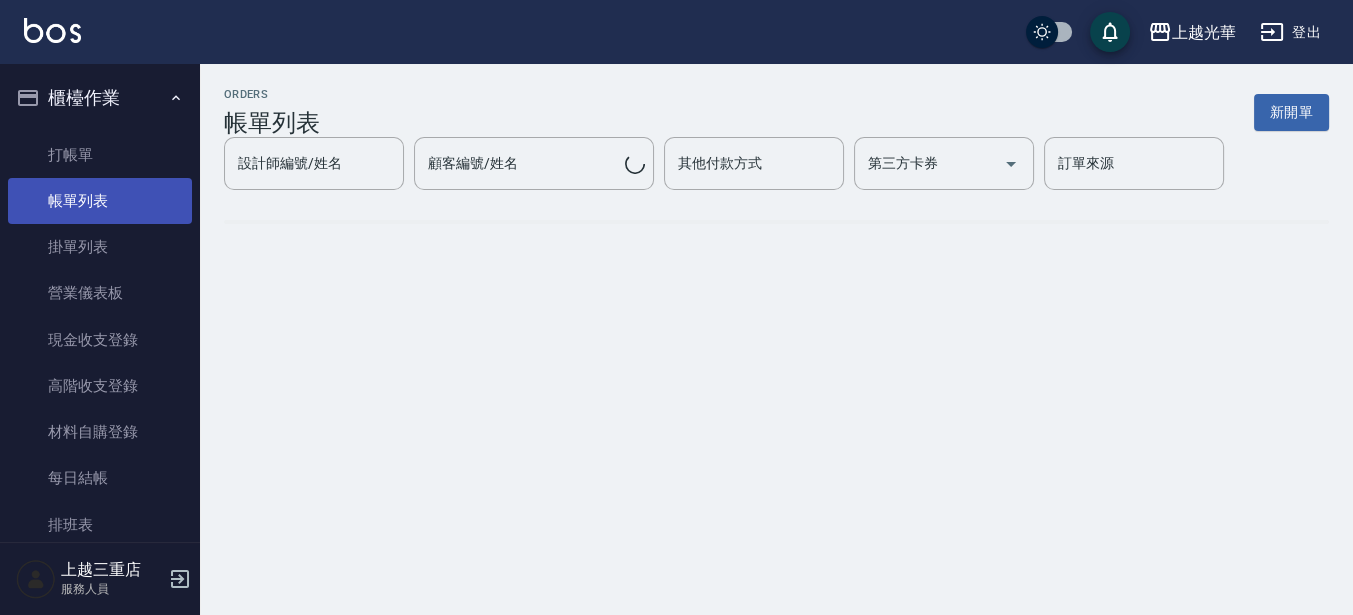 scroll, scrollTop: 0, scrollLeft: 0, axis: both 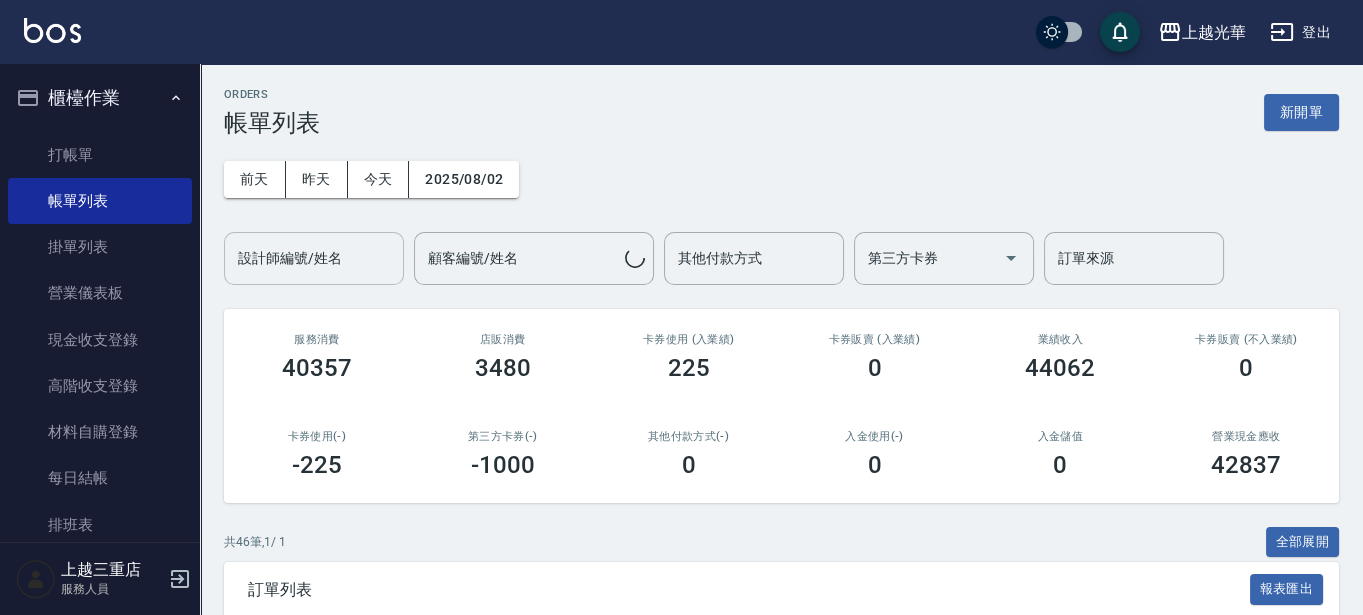click on "設計師編號/姓名 設計師編號/姓名" at bounding box center (314, 258) 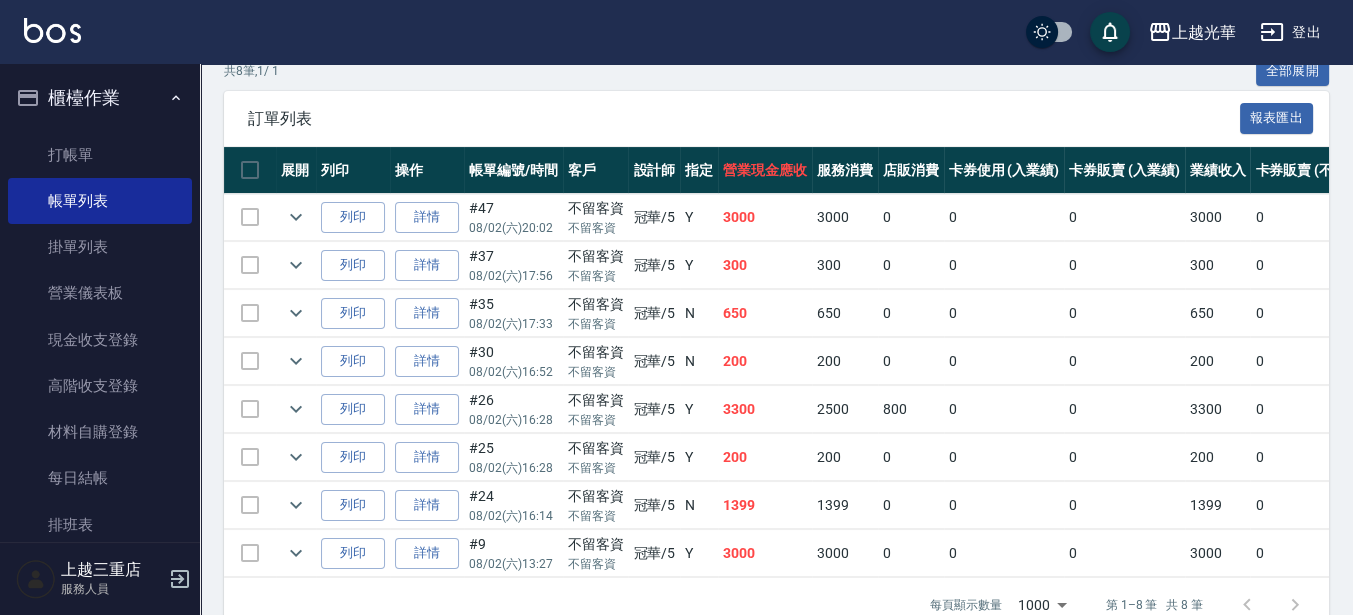 scroll, scrollTop: 500, scrollLeft: 0, axis: vertical 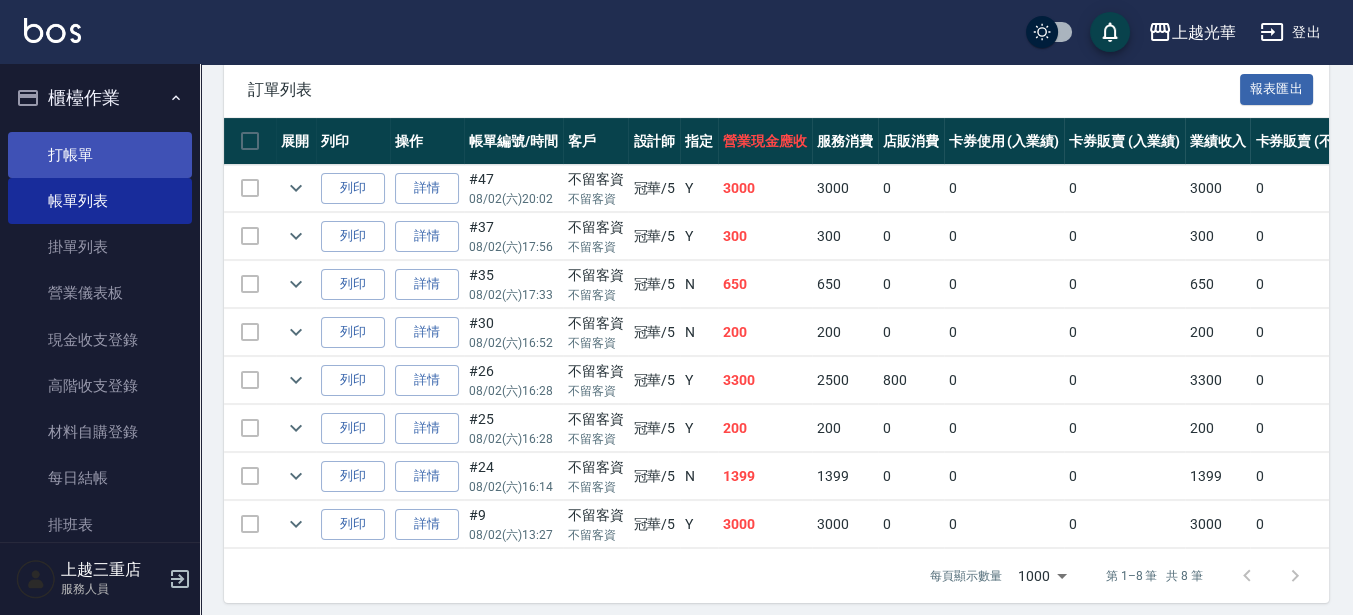 type on "[FIRST]-[NUMBER]" 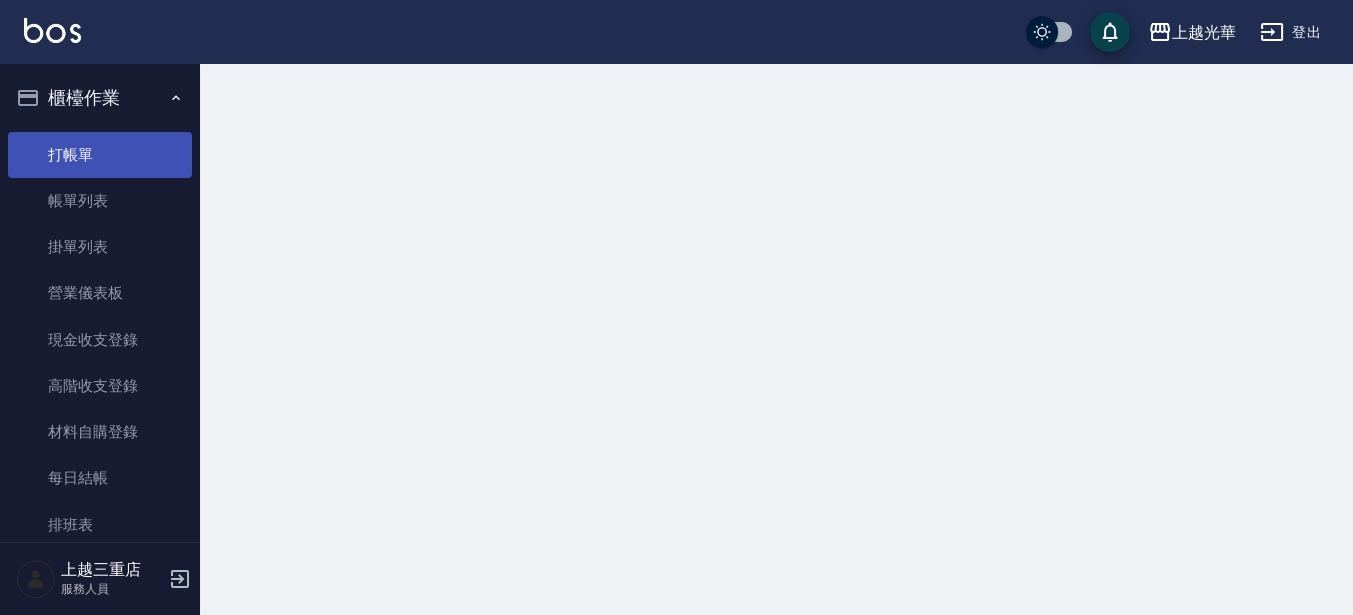 scroll, scrollTop: 0, scrollLeft: 0, axis: both 